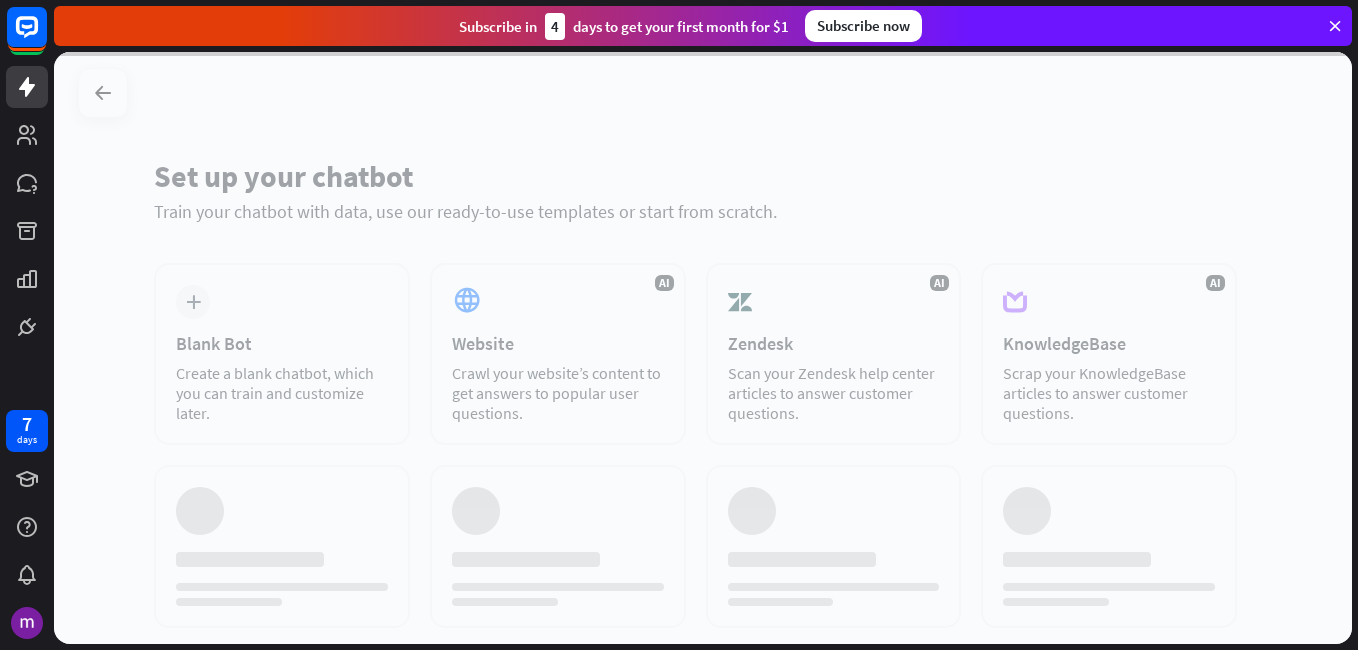 scroll, scrollTop: 0, scrollLeft: 0, axis: both 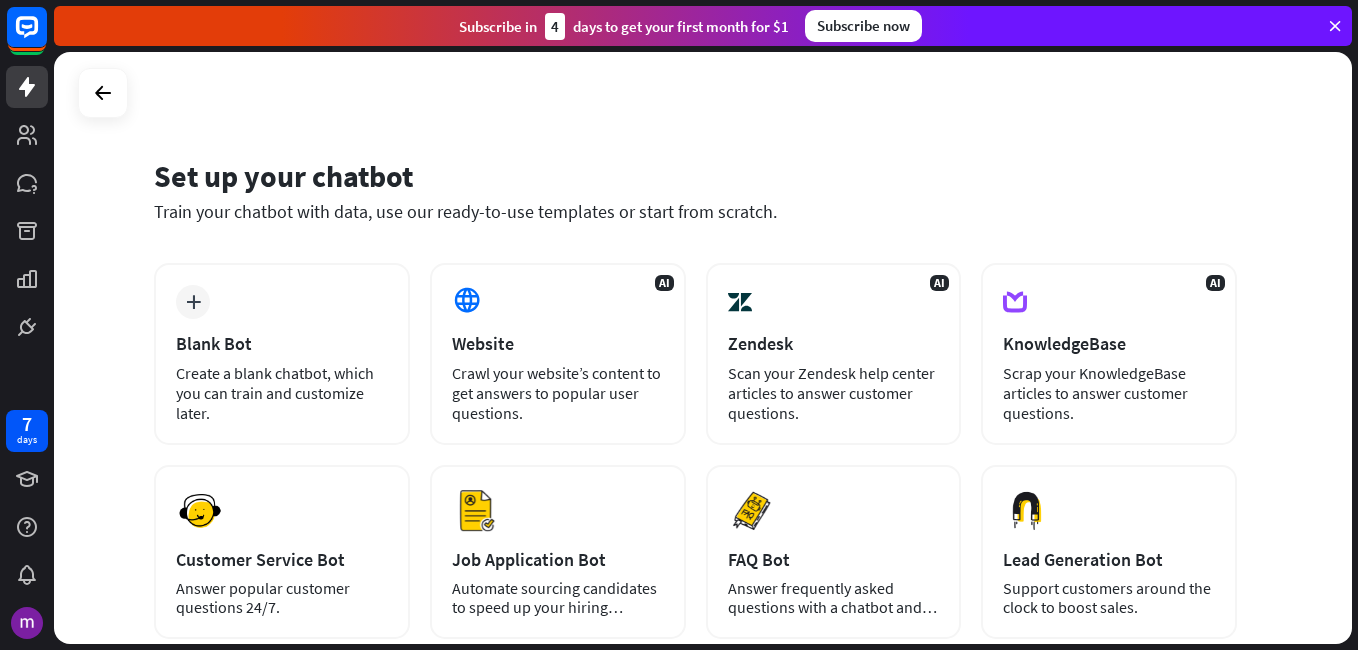 click on "Set up your chatbot" at bounding box center [695, 176] 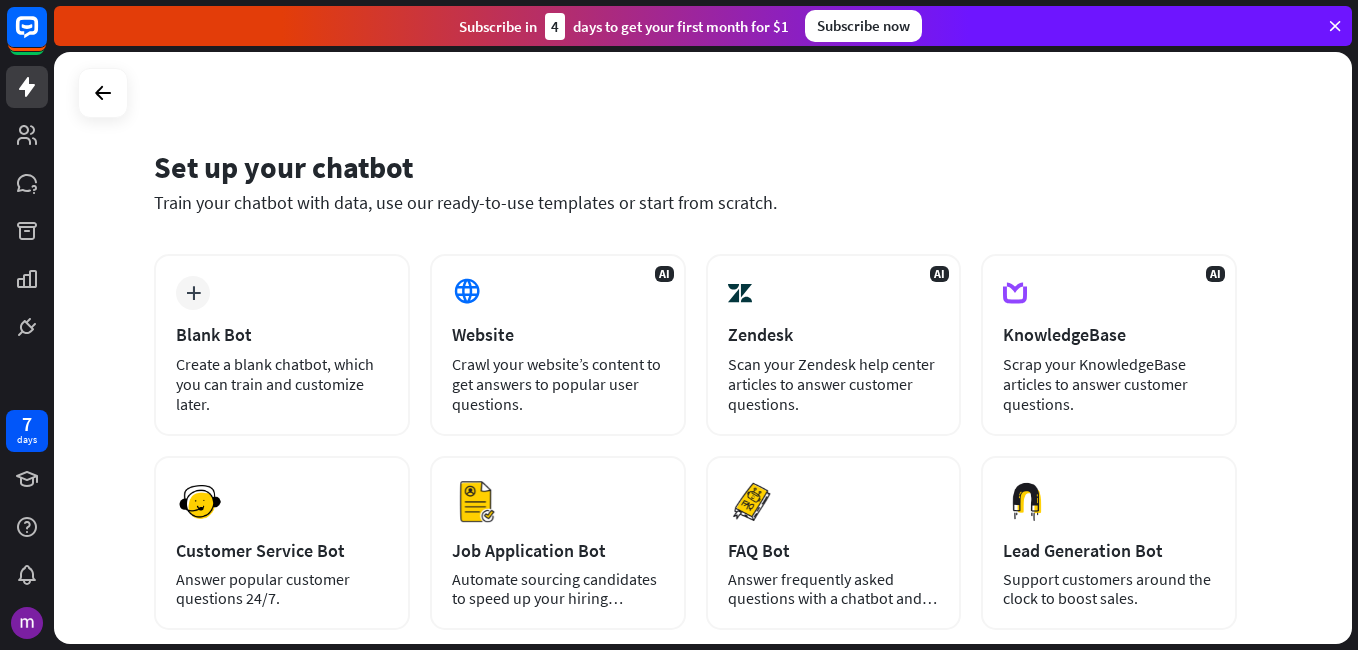 scroll, scrollTop: 0, scrollLeft: 0, axis: both 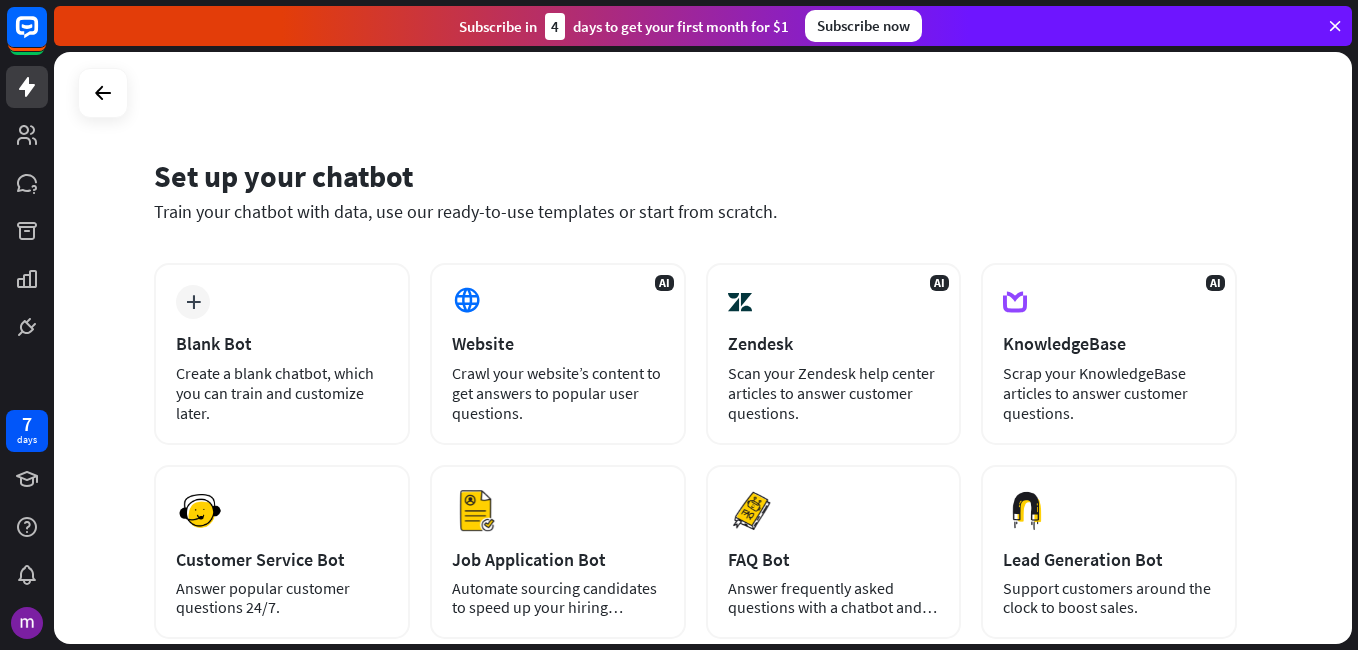 click on "Set up your chatbot" at bounding box center [695, 176] 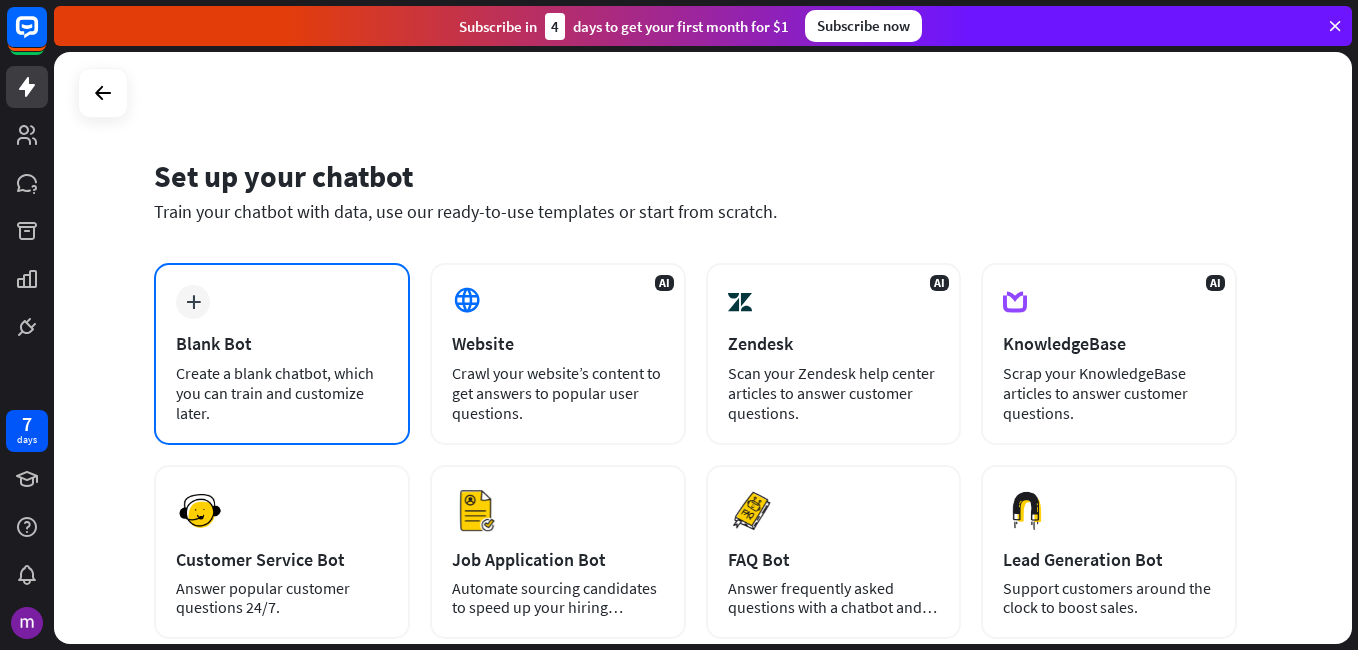 click on "Blank Bot" at bounding box center [282, 343] 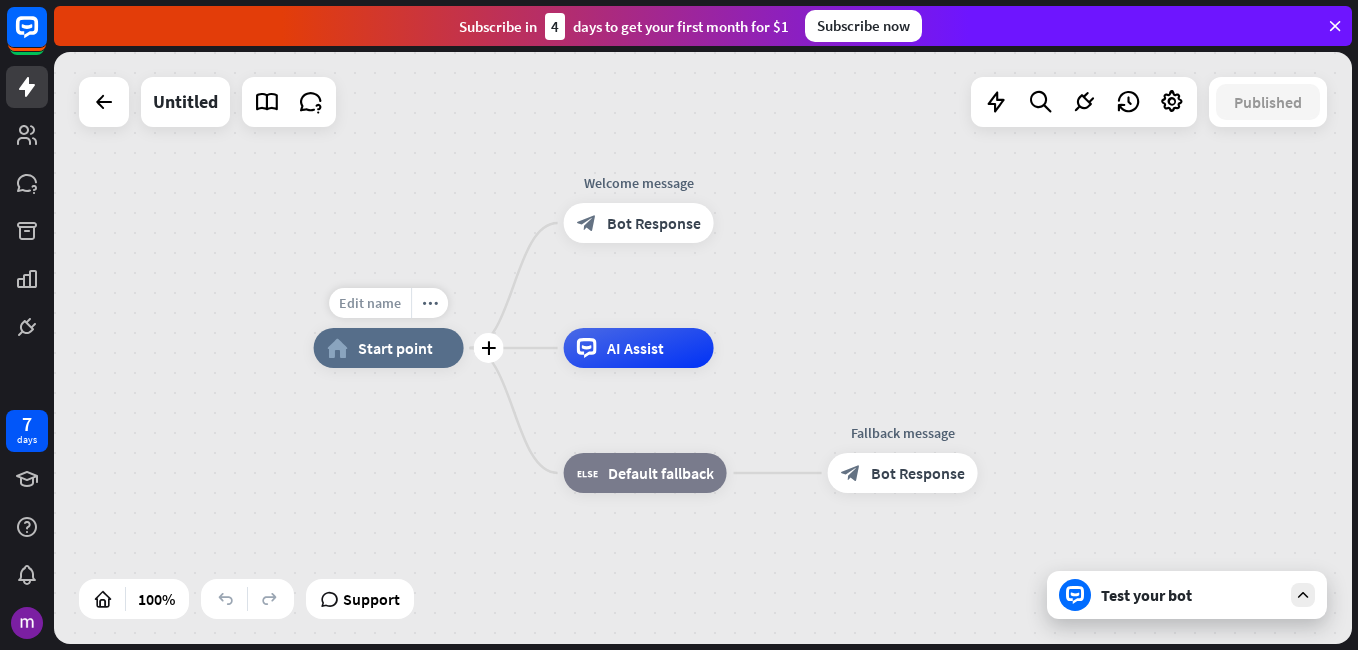 click on "Edit name" at bounding box center [370, 303] 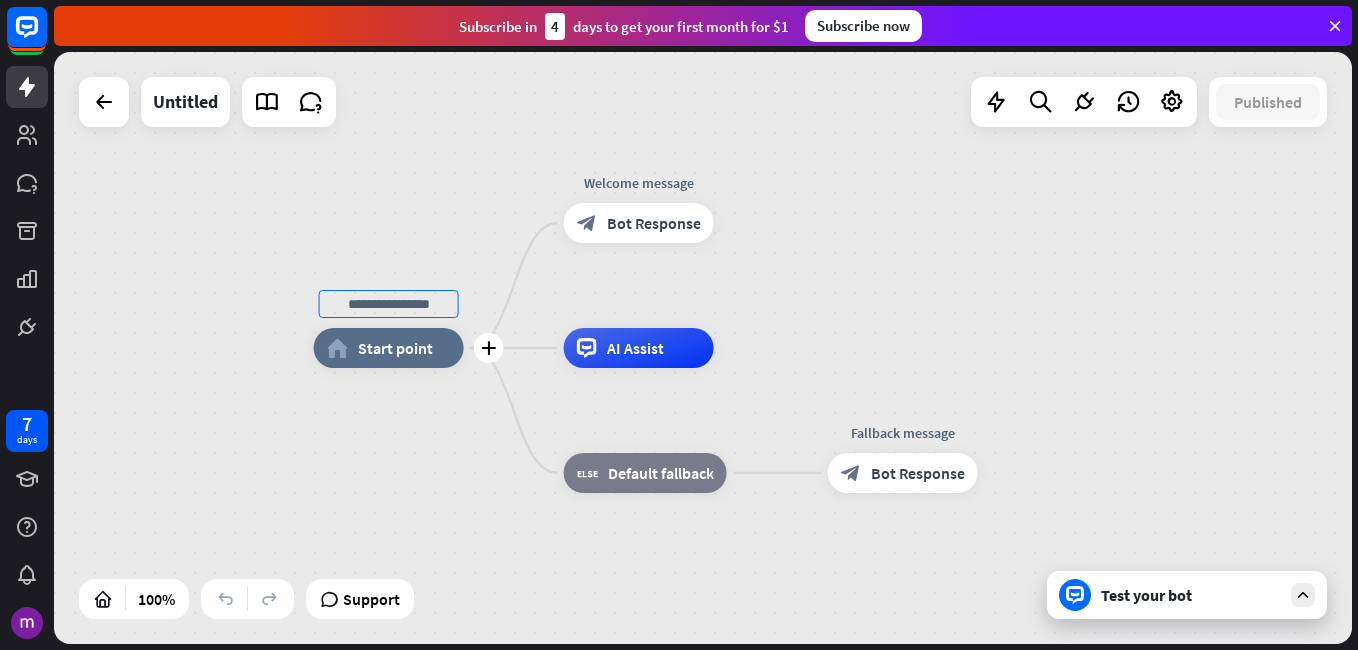 click at bounding box center (389, 304) 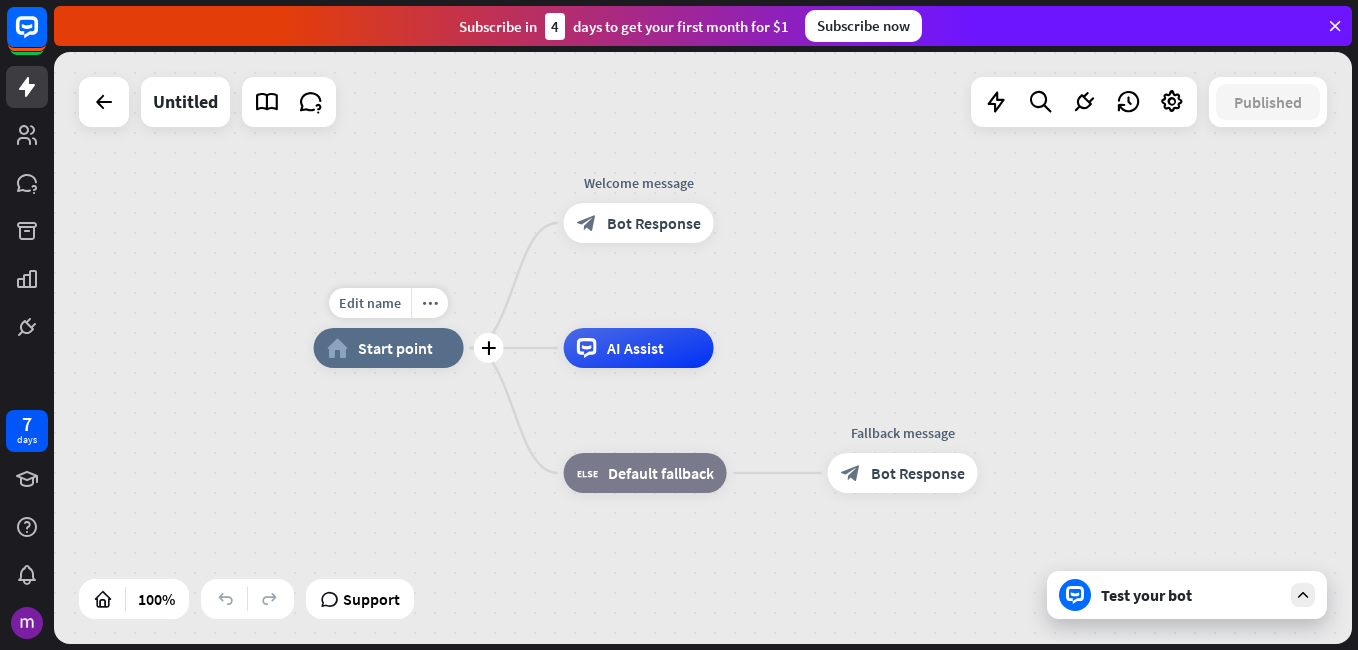 click on "Edit name   more_horiz         plus     home_2   Start point" at bounding box center (389, 348) 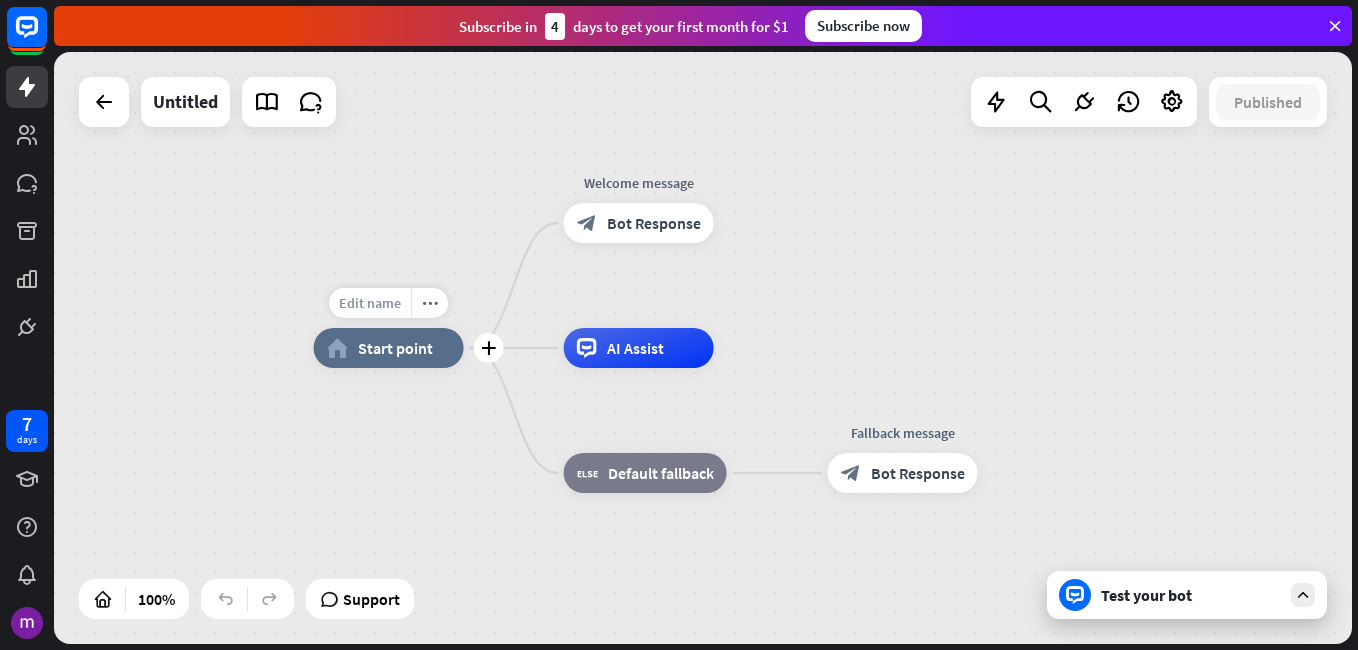 click on "Edit name" at bounding box center (370, 303) 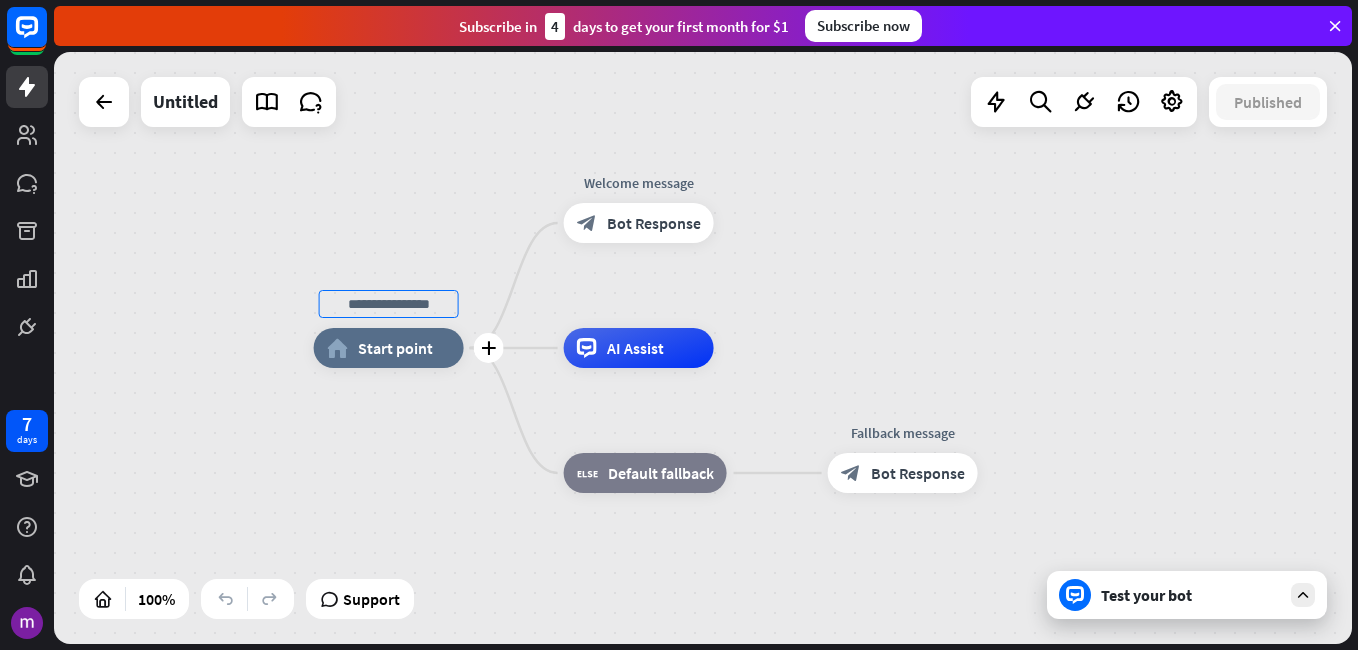 click at bounding box center (389, 304) 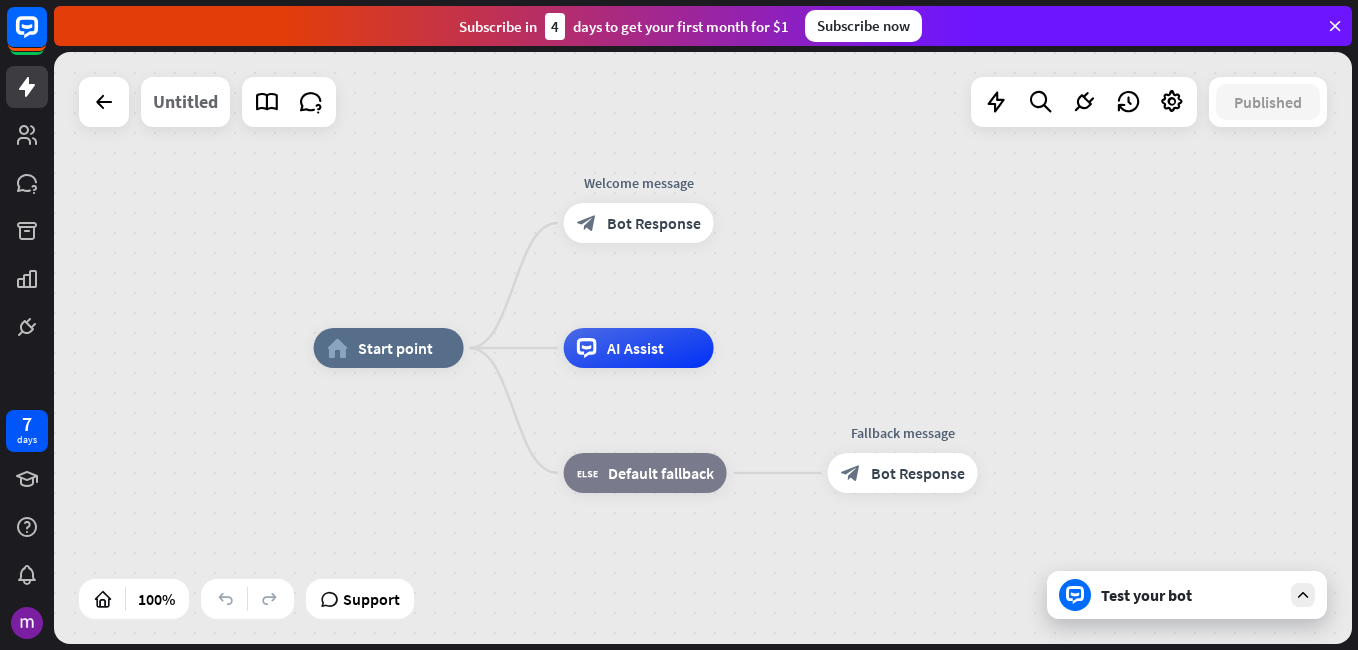 click on "Untitled" at bounding box center [185, 102] 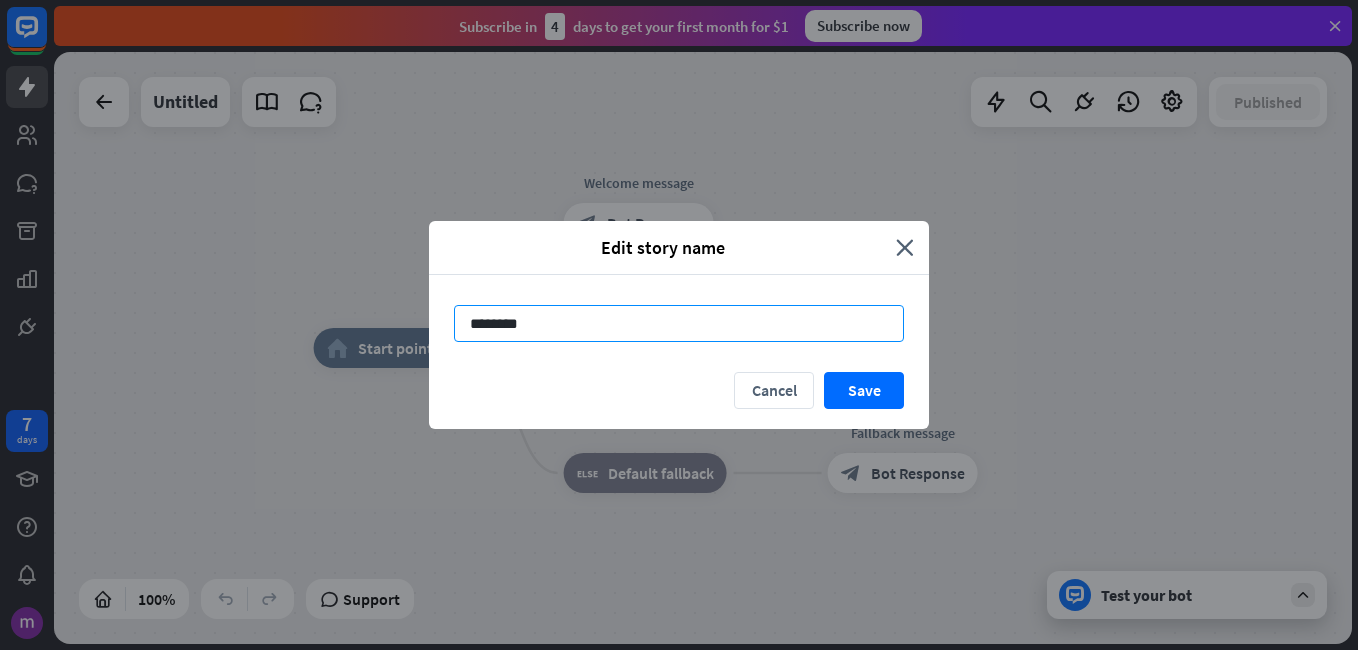 click on "********" at bounding box center [679, 323] 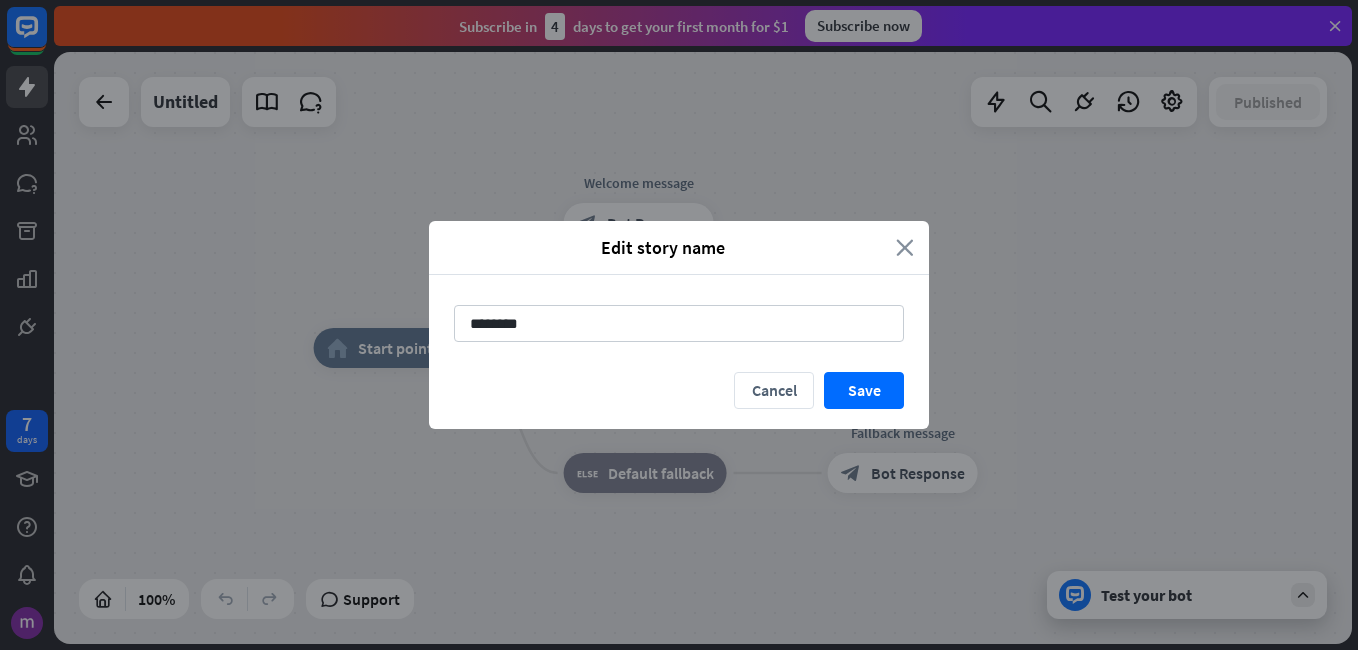 click on "close" at bounding box center (905, 247) 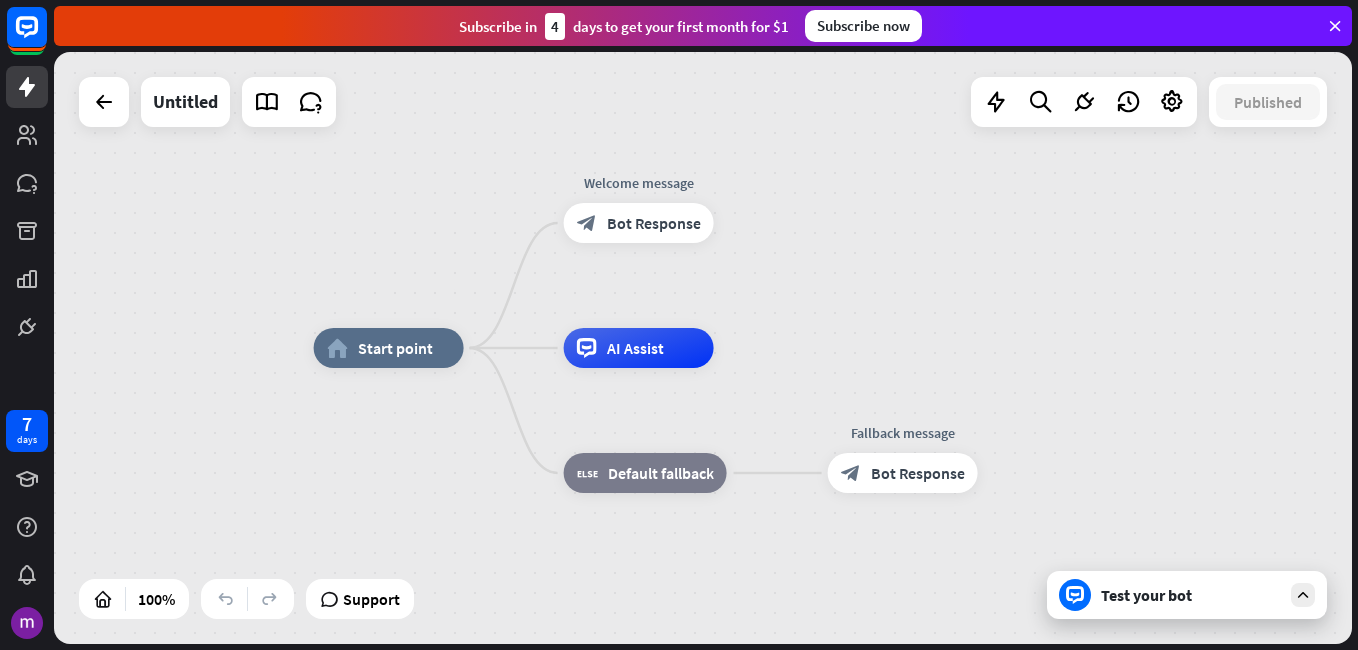 click on "Test your bot" at bounding box center [1187, 595] 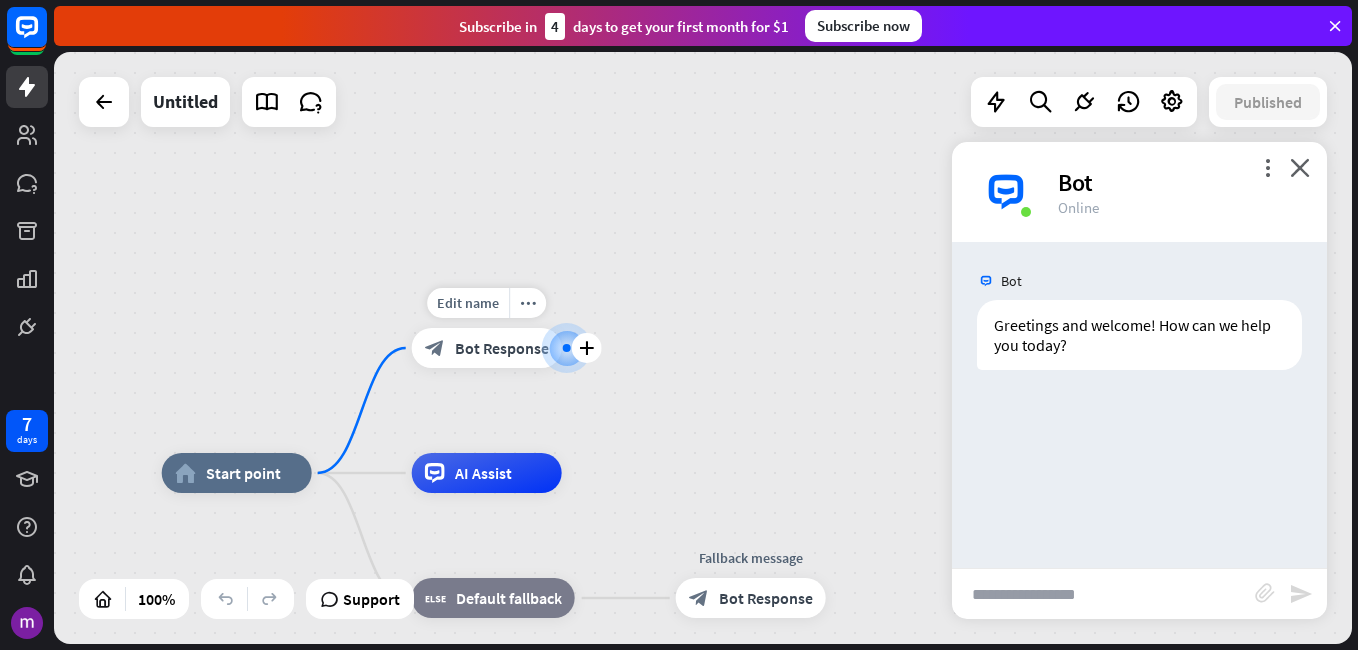 click on "Bot Response" at bounding box center [502, 348] 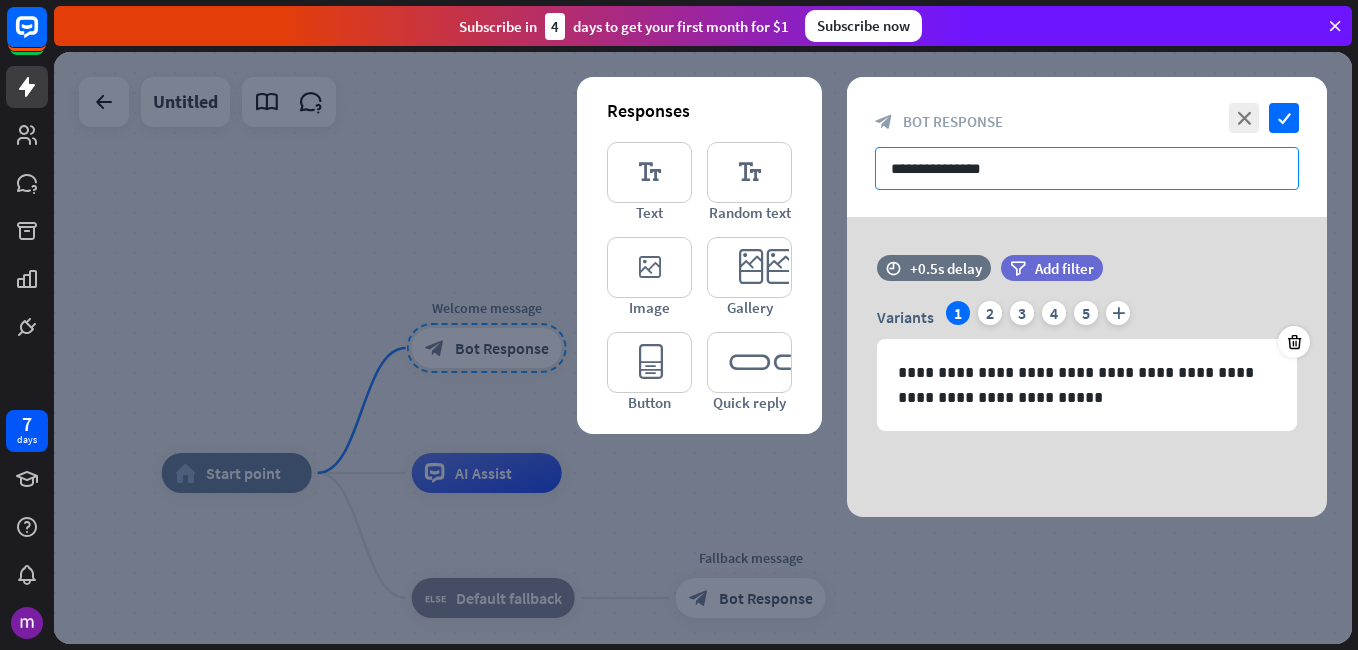 click on "**********" at bounding box center [1087, 168] 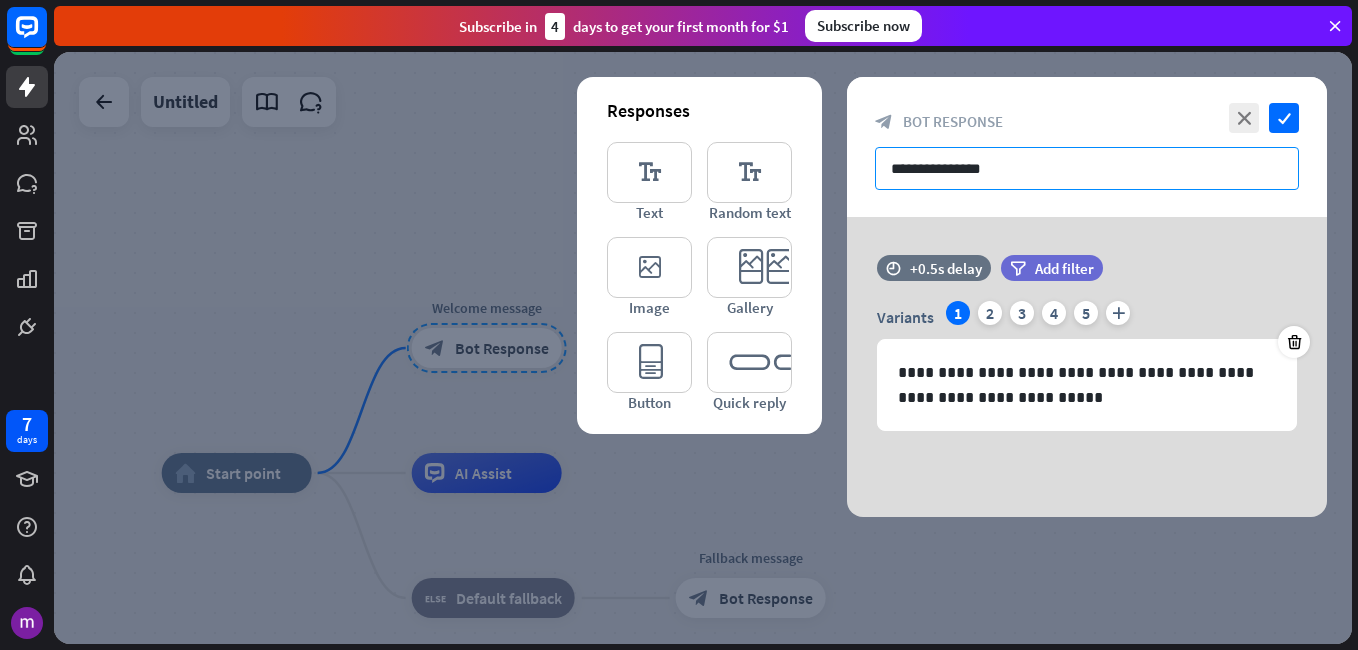 paste on "**********" 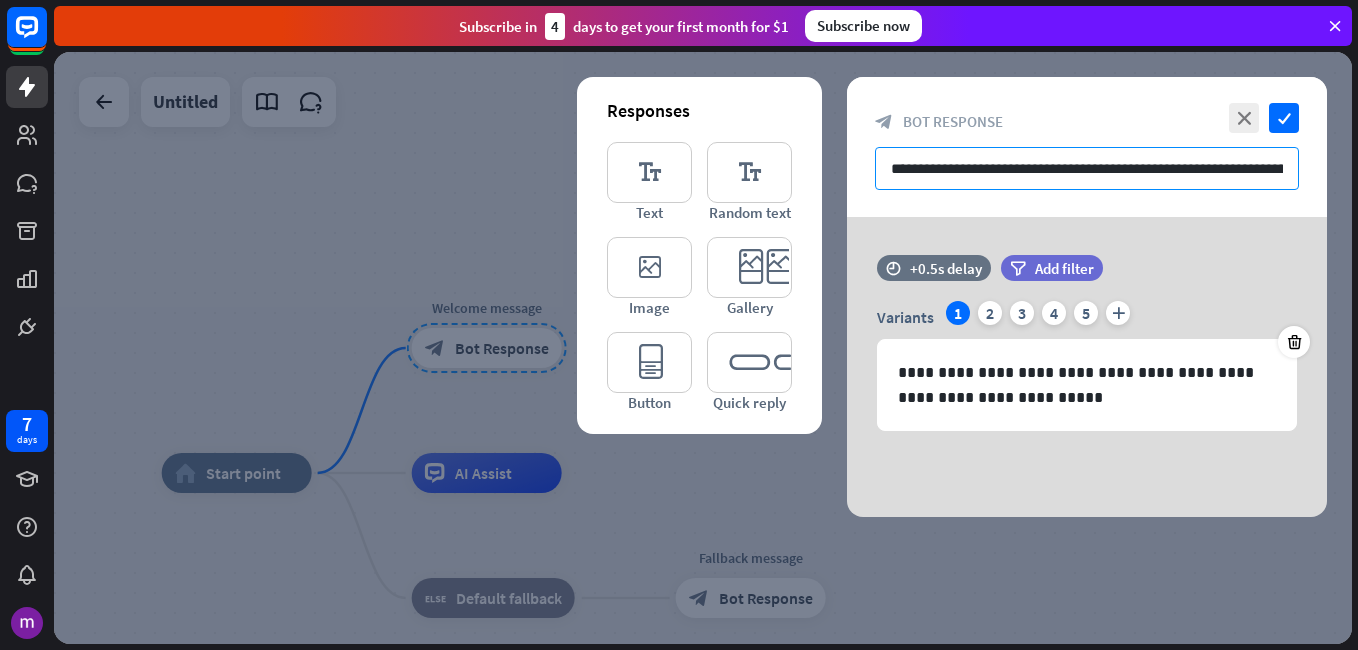 scroll, scrollTop: 0, scrollLeft: 415, axis: horizontal 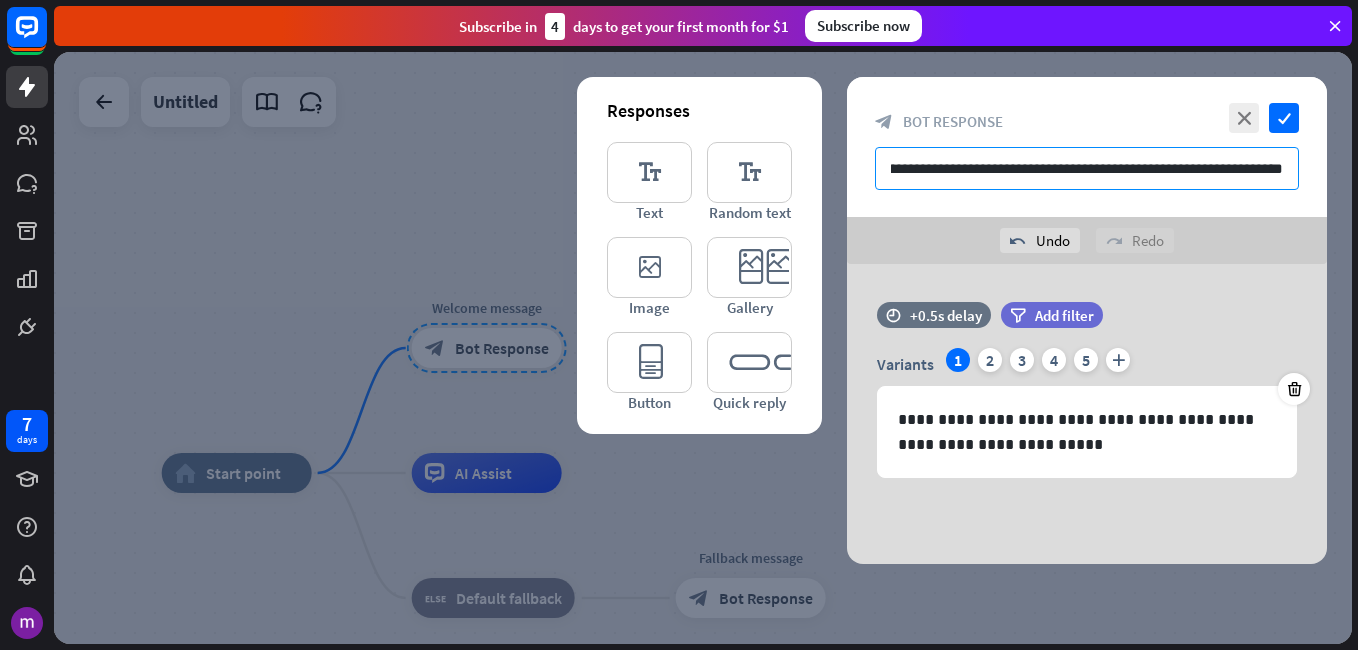 type on "**********" 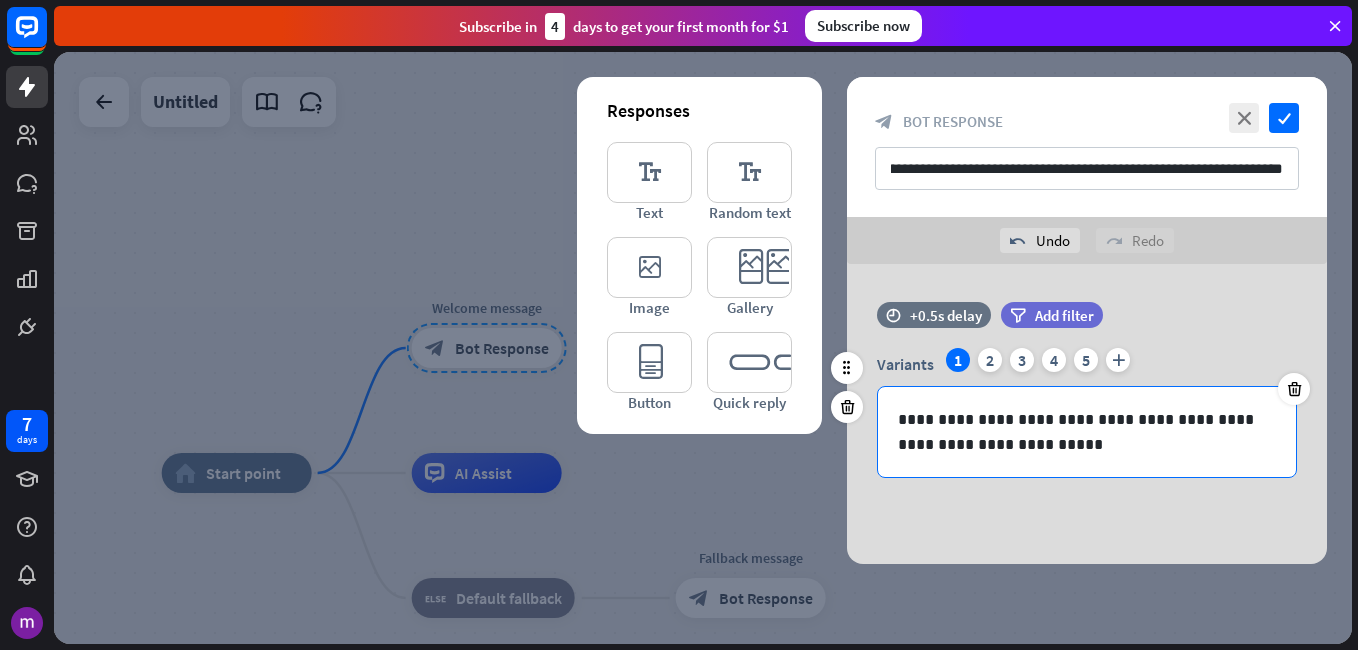 scroll, scrollTop: 0, scrollLeft: 0, axis: both 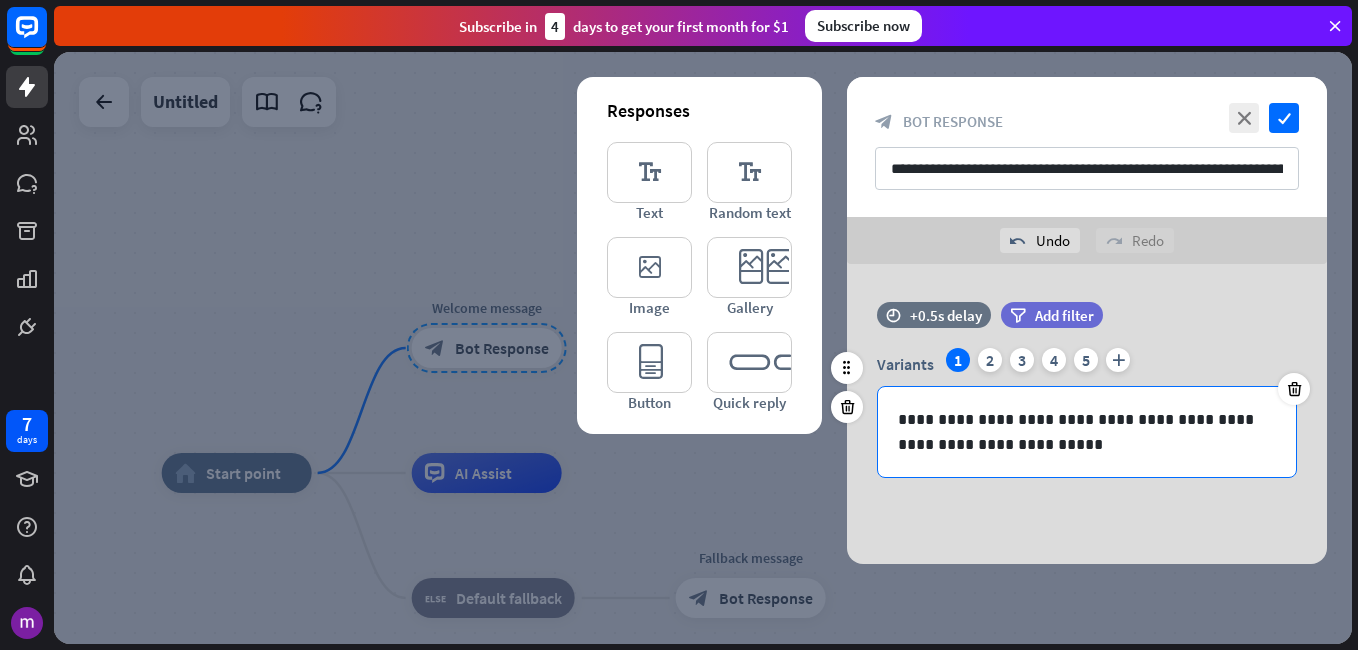click on "**********" at bounding box center (1087, 432) 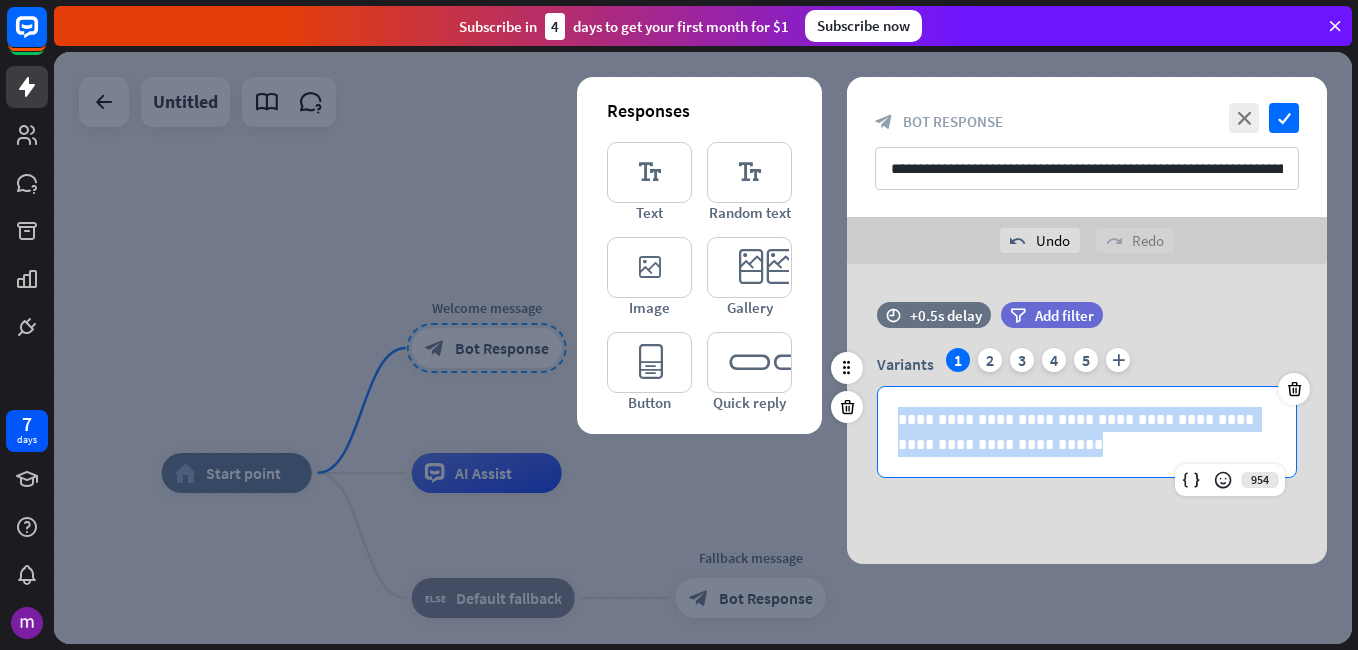 click on "**********" at bounding box center (1087, 432) 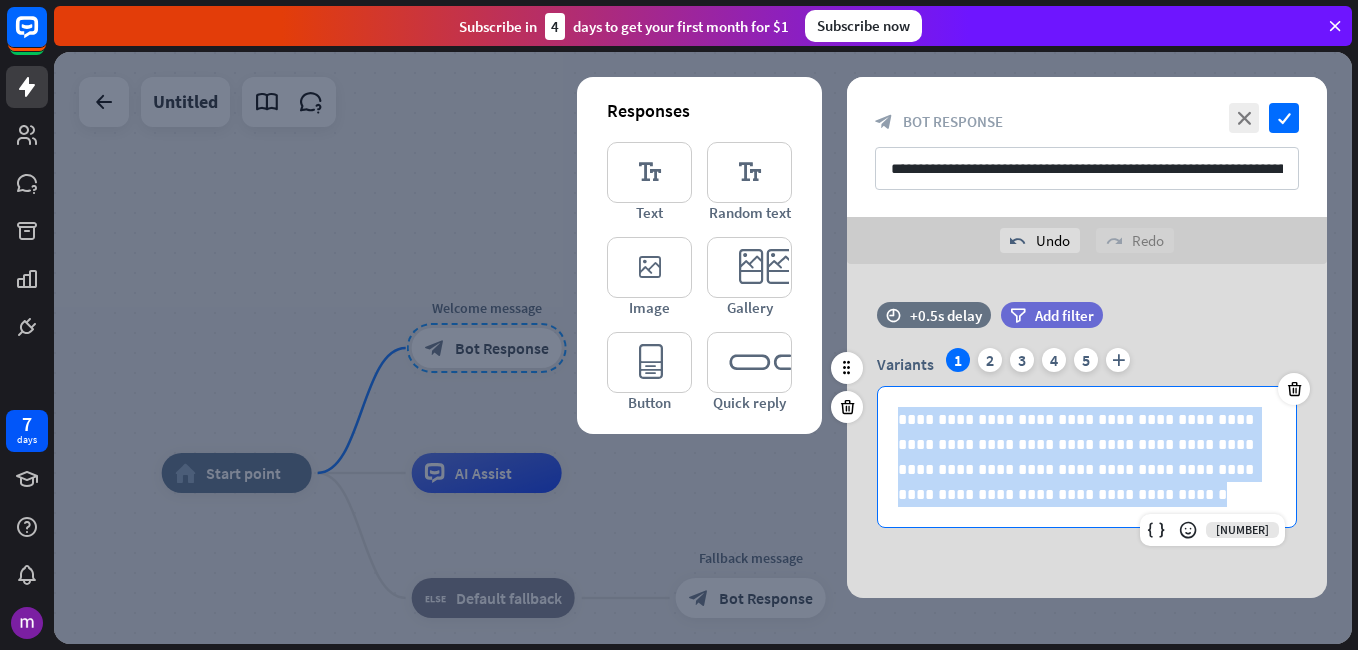 drag, startPoint x: 1031, startPoint y: 493, endPoint x: 892, endPoint y: 427, distance: 153.87332 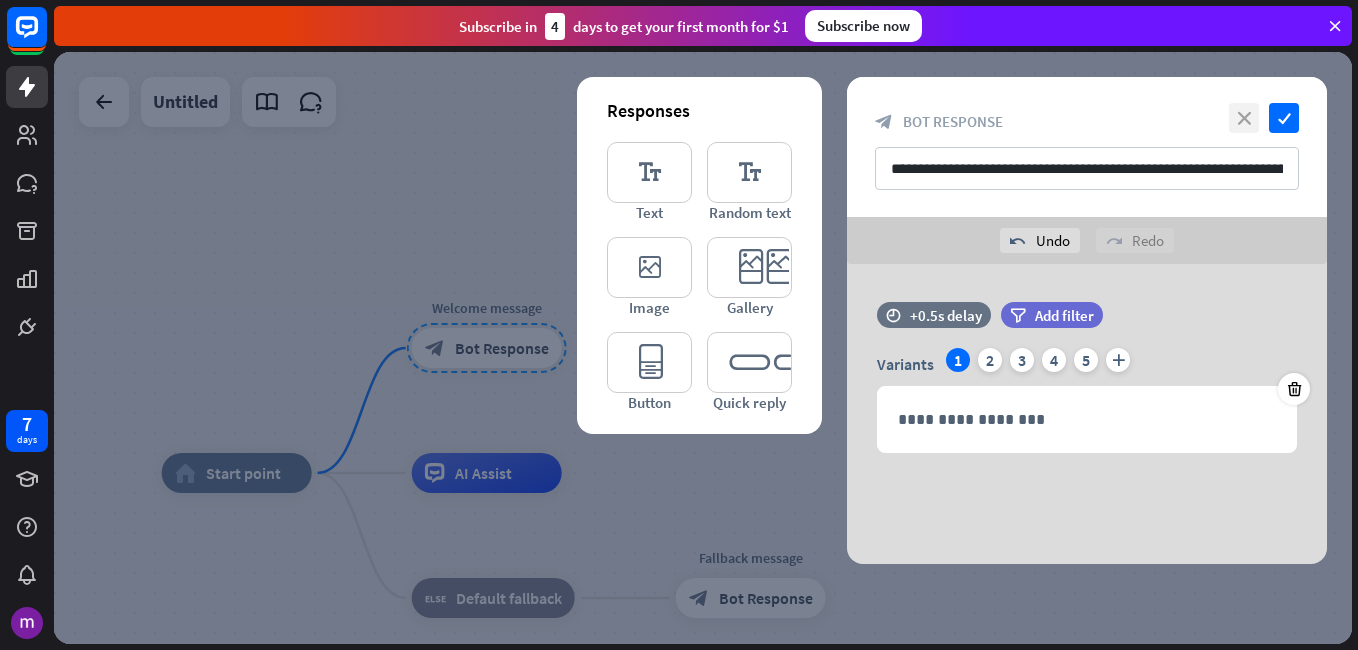 click on "close" at bounding box center (1244, 118) 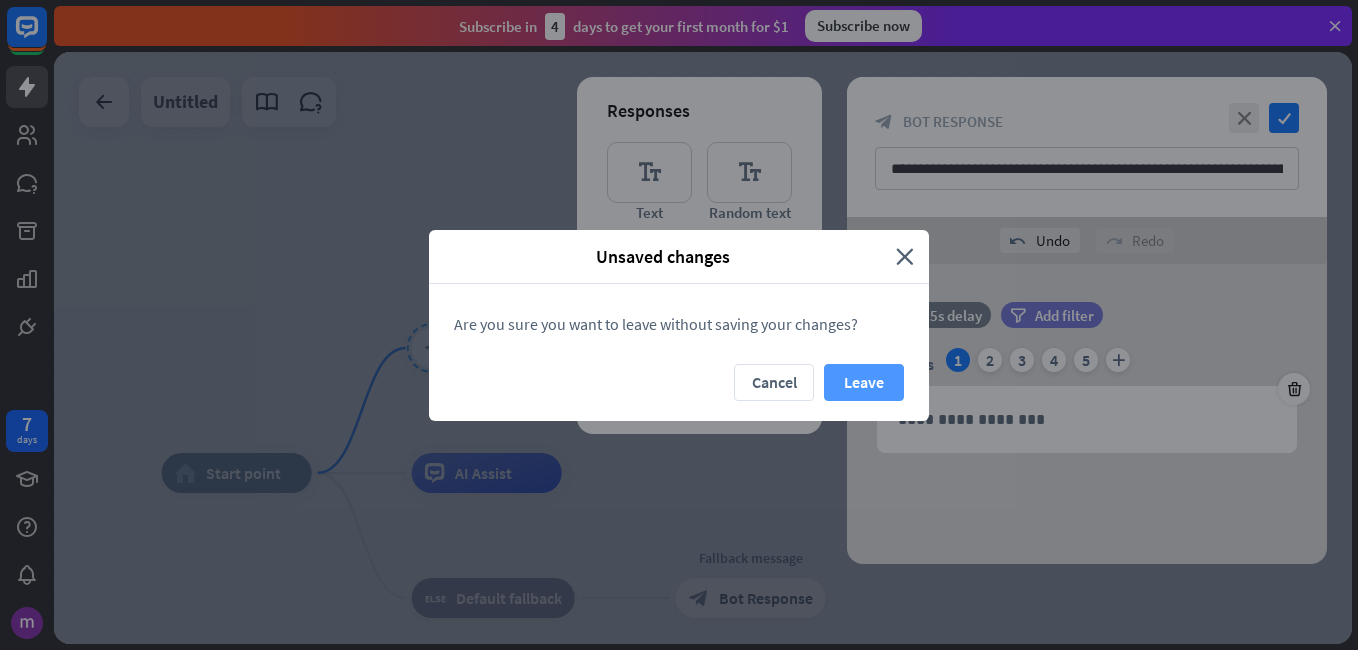 click on "Leave" at bounding box center (864, 382) 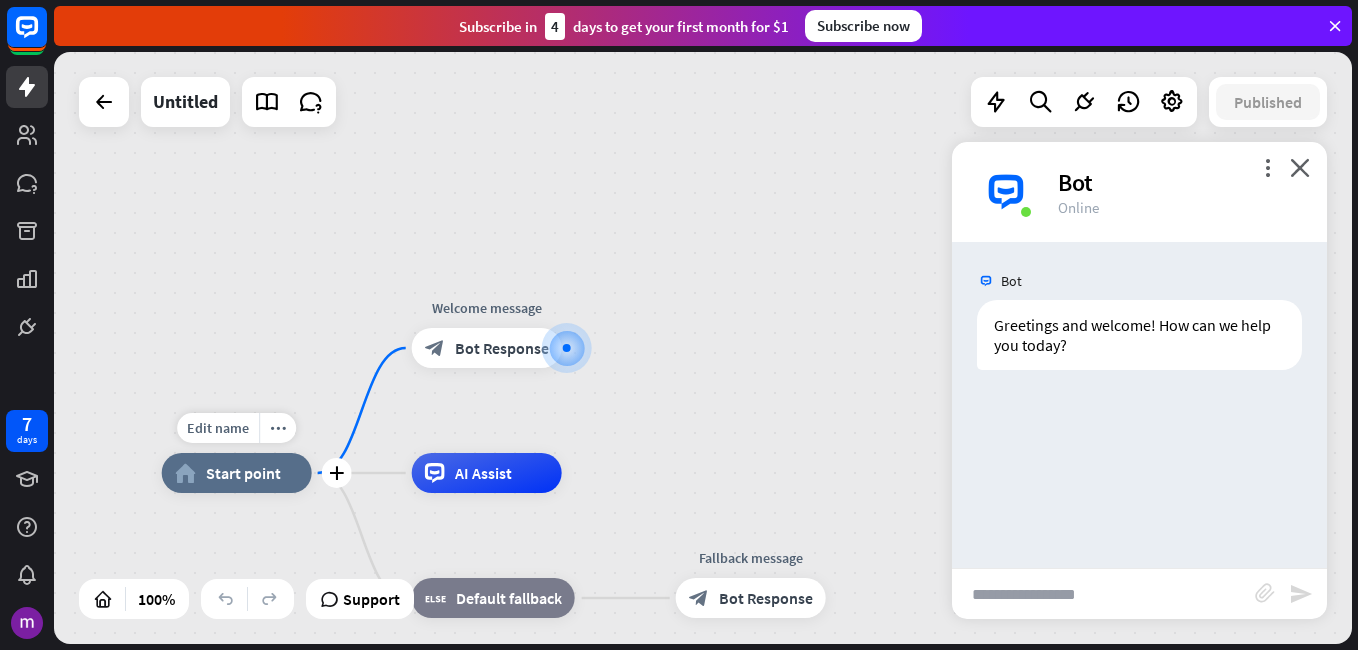 click on "Start point" at bounding box center [243, 473] 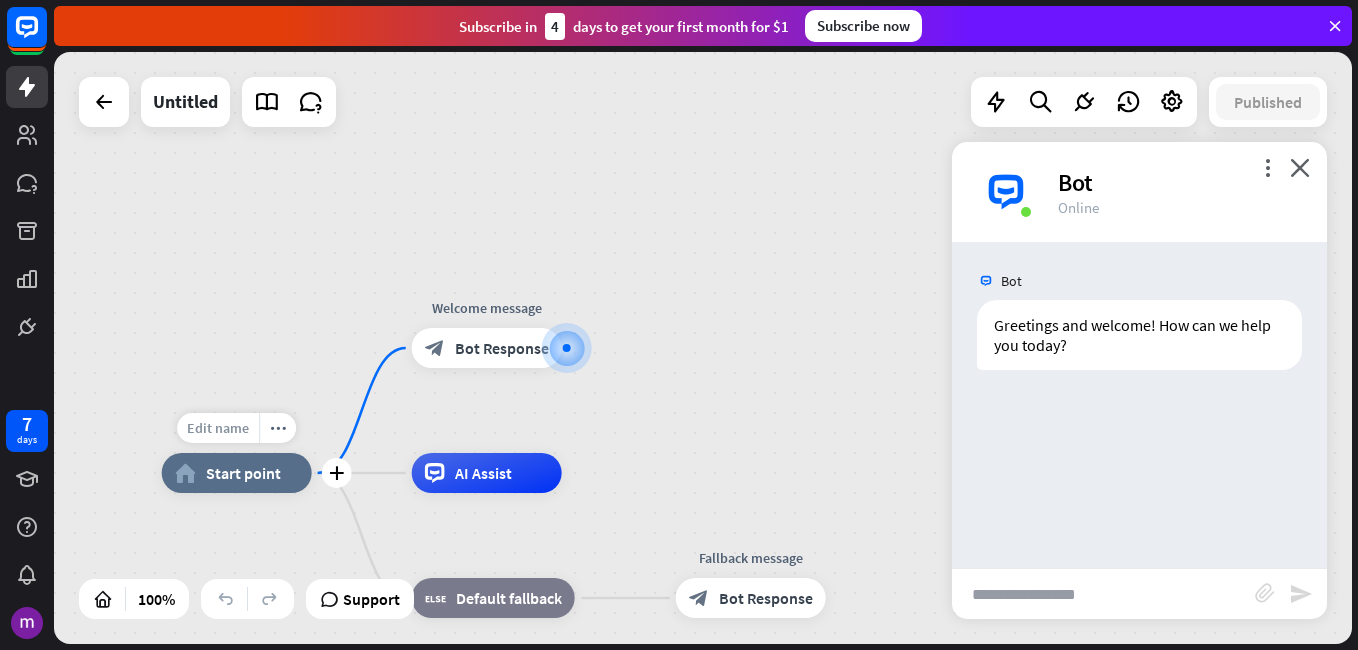 click on "Edit name" at bounding box center [218, 428] 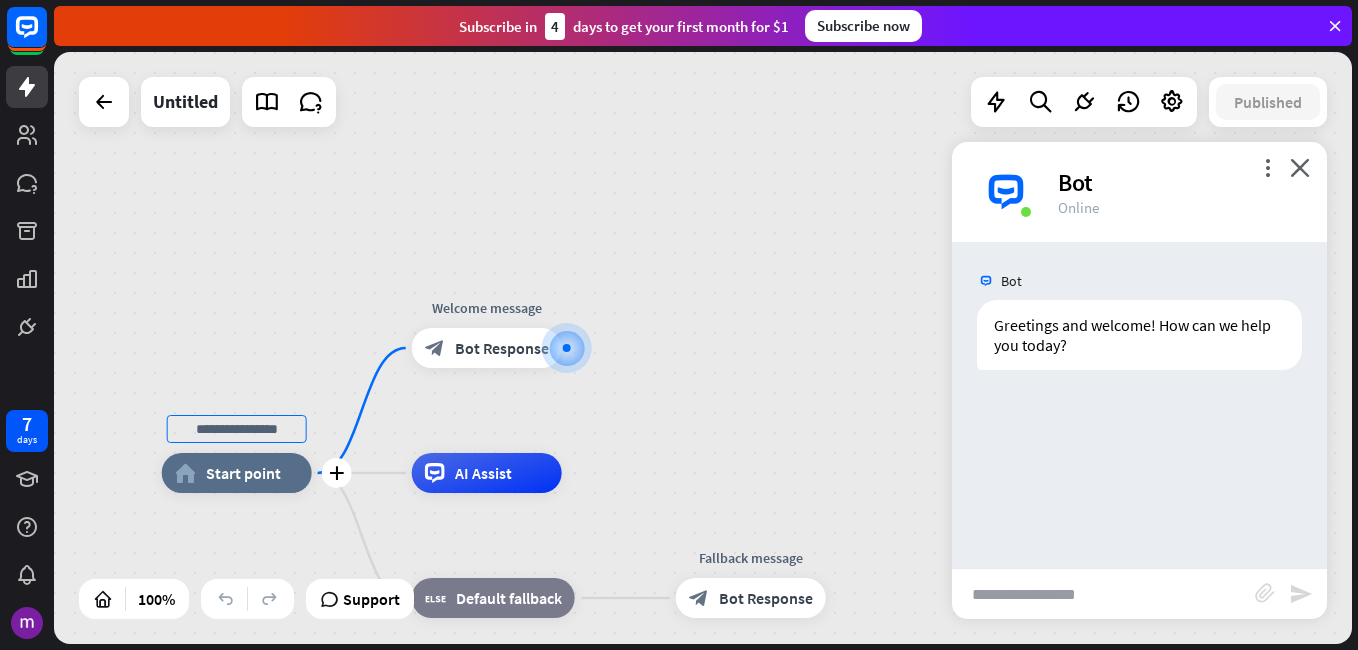 click at bounding box center [237, 429] 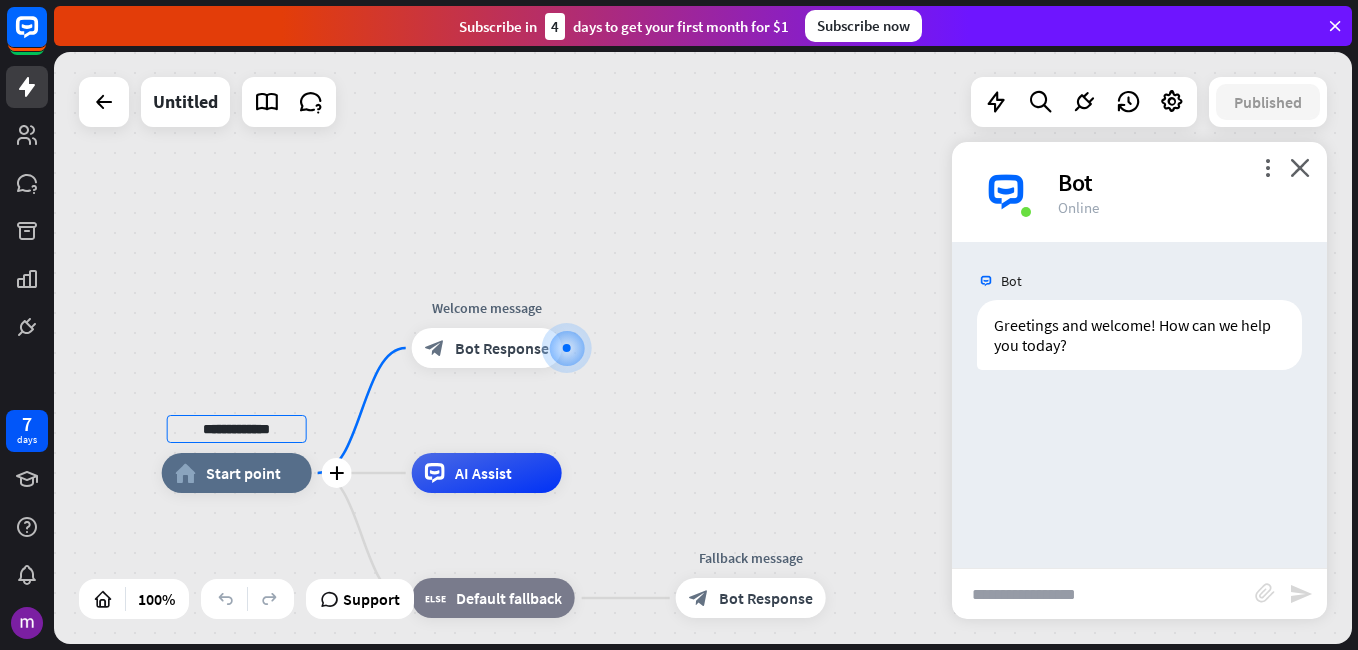 type on "**********" 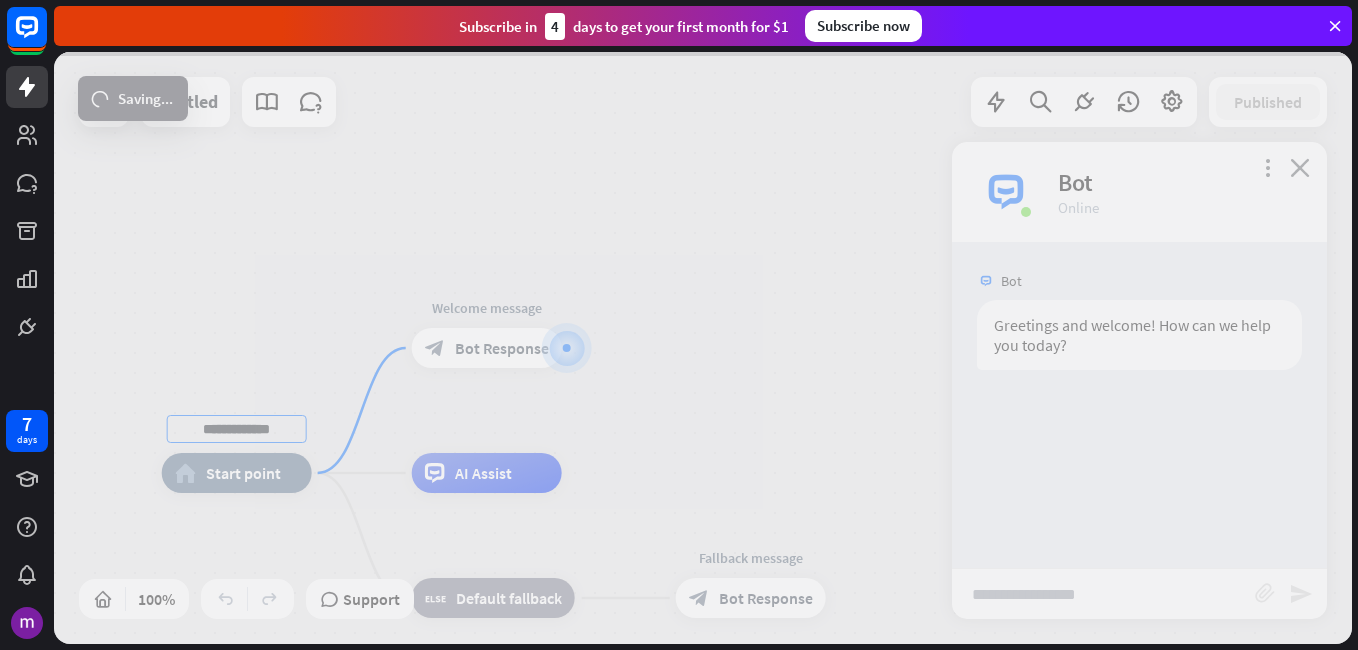 click on "**********" at bounding box center (703, 348) 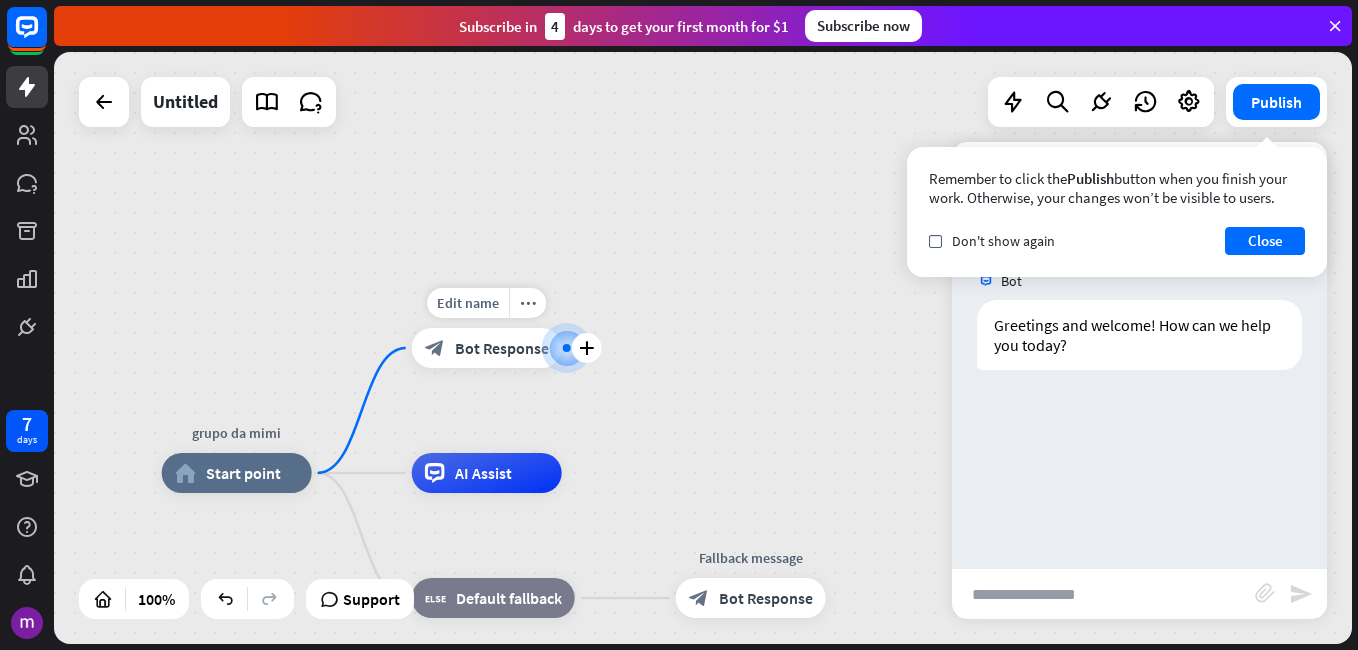 click on "Bot Response" at bounding box center [502, 348] 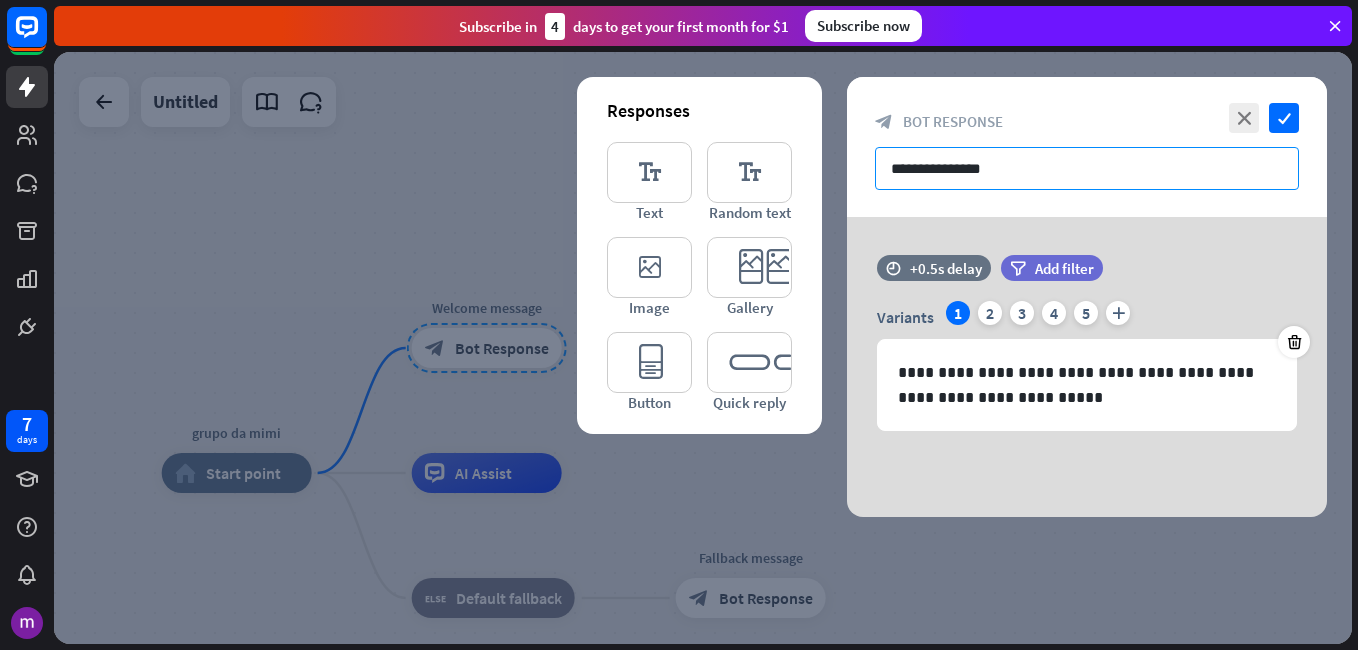 click on "**********" at bounding box center (1087, 168) 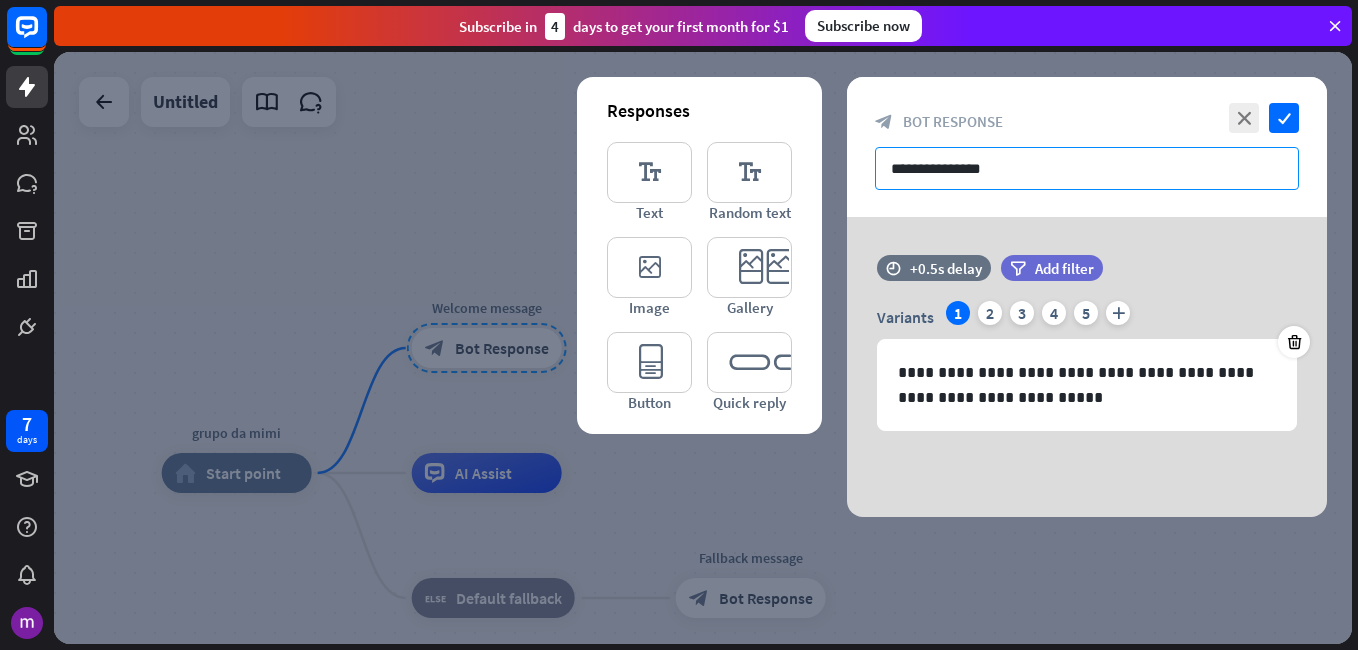 paste on "**********" 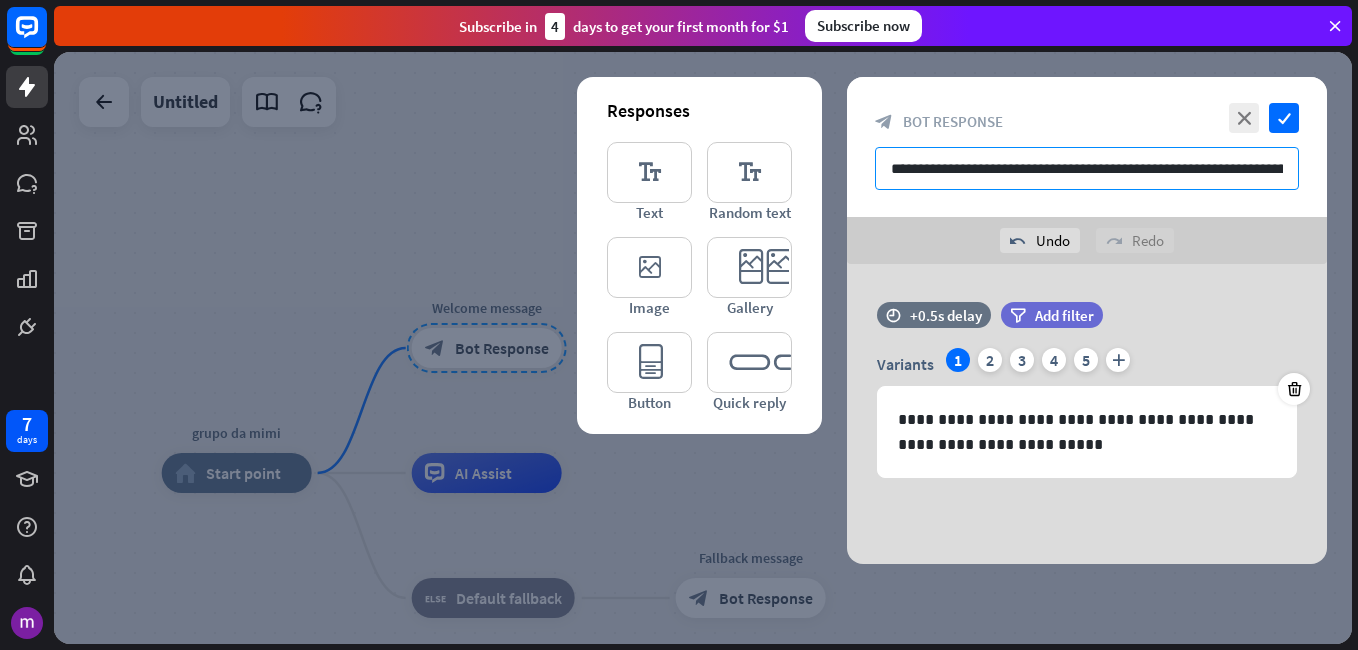 scroll, scrollTop: 0, scrollLeft: 415, axis: horizontal 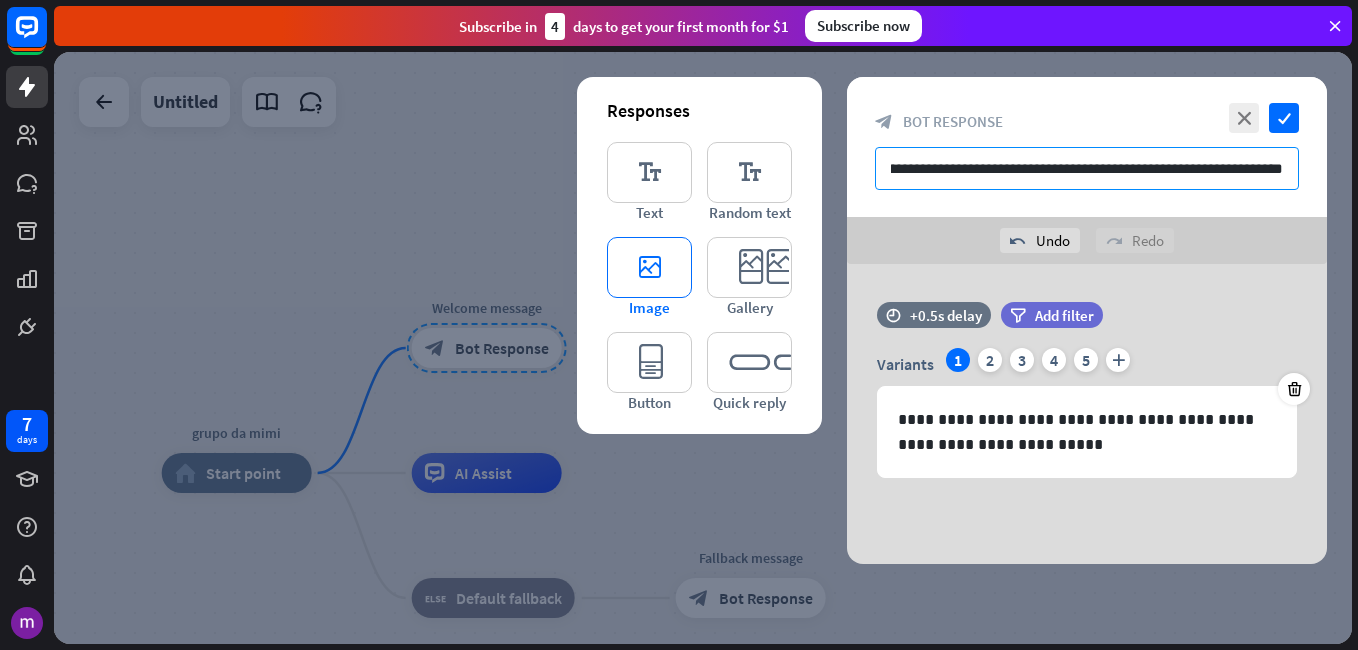 type on "**********" 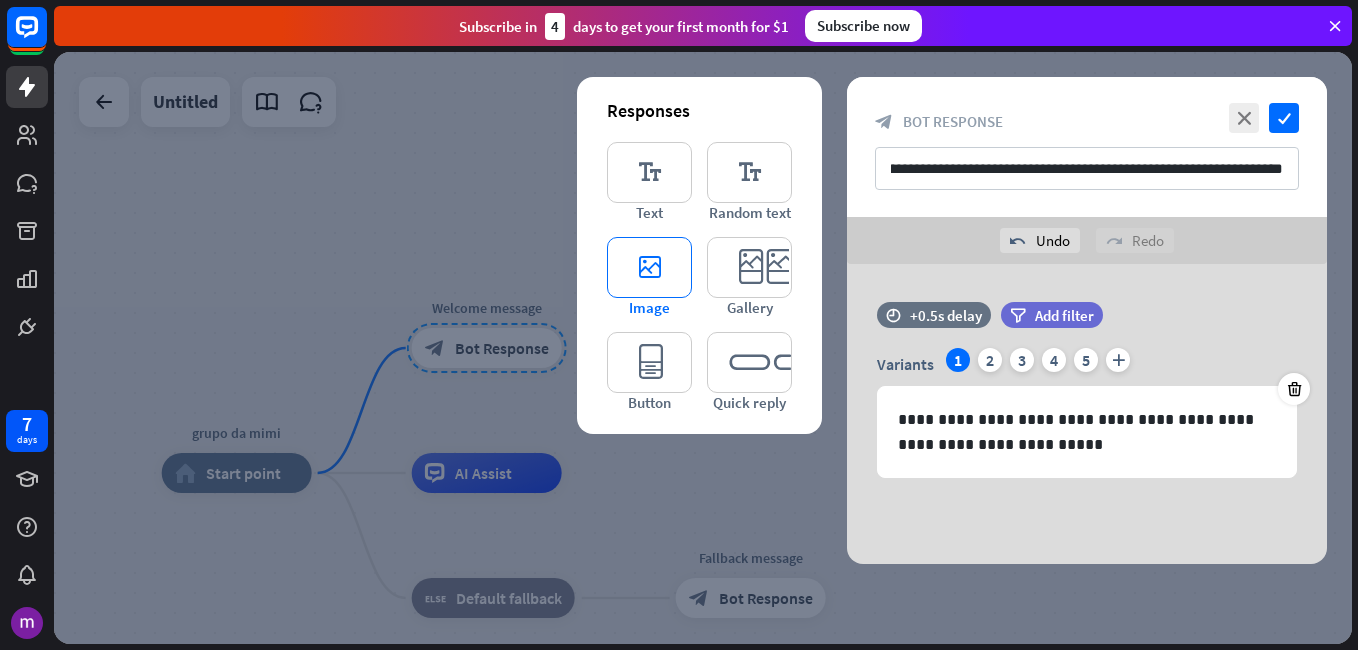 scroll, scrollTop: 0, scrollLeft: 0, axis: both 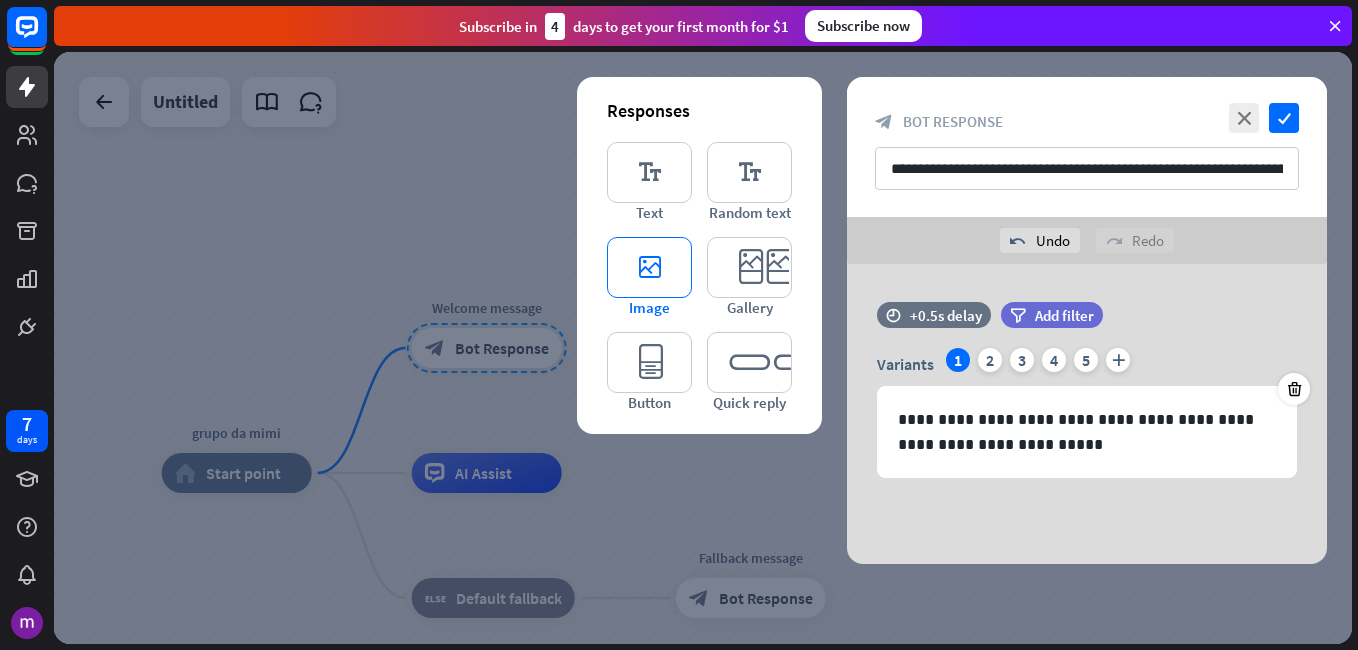 click on "editor_image" at bounding box center (649, 267) 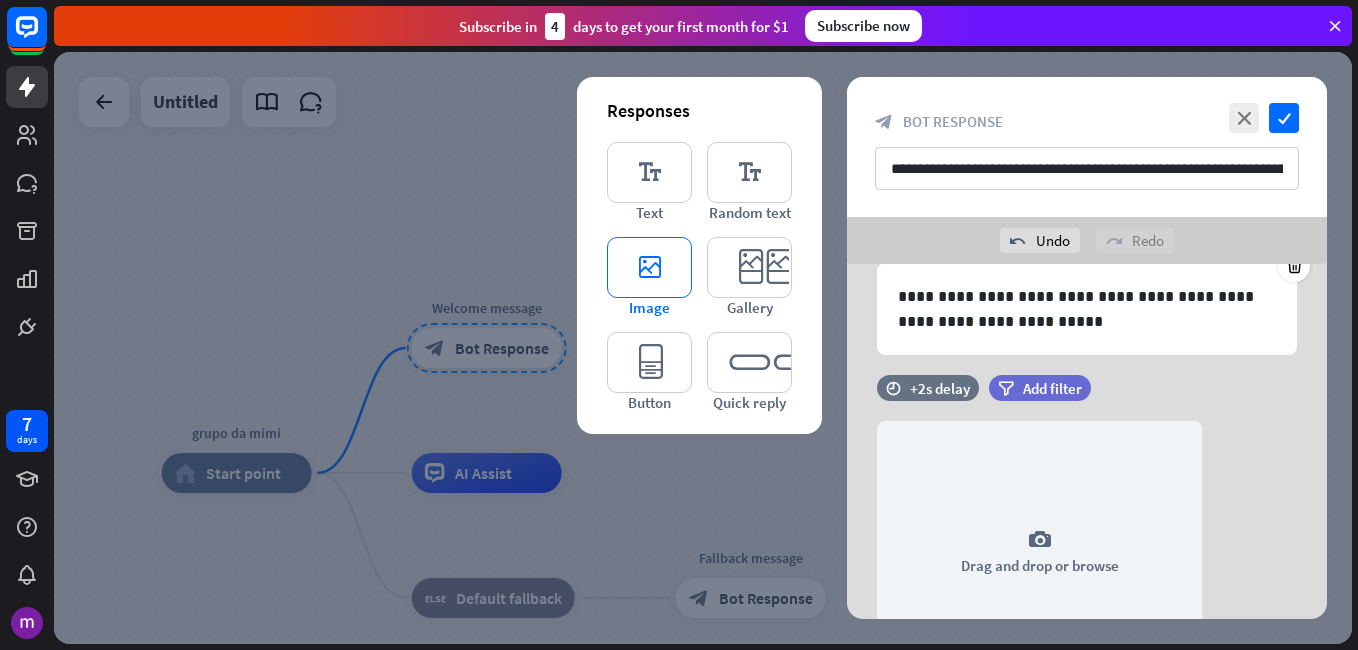 scroll, scrollTop: 234, scrollLeft: 0, axis: vertical 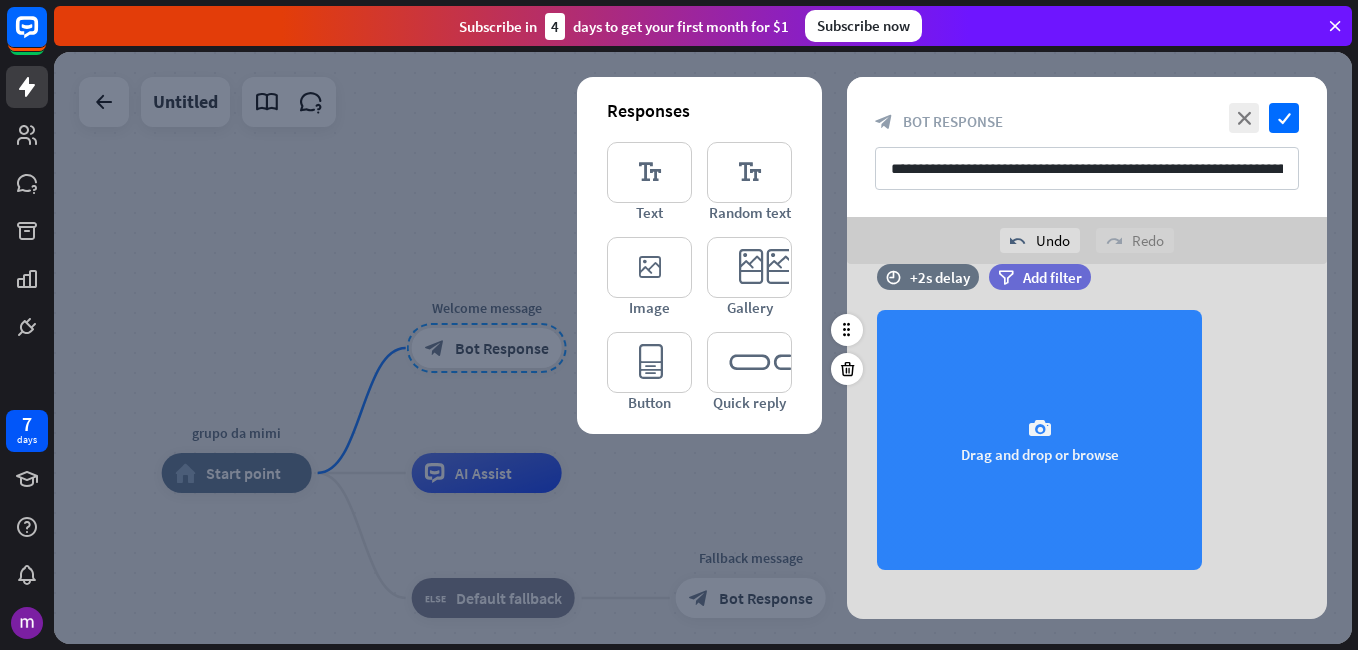 click on "camera
Drag and drop or browse" at bounding box center (1039, 440) 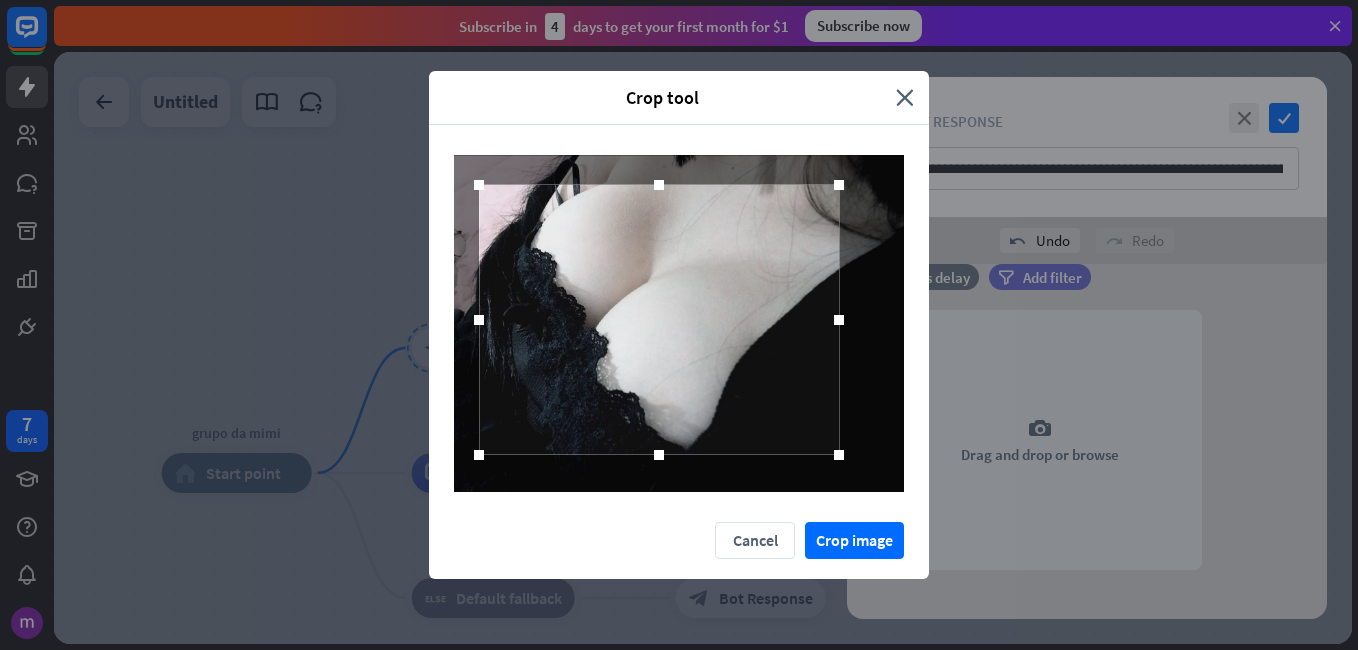 drag, startPoint x: 787, startPoint y: 410, endPoint x: 767, endPoint y: 406, distance: 20.396078 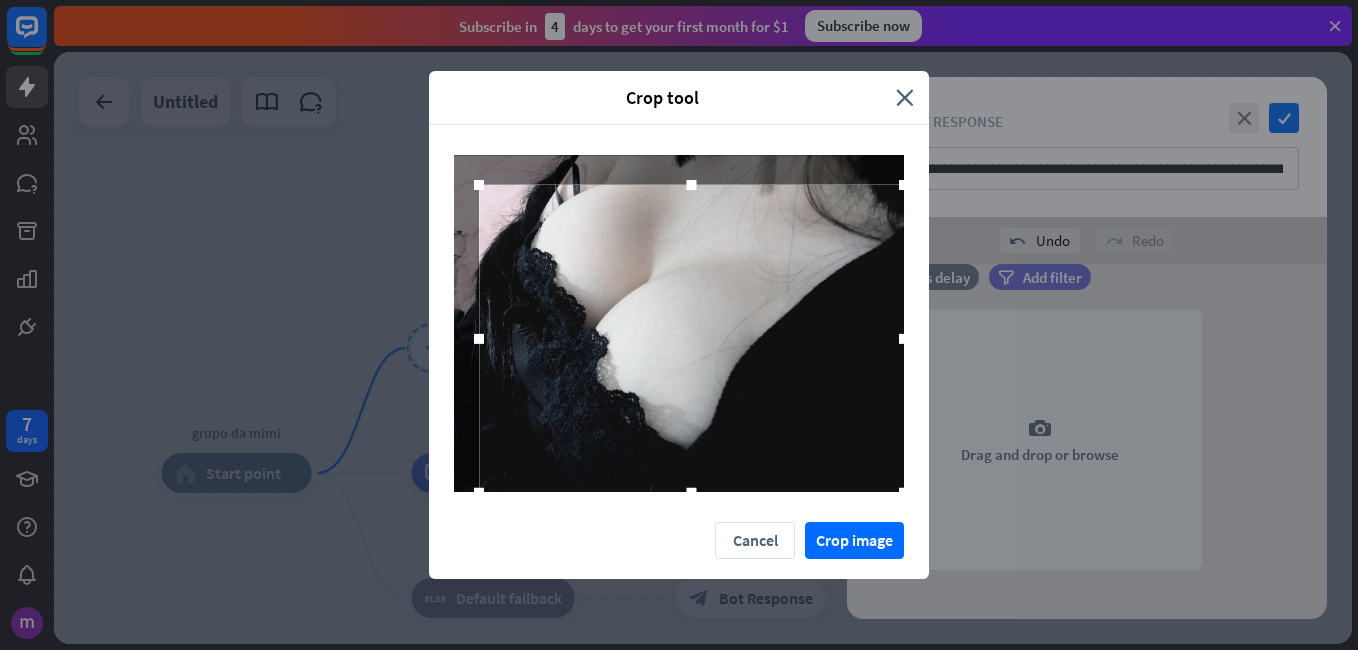 drag, startPoint x: 843, startPoint y: 461, endPoint x: 1048, endPoint y: 566, distance: 230.32585 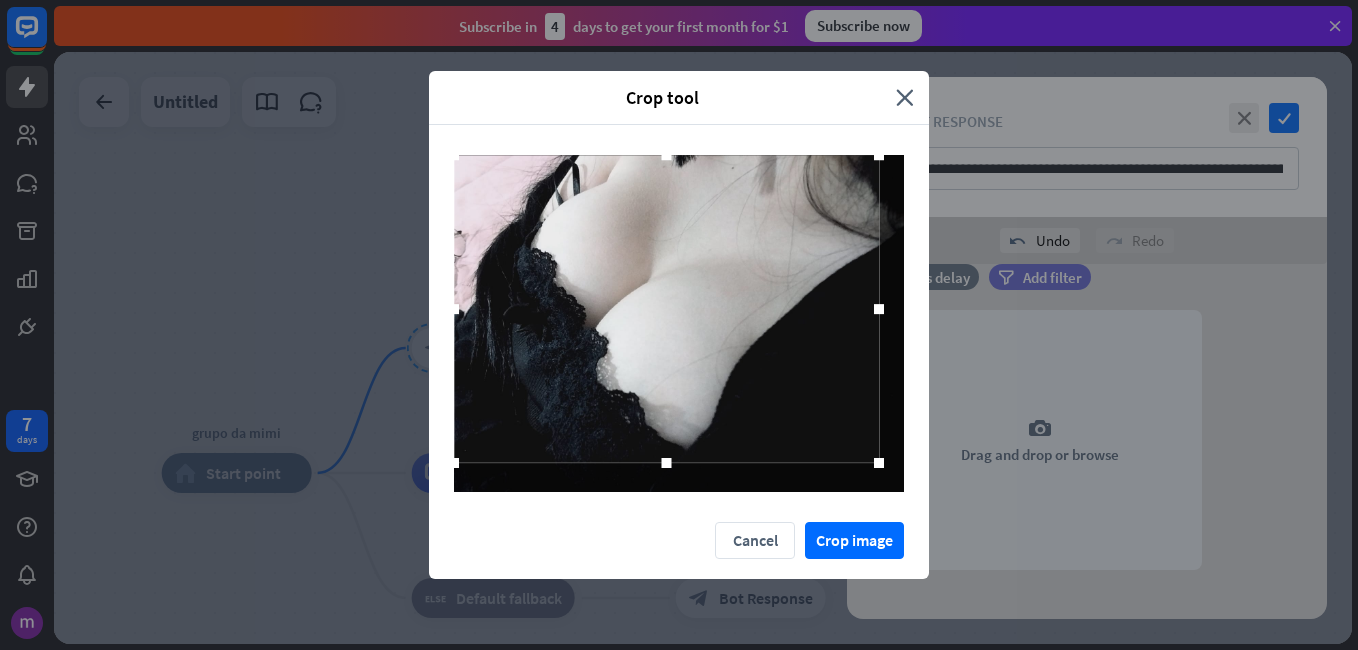 drag, startPoint x: 822, startPoint y: 410, endPoint x: 776, endPoint y: 358, distance: 69.426216 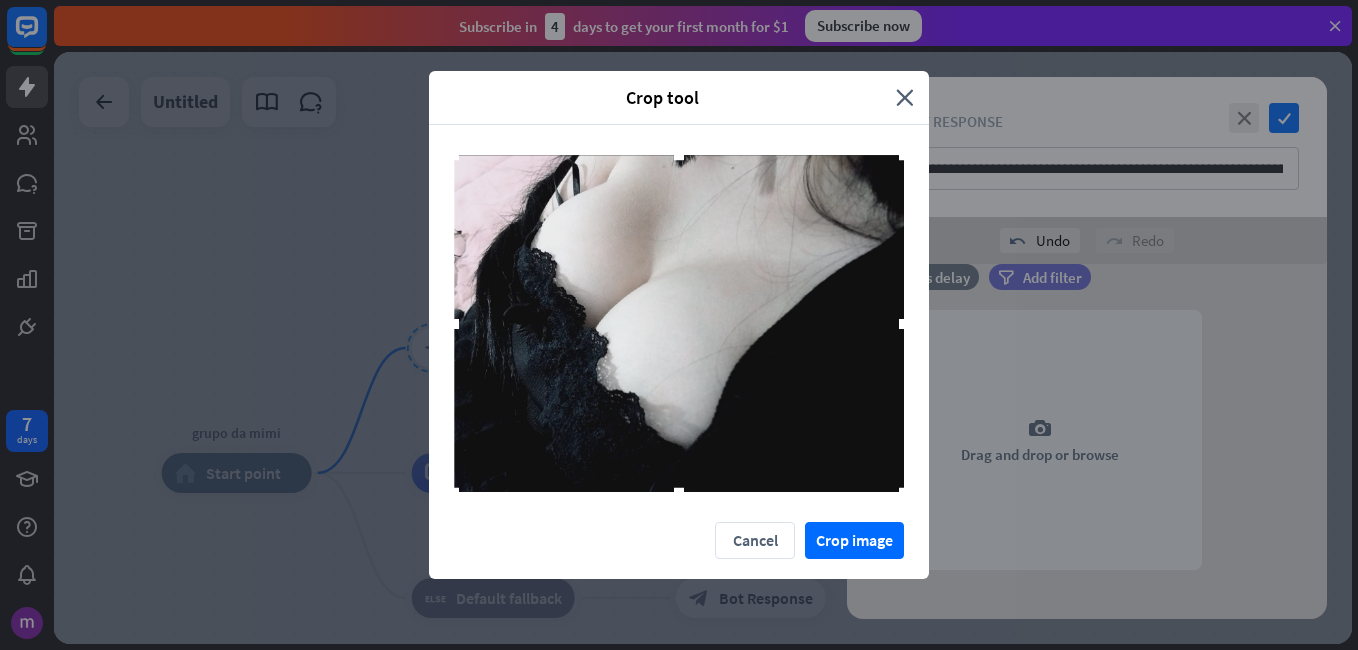drag, startPoint x: 880, startPoint y: 466, endPoint x: 955, endPoint y: 544, distance: 108.20813 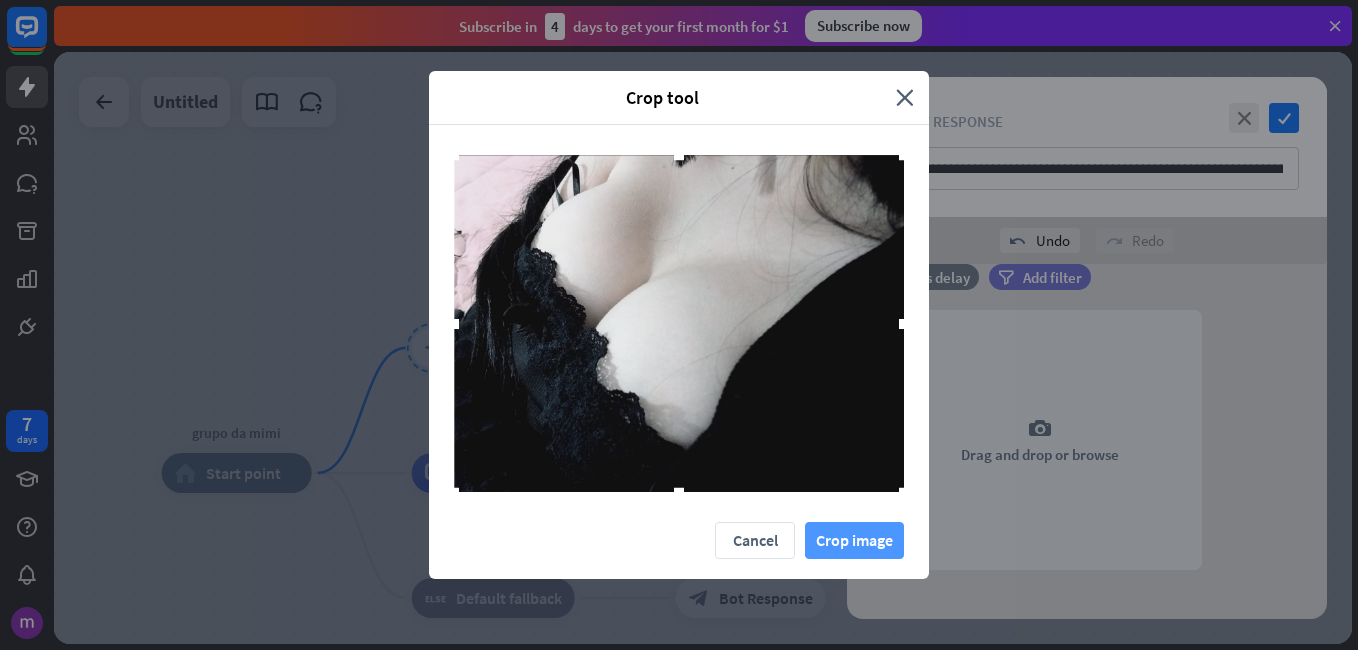 click on "Crop image" at bounding box center [854, 540] 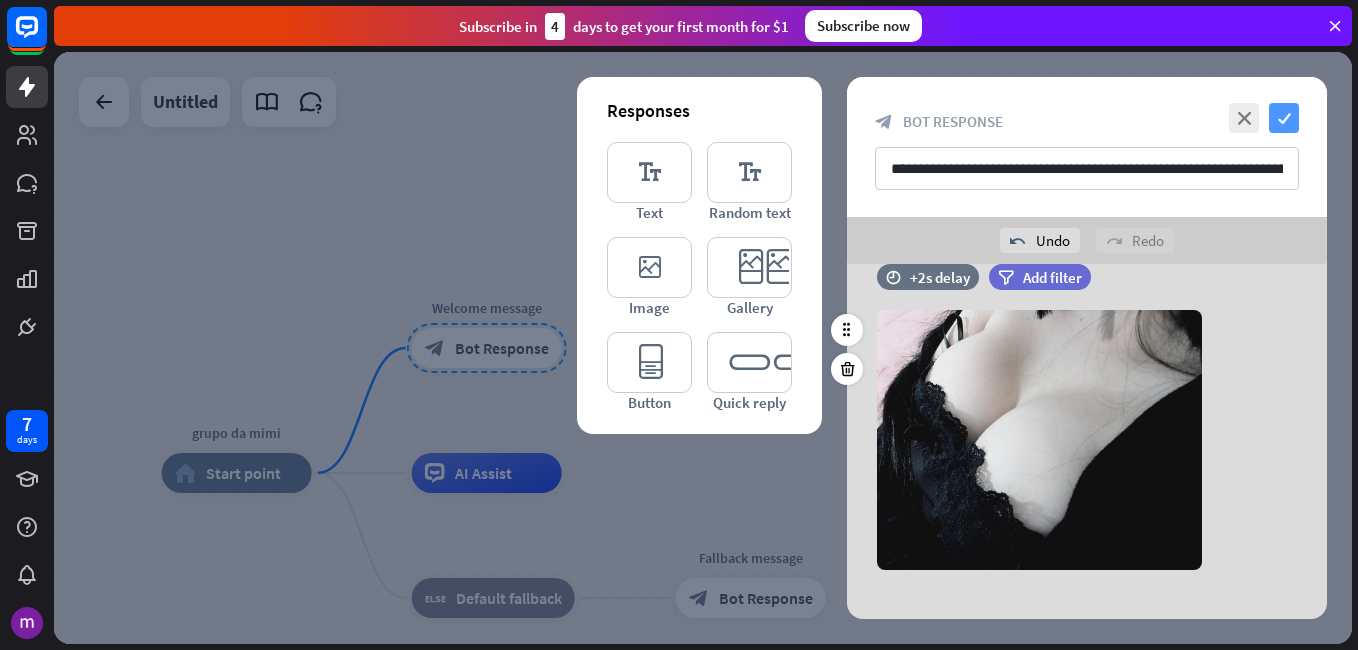 click on "check" at bounding box center [1284, 118] 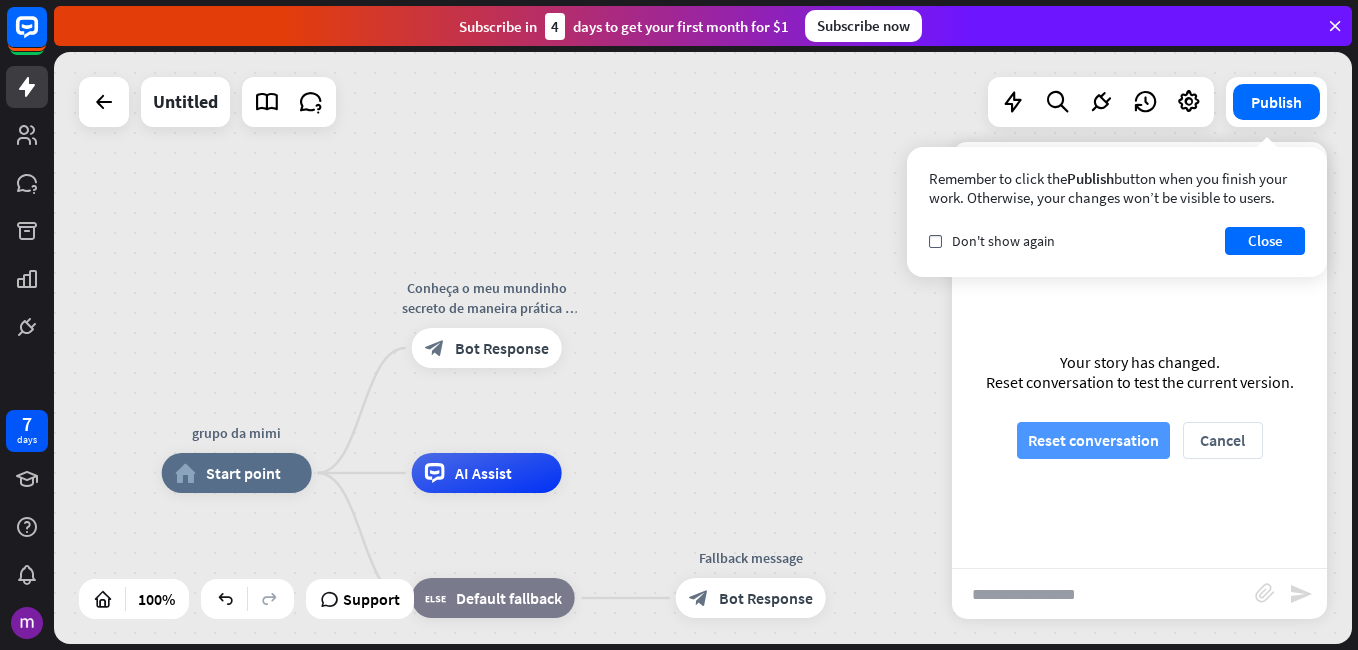 click on "Reset conversation" at bounding box center [1093, 440] 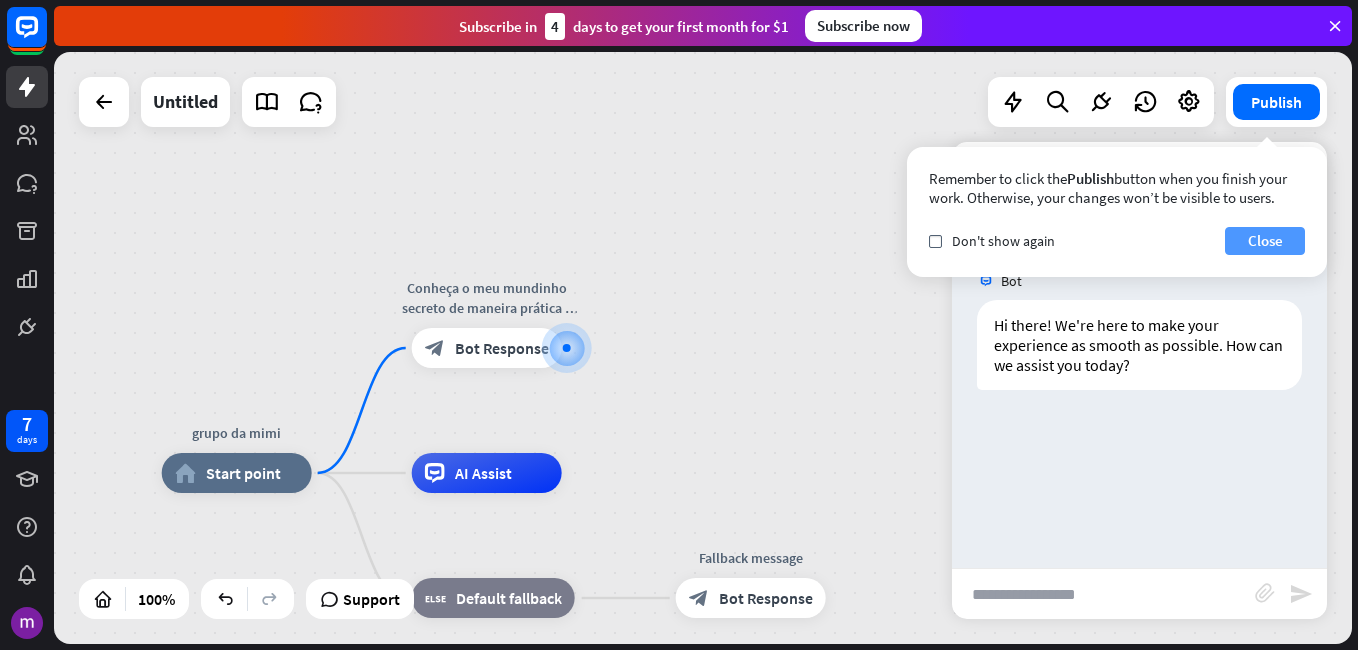 click on "Close" at bounding box center (1265, 241) 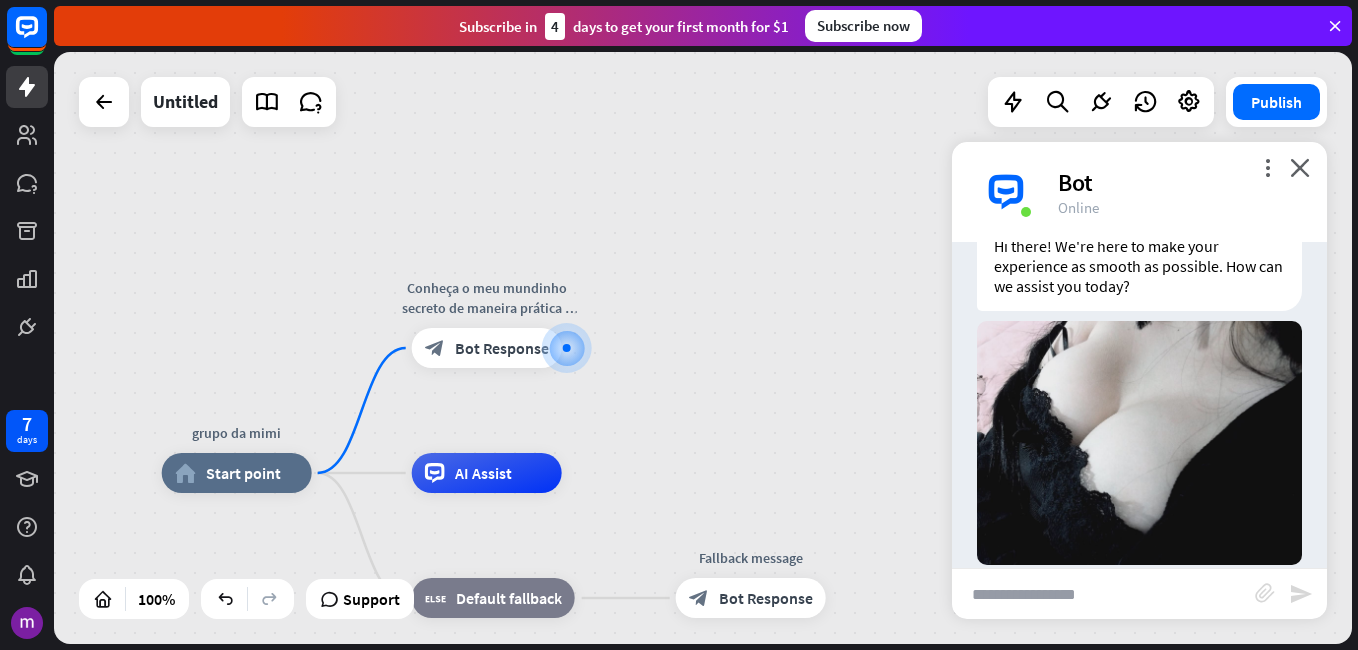 scroll, scrollTop: 95, scrollLeft: 0, axis: vertical 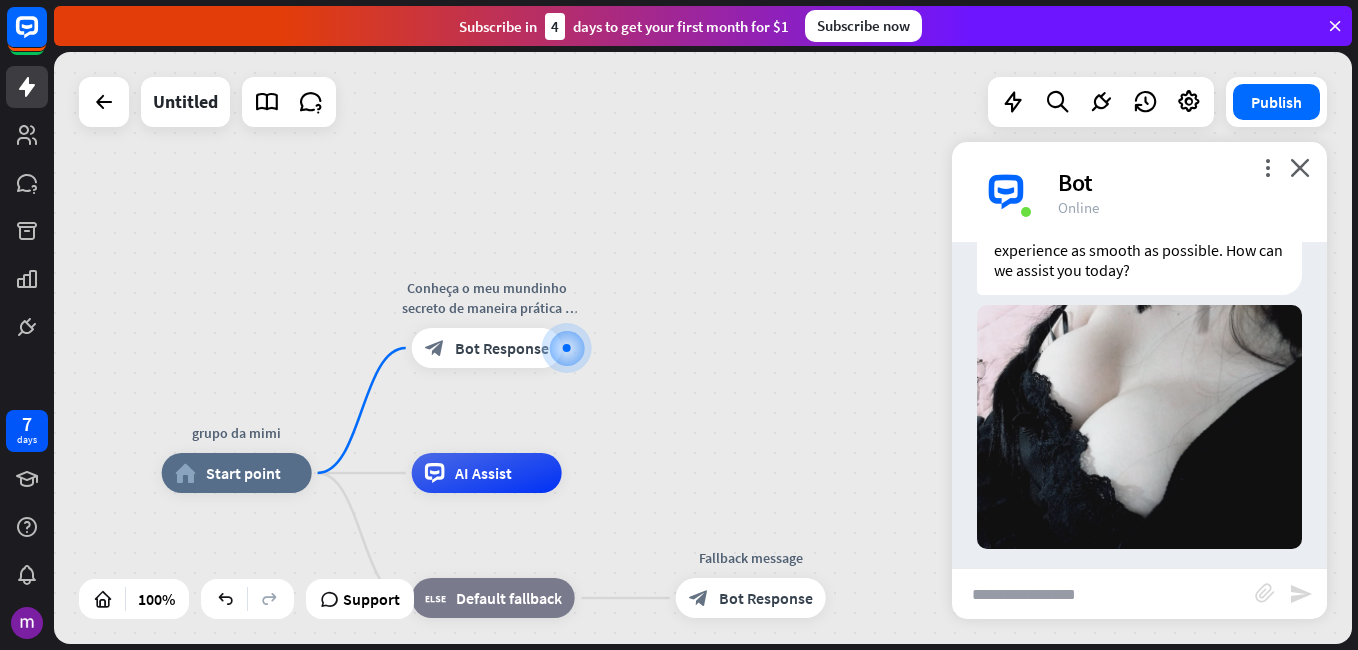 drag, startPoint x: 1311, startPoint y: 383, endPoint x: 1314, endPoint y: 347, distance: 36.124783 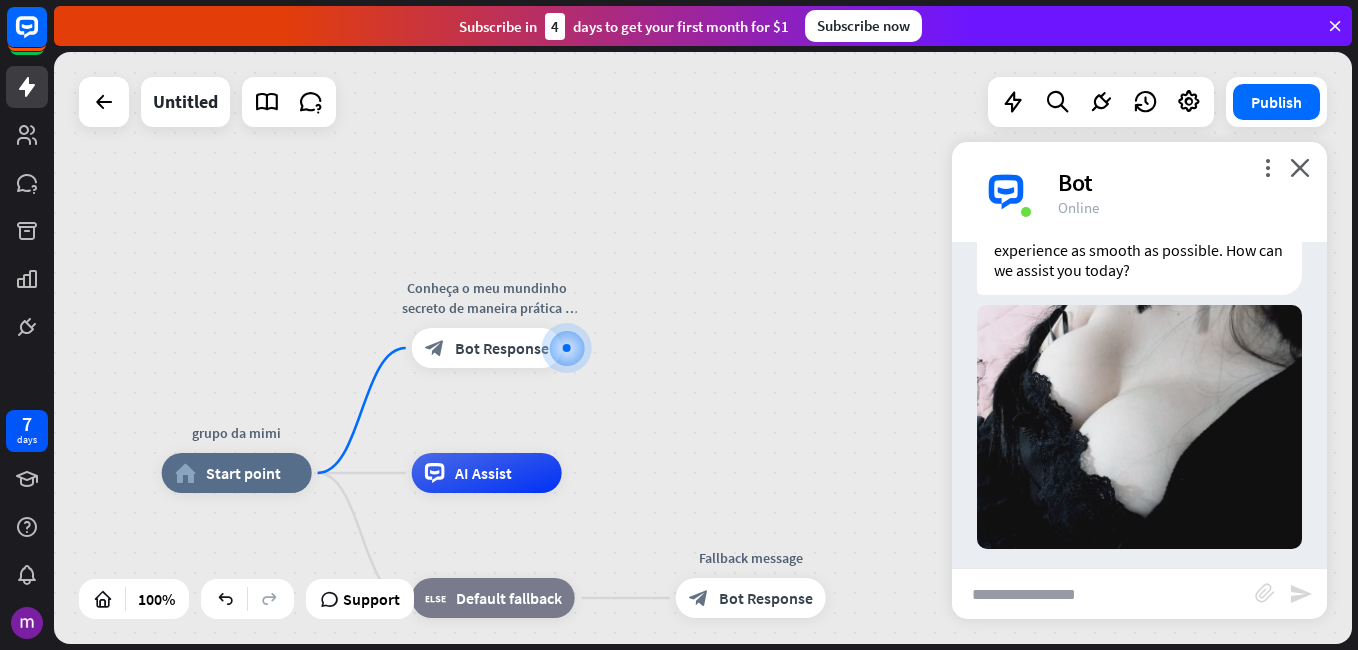 click on "Bot
Hi there! We're here to make your experience as smooth as possible. How can we assist you today?
Today [TIME]
Show JSON
Today [TIME]
Show JSON" at bounding box center (1139, 405) 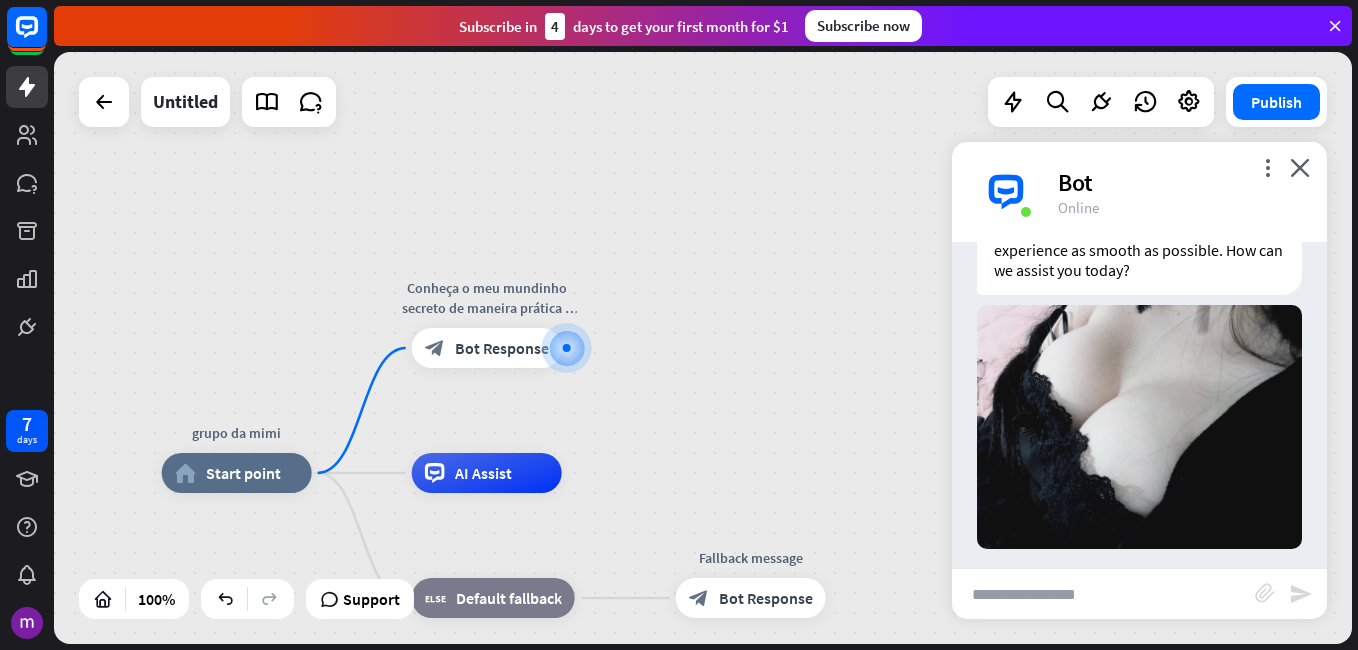 scroll, scrollTop: 0, scrollLeft: 0, axis: both 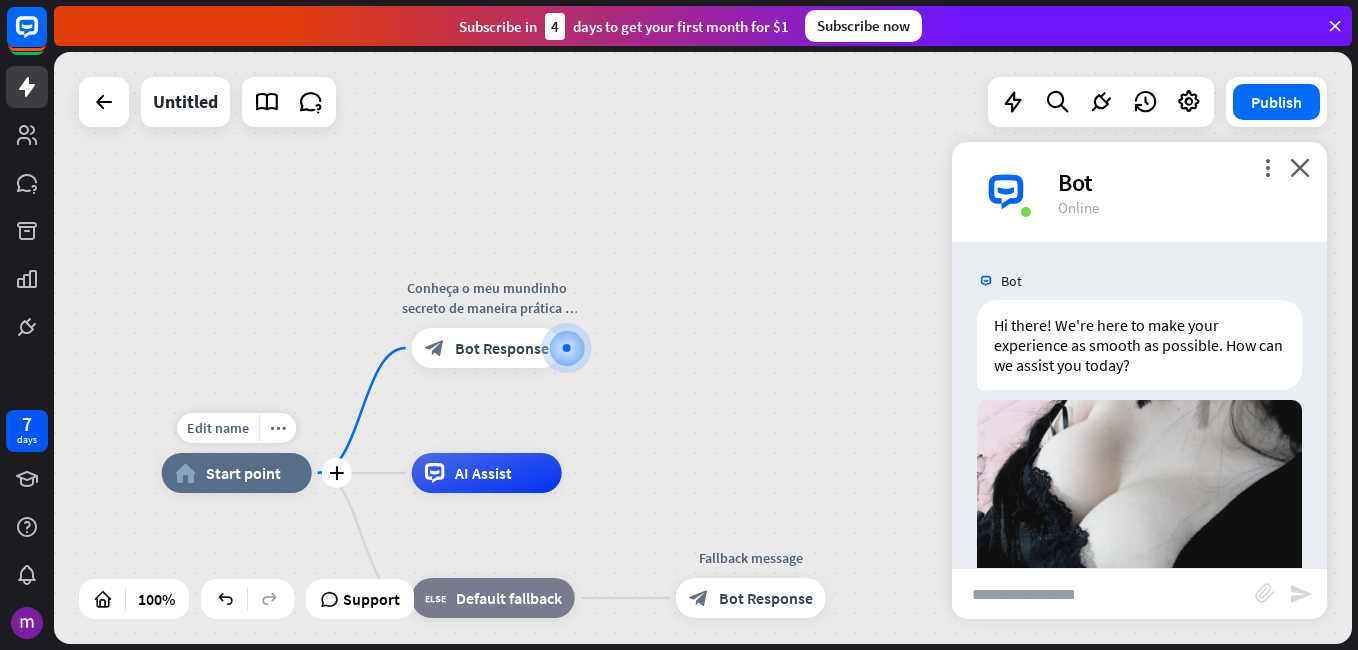 click on "home_2   Start point" at bounding box center (237, 473) 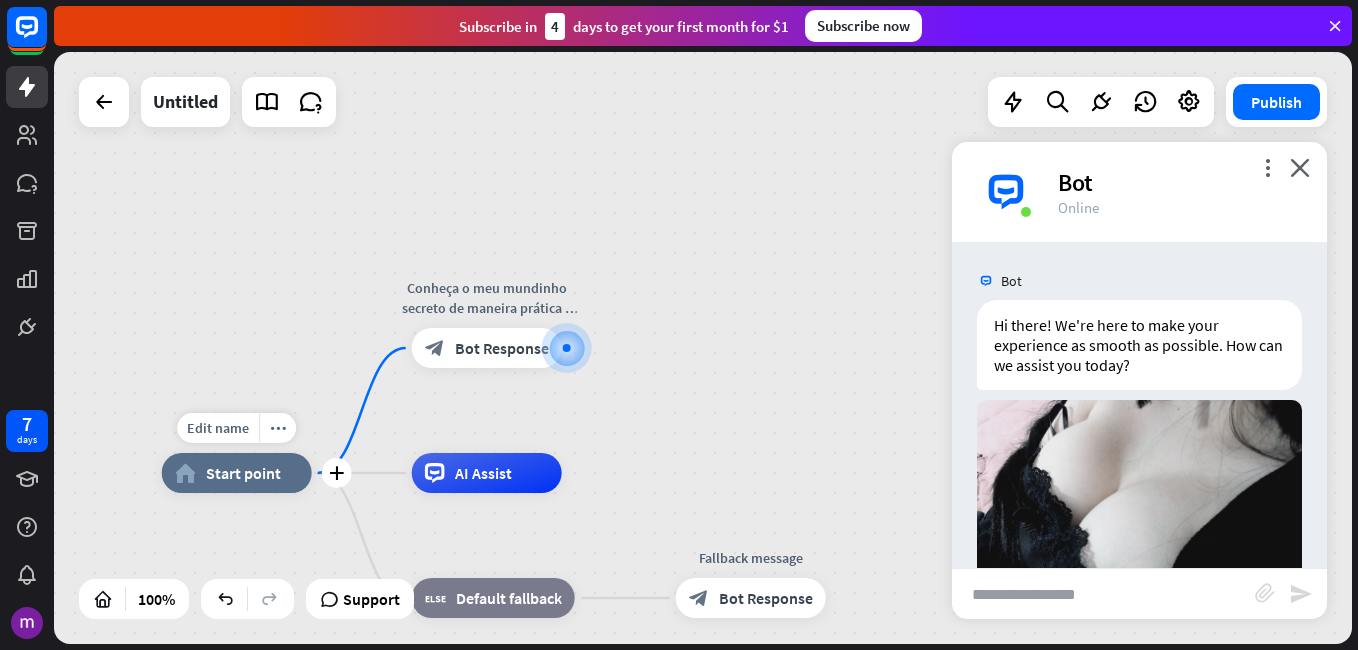 click on "Edit name   more_horiz         plus     home_2   Start point" at bounding box center (237, 473) 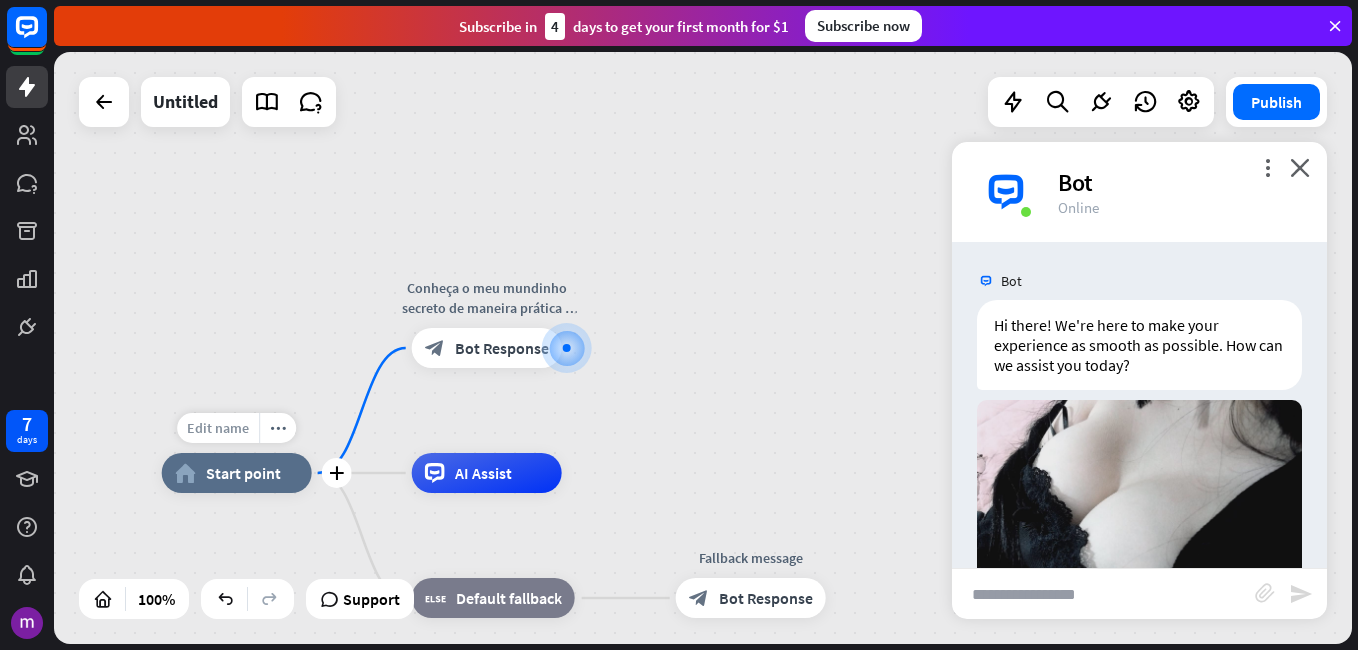 click on "Edit name" at bounding box center (218, 428) 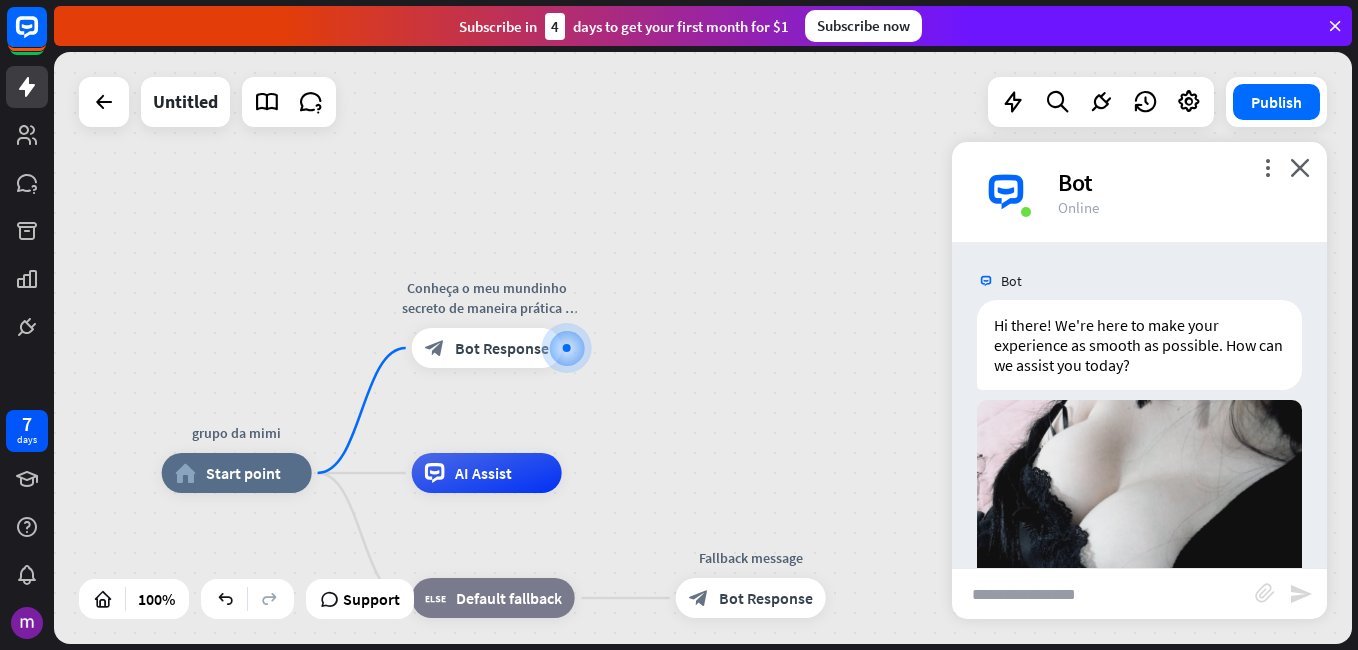 click on "grupo da mimi   home_2   Start point                 Conheça o meu mundinho secreto de maneira prática e intuitiva através desse chat, estou aqui para realizar os seus maiores desej   block_bot_response   Bot Response                         AI Assist                   block_fallback   Default fallback                 Fallback message   block_bot_response   Bot Response" at bounding box center [703, 348] 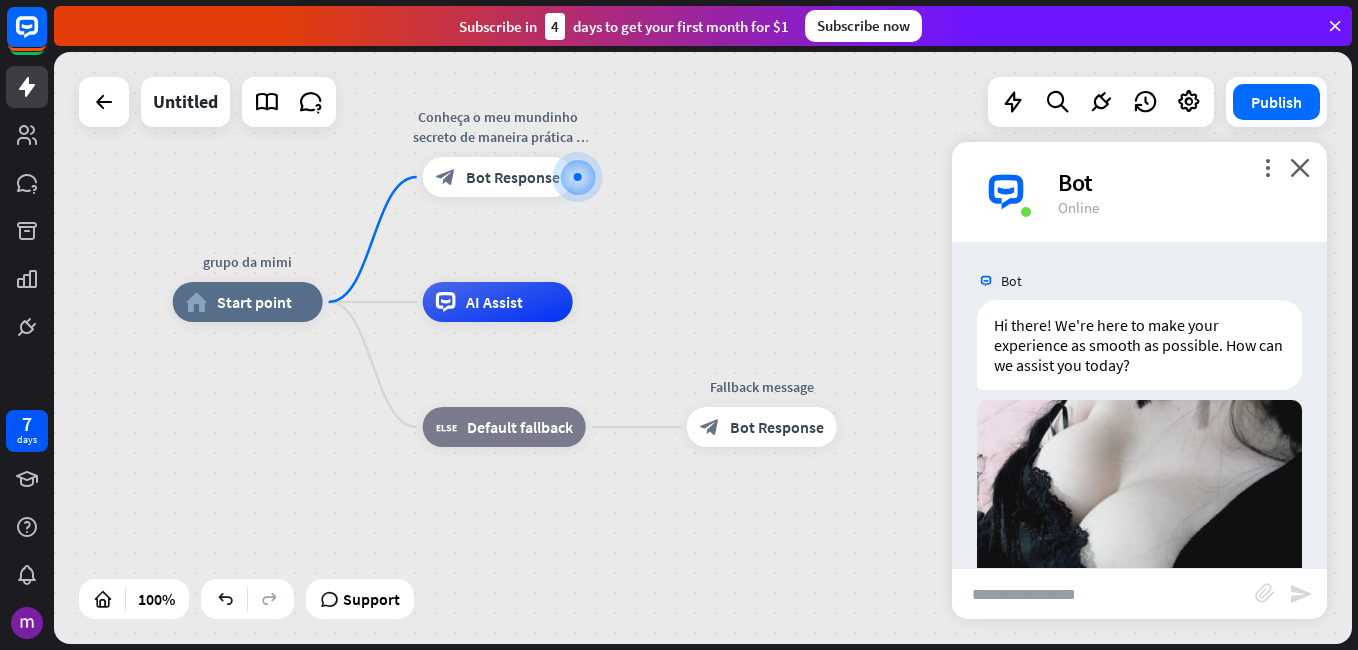 drag, startPoint x: 1350, startPoint y: 309, endPoint x: 1361, endPoint y: 138, distance: 171.35344 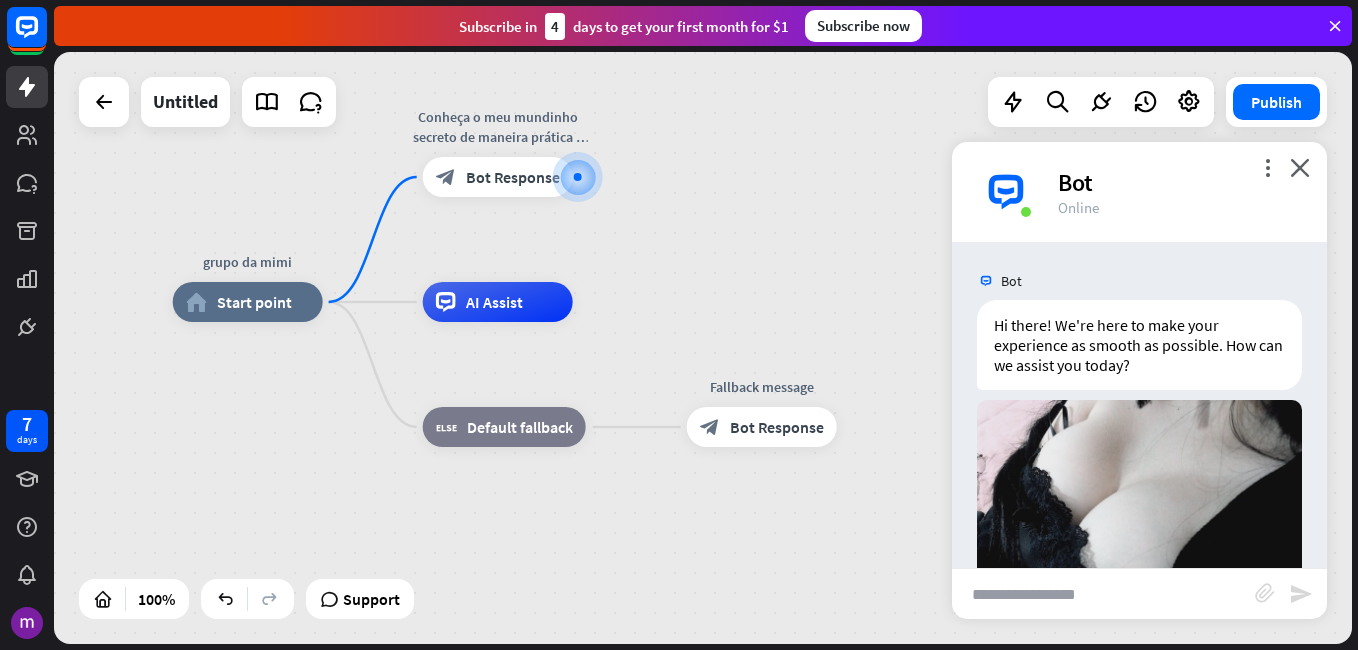 click on "[NUMBER] days
close
Product Help
First steps   Get started with ChatBot       Help Center   Follow step-by-step tutorials       Academy   Level up your skill set       Contact us   Connect with our Product Experts
Subscribe in
[NUMBER]
days
to get your first month for $1
Subscribe now   home_2   Start point                 Conheça o meu mundinho secreto de maneira prática e intuitiva através desse chat, estou aqui para realizar os seus maiores desej   Bot Response                         AI Assist                   Default fallback" at bounding box center [679, 325] 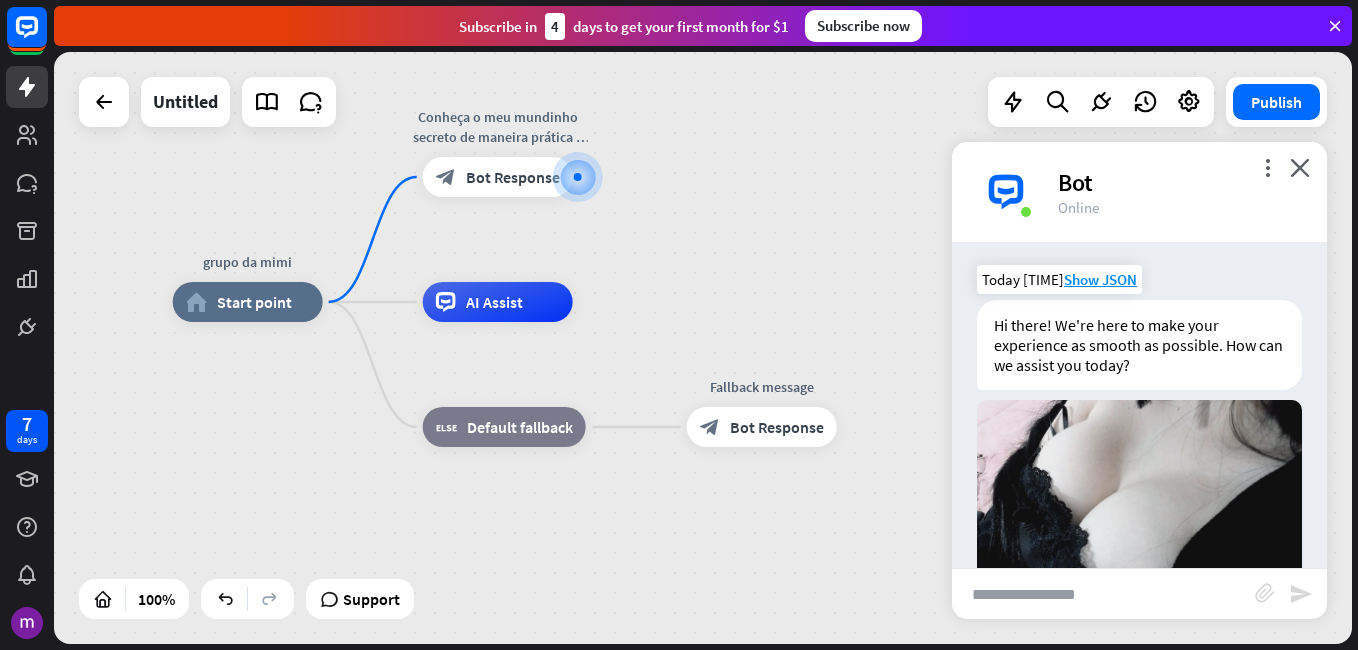 click on "Hi there! We're here to make your experience as smooth as possible. How can we assist you today?" at bounding box center [1139, 345] 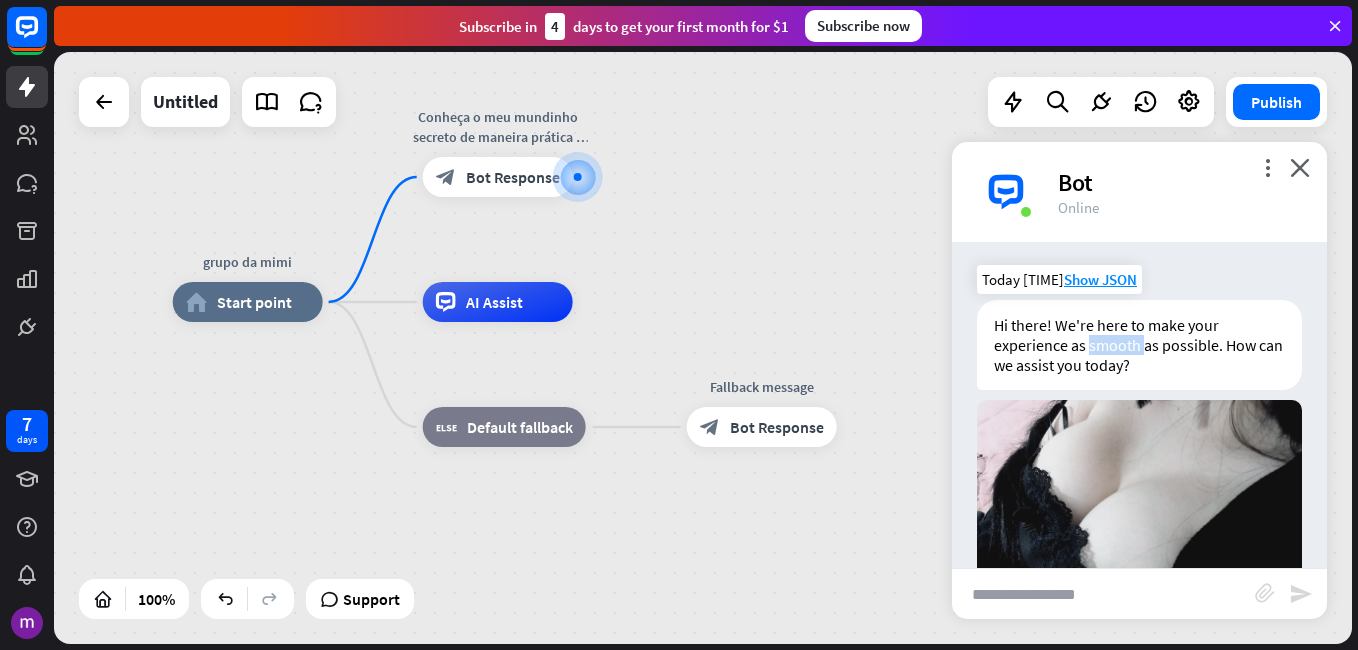 click on "Hi there! We're here to make your experience as smooth as possible. How can we assist you today?" at bounding box center (1139, 345) 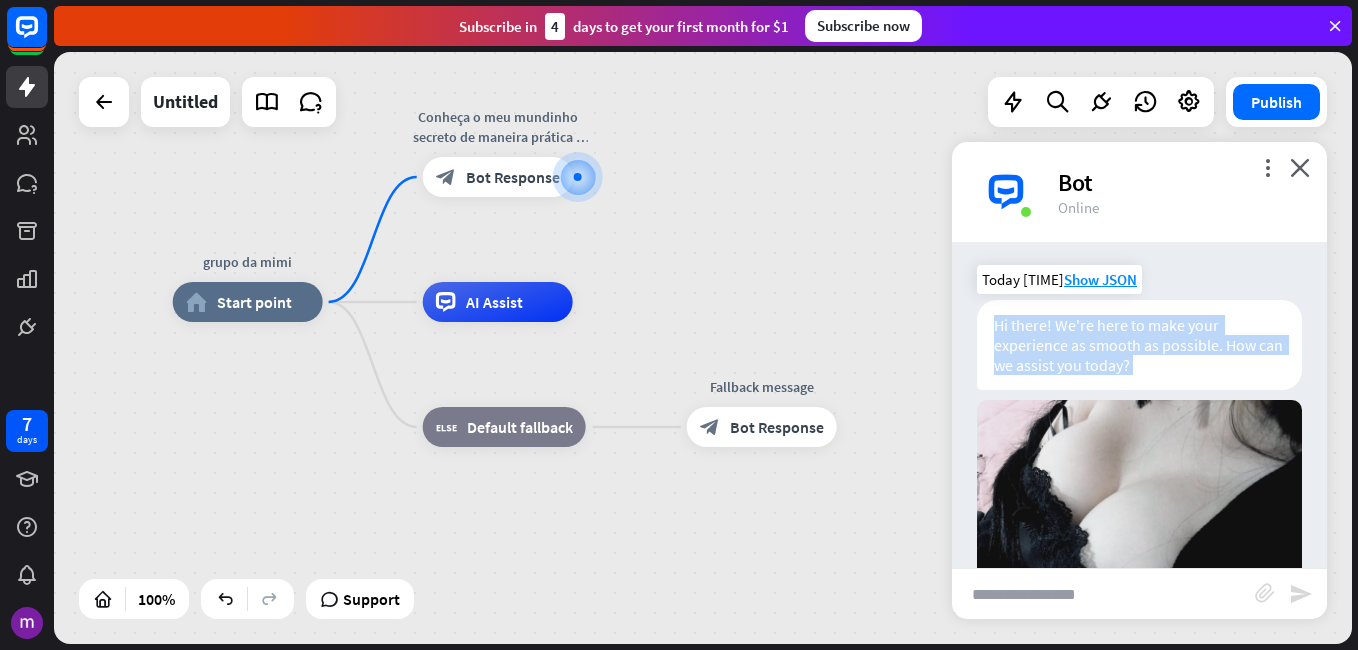 drag, startPoint x: 1118, startPoint y: 343, endPoint x: 1090, endPoint y: 340, distance: 28.160255 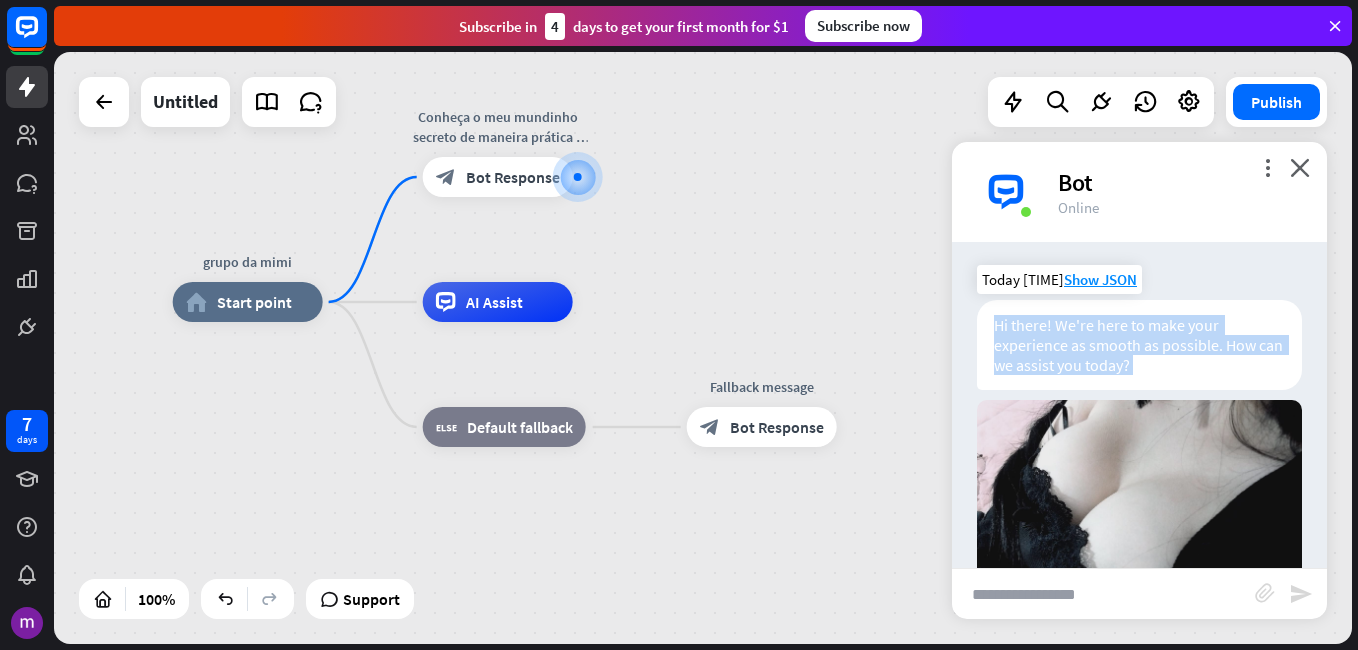 click on "Hi there! We're here to make your experience as smooth as possible. How can we assist you today?" at bounding box center [1139, 345] 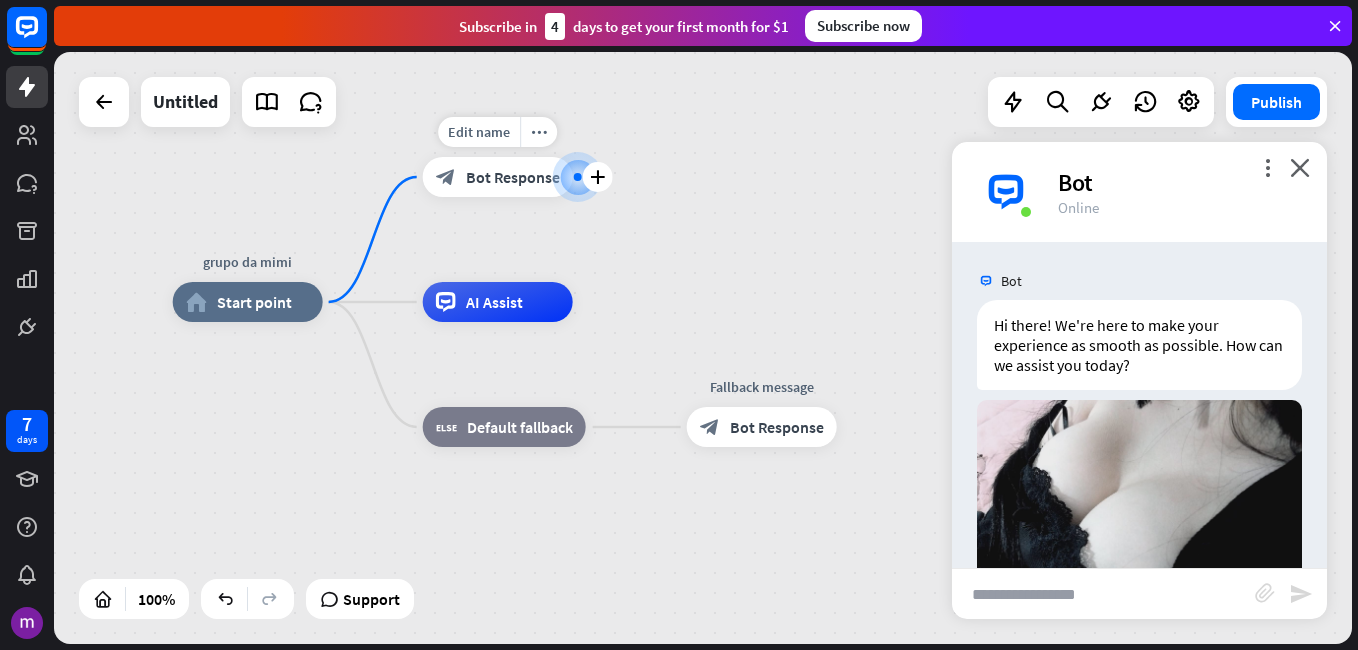 click on "block_bot_response   Bot Response" at bounding box center [498, 177] 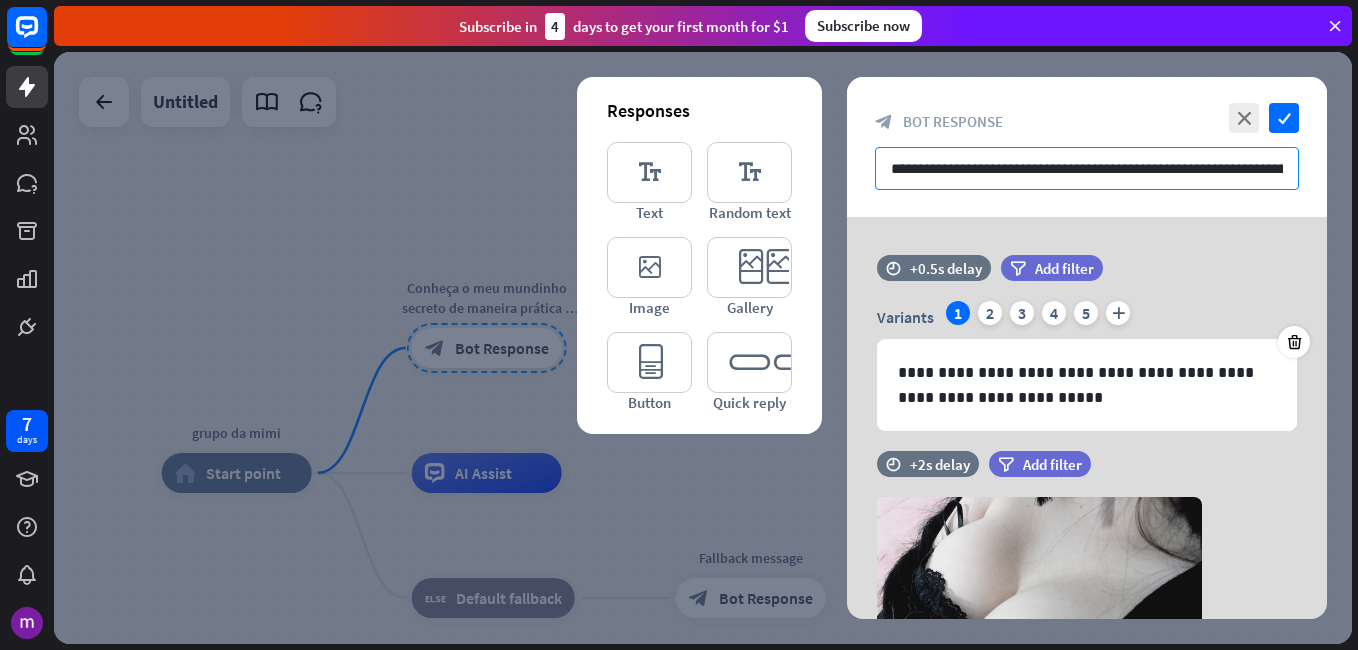 click on "**********" at bounding box center [1087, 168] 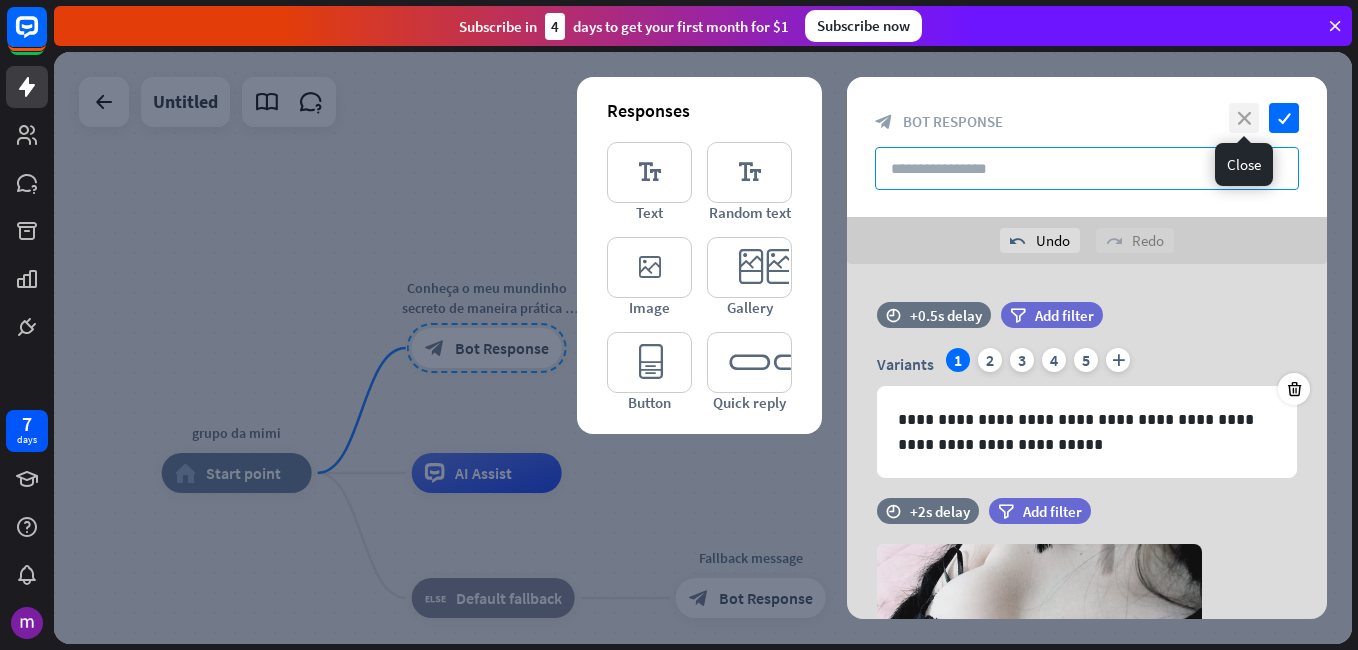 type 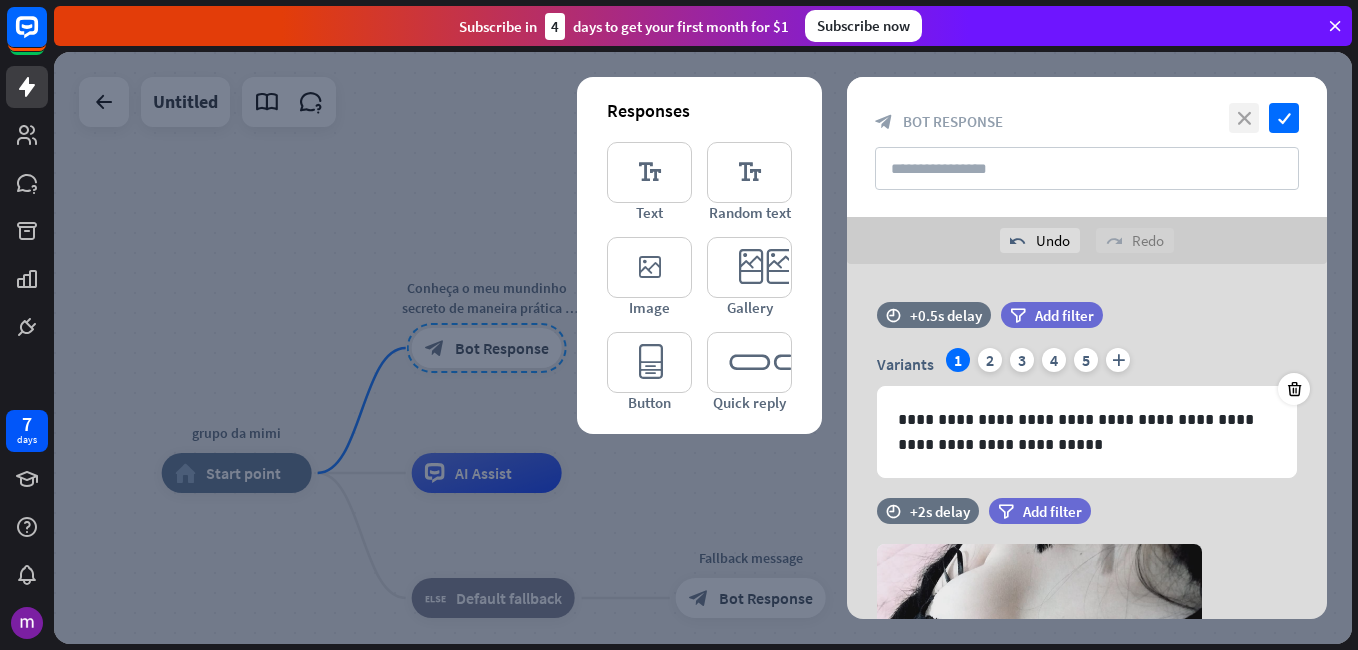 click on "close" at bounding box center [1244, 118] 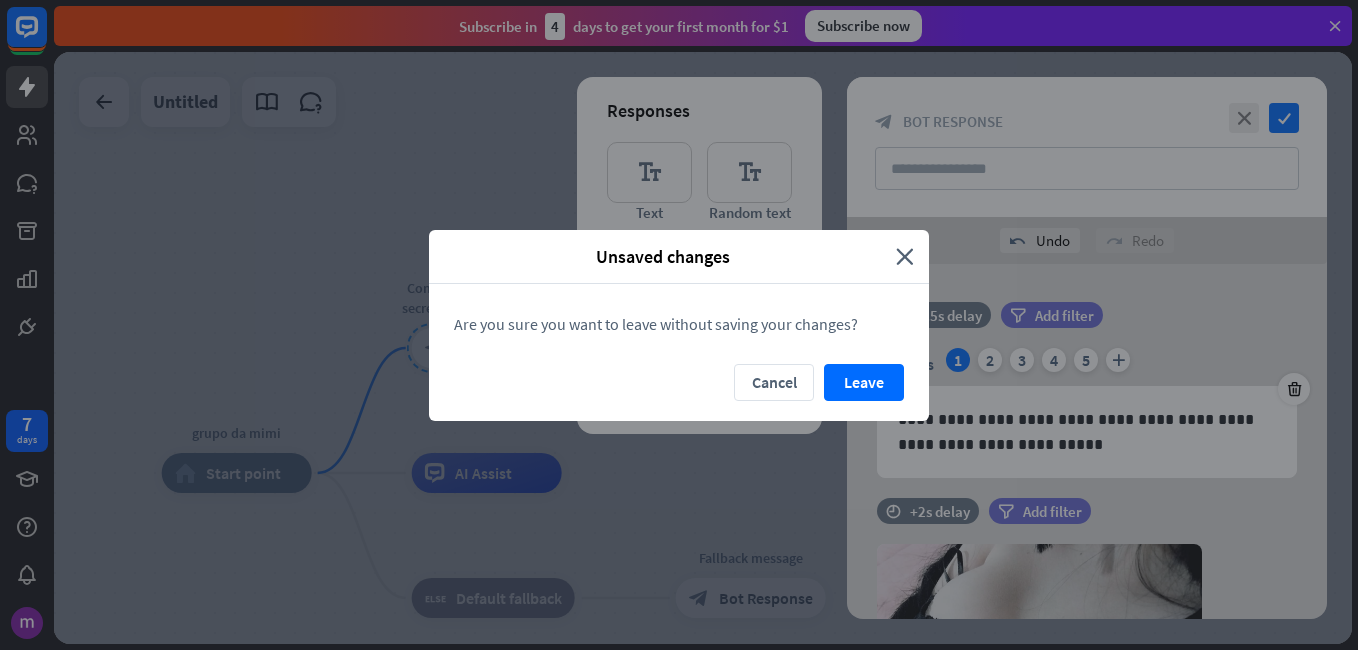 click on "Are you sure you want to leave without saving your changes?" at bounding box center [679, 324] 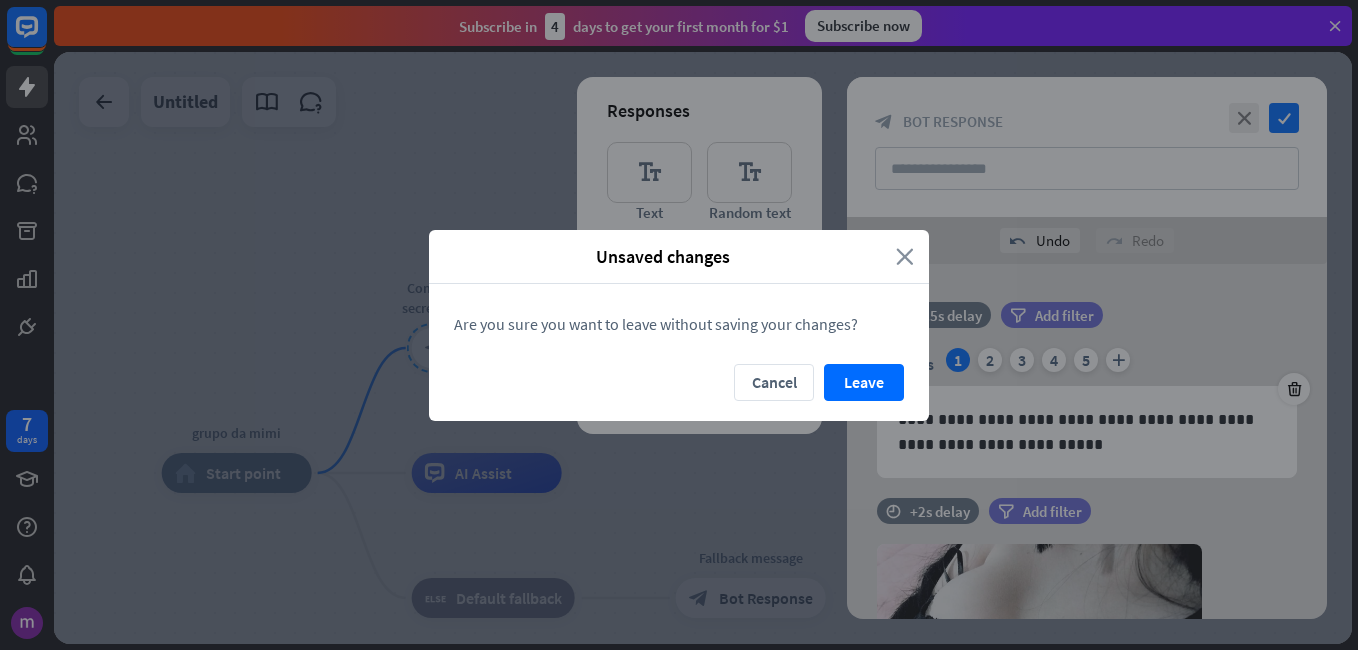 click on "close" at bounding box center [905, 256] 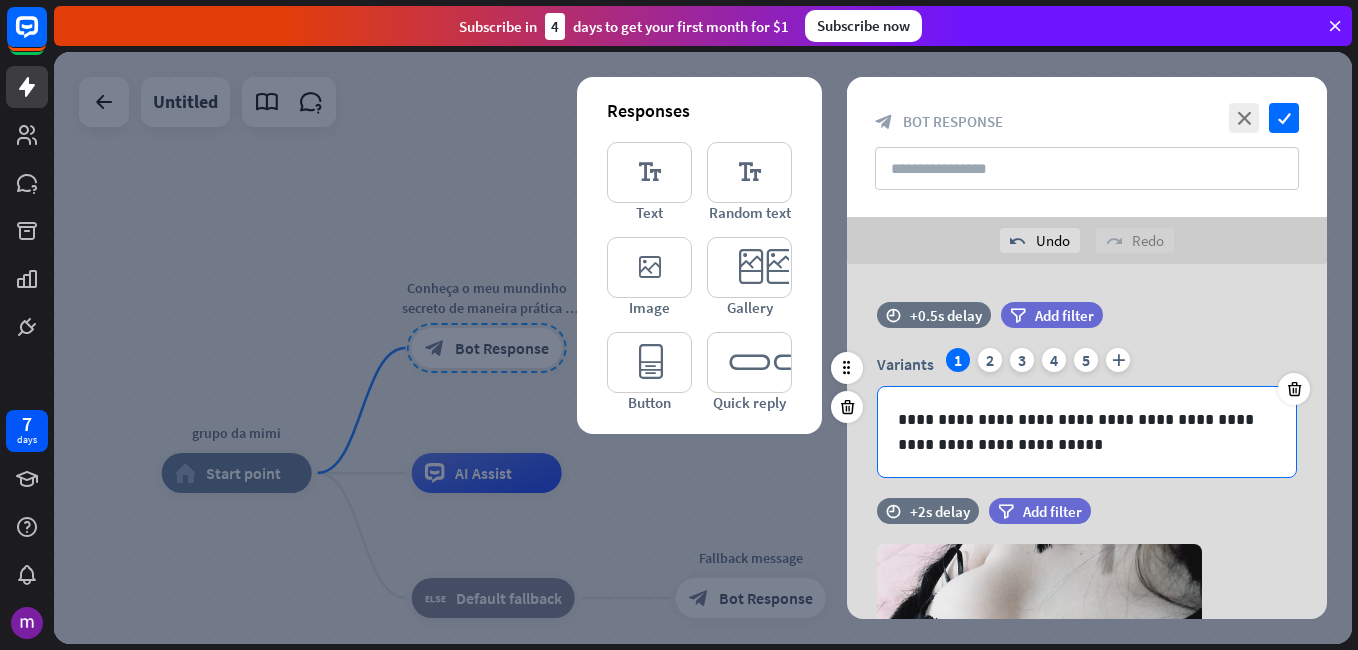 click on "**********" at bounding box center (1087, 432) 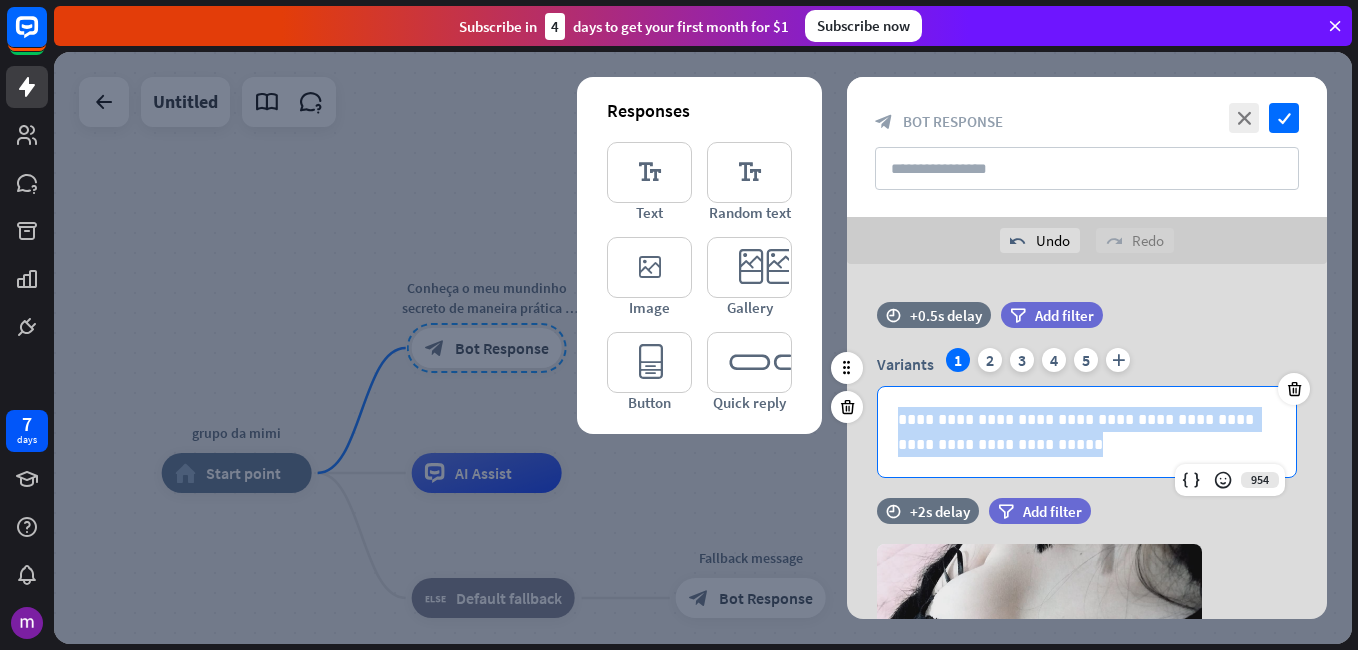 click on "**********" at bounding box center (1087, 432) 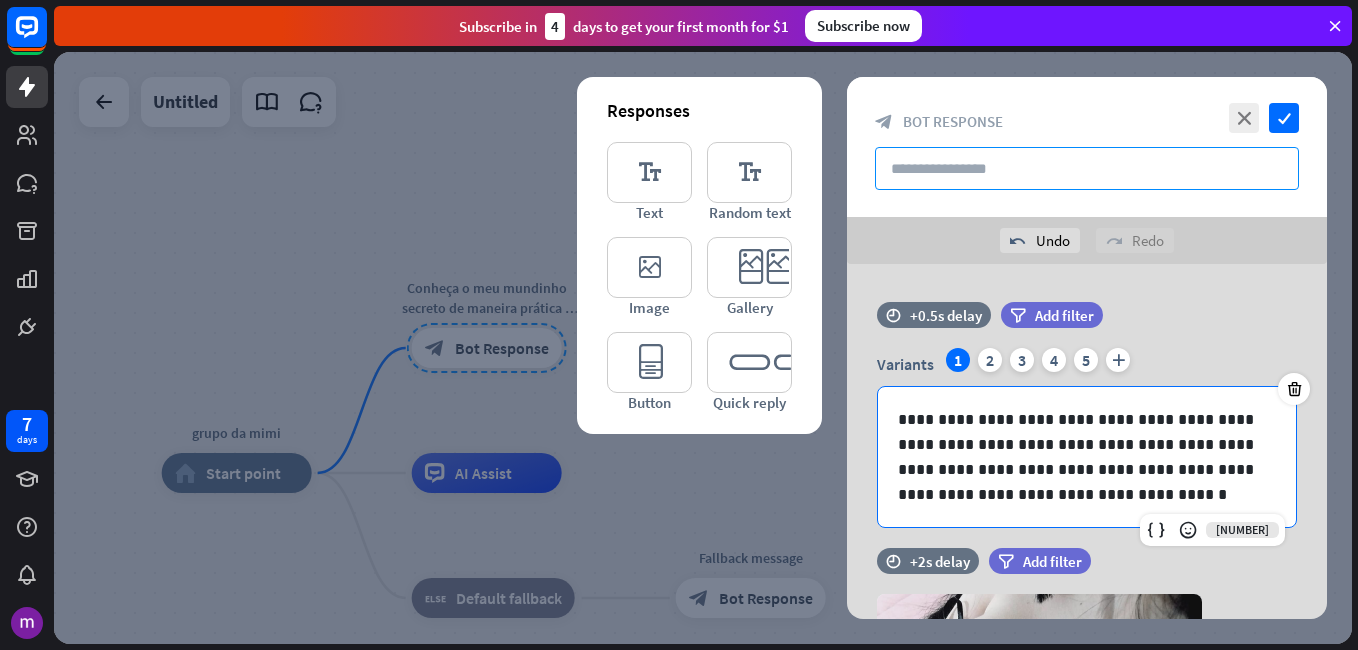 click at bounding box center (1087, 168) 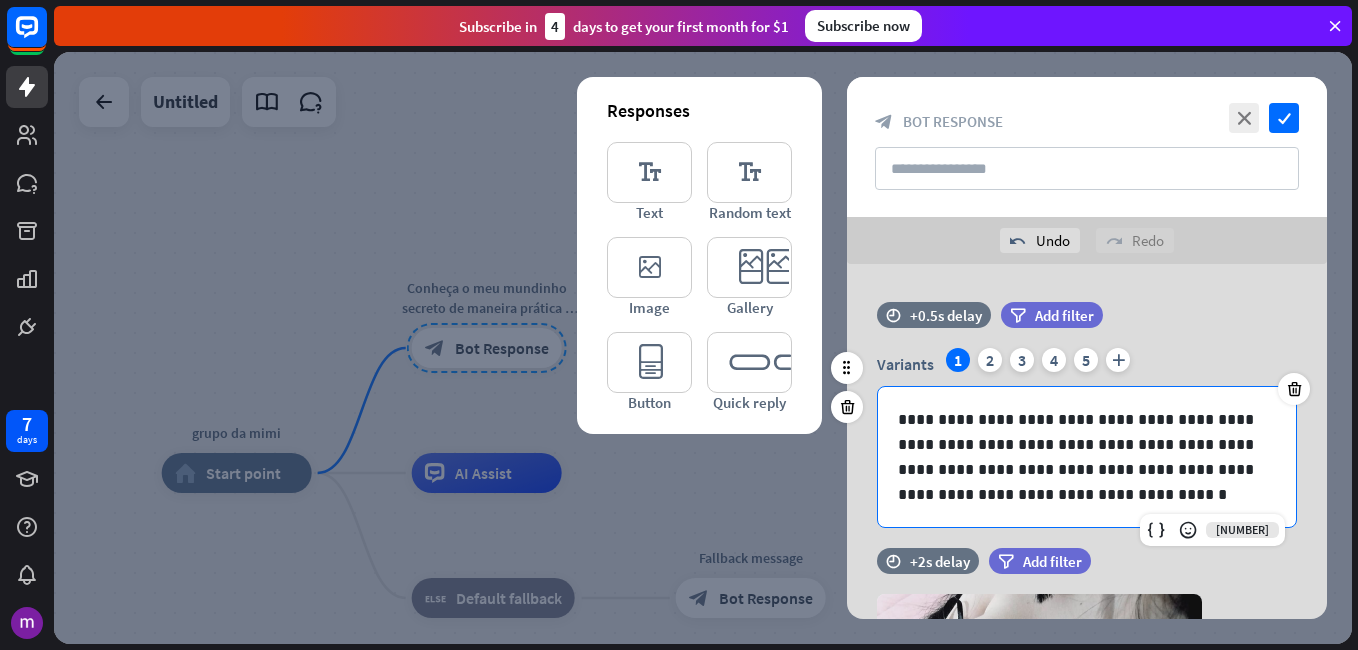 click on "**********" at bounding box center (1087, 457) 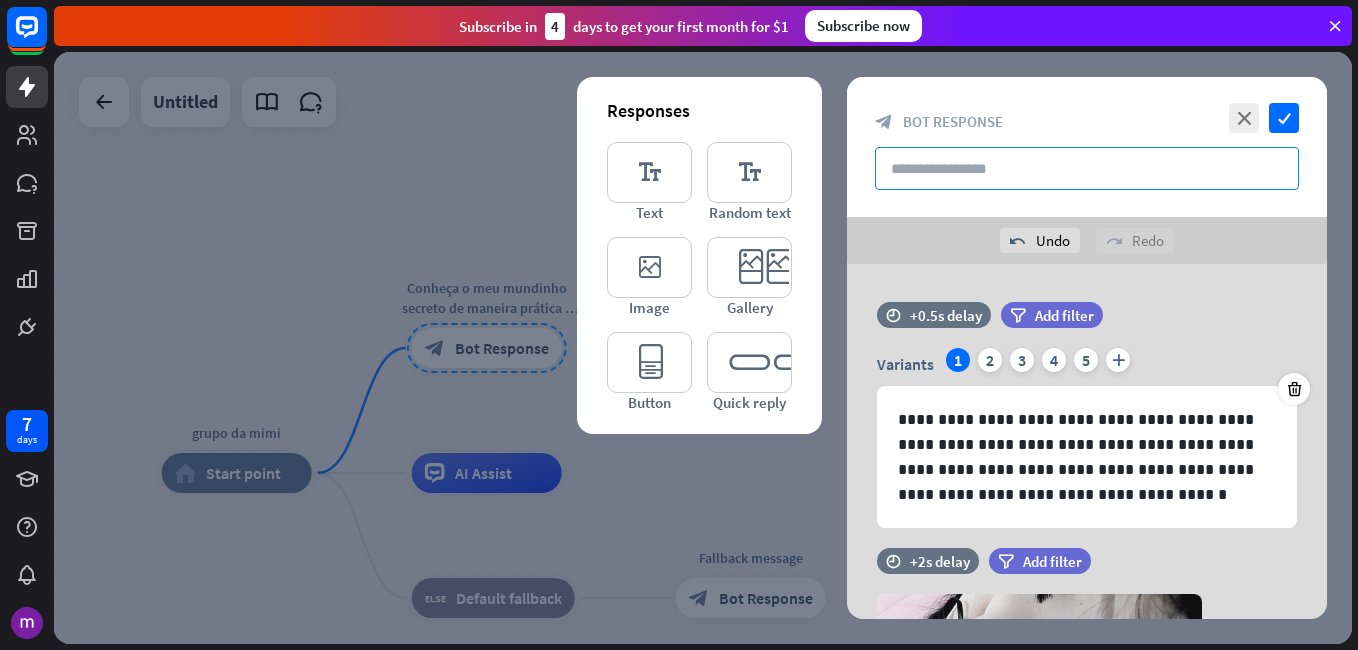 click at bounding box center (1087, 168) 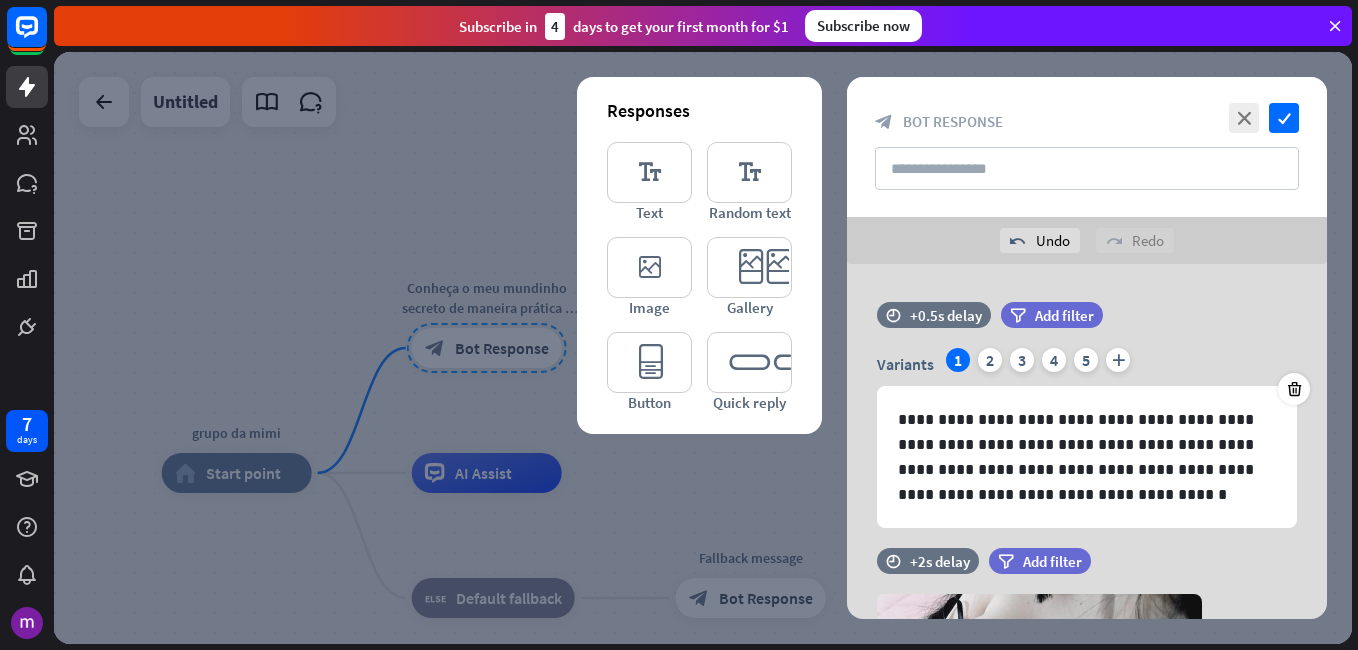 drag, startPoint x: 1356, startPoint y: 333, endPoint x: 1357, endPoint y: 378, distance: 45.01111 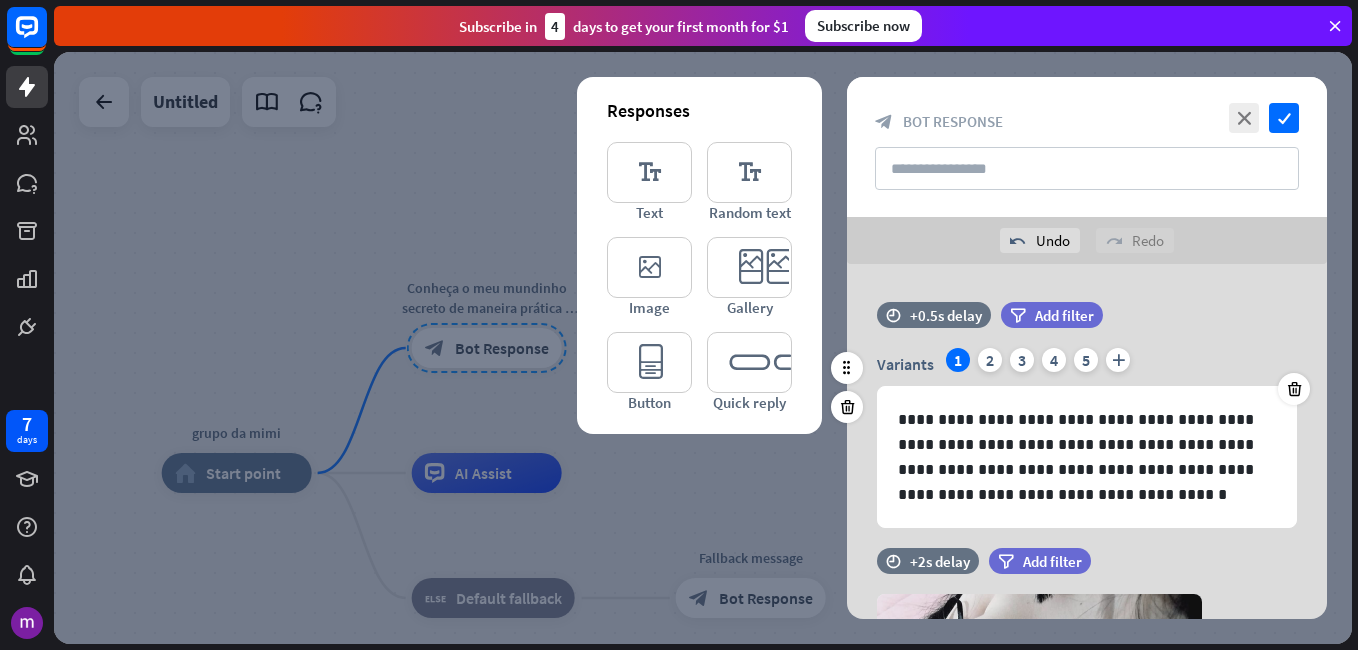 click on "**********" at bounding box center [1087, 438] 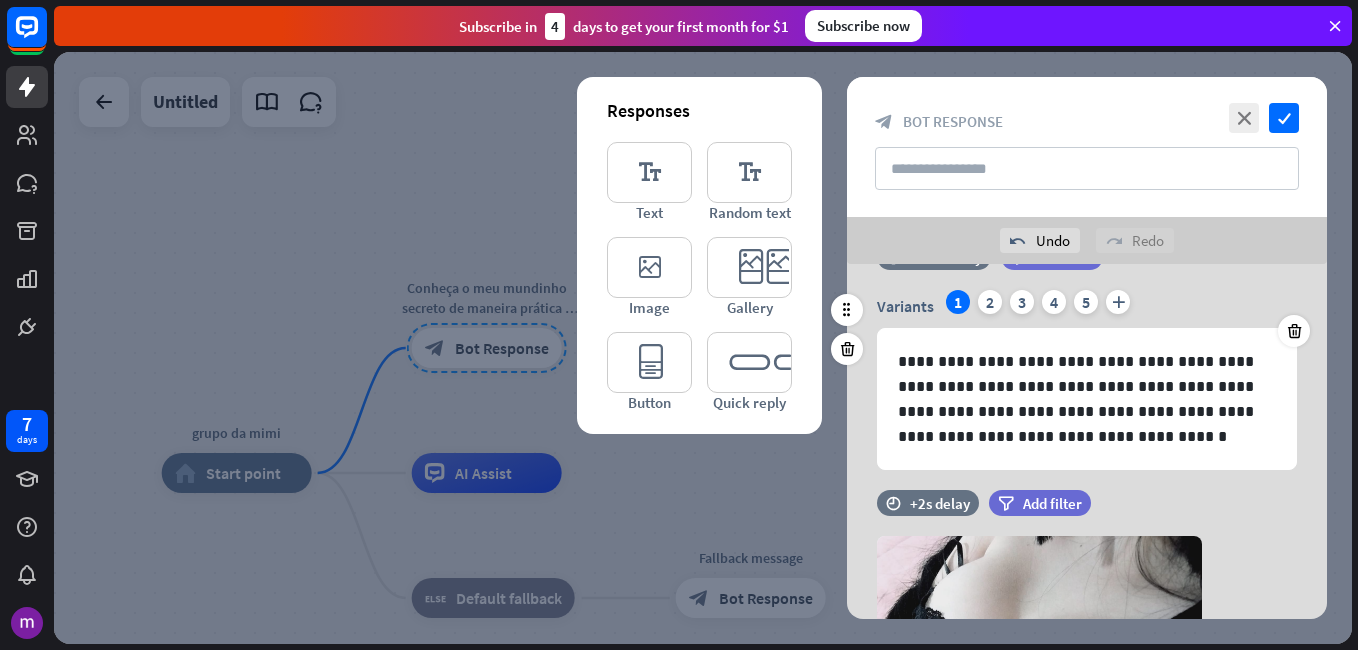 scroll, scrollTop: 25, scrollLeft: 0, axis: vertical 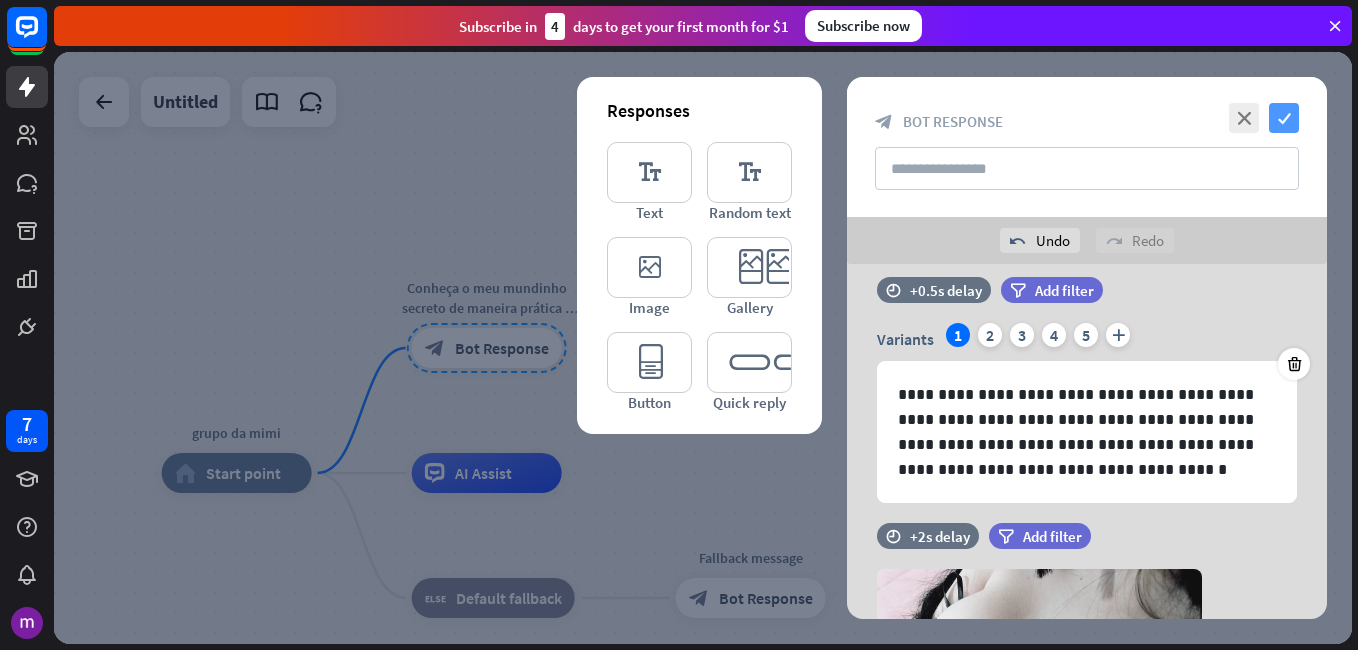 click on "check" at bounding box center (1284, 118) 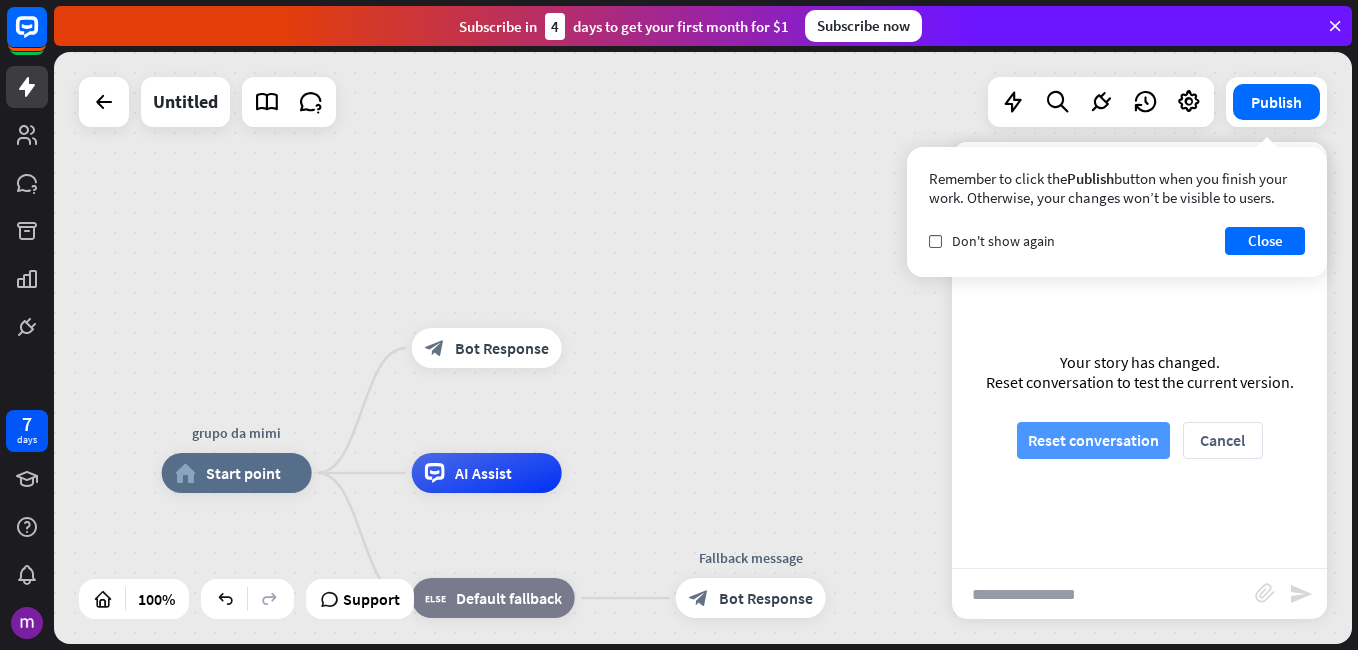 click on "Reset conversation" at bounding box center (1093, 440) 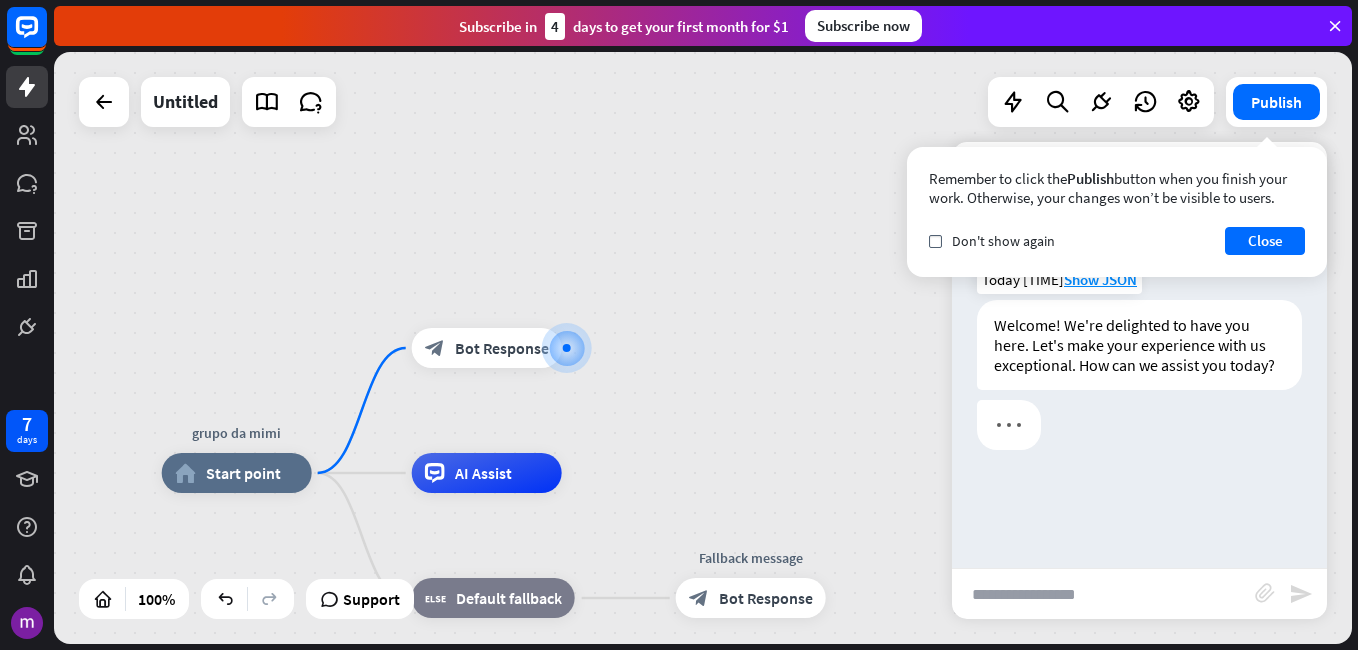 click on "Welcome! We're delighted to have you here. Let's make your experience with us exceptional. How can we assist you today?" at bounding box center (1139, 345) 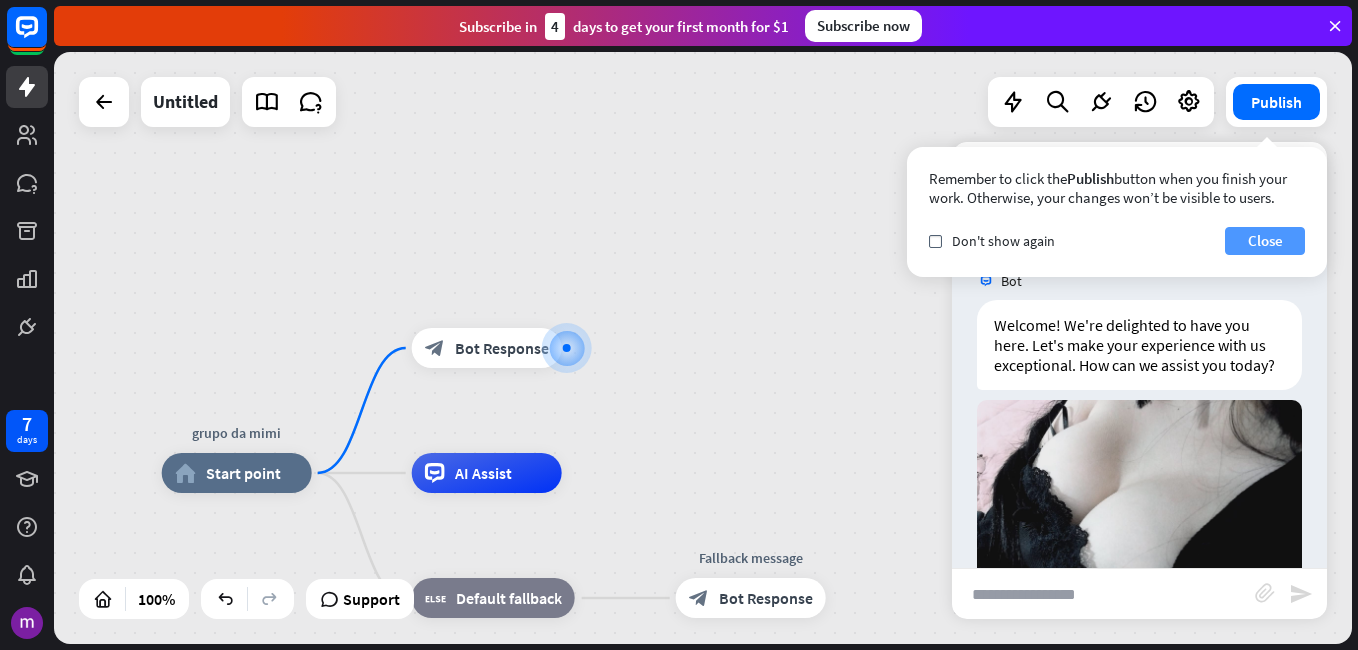 scroll, scrollTop: 115, scrollLeft: 0, axis: vertical 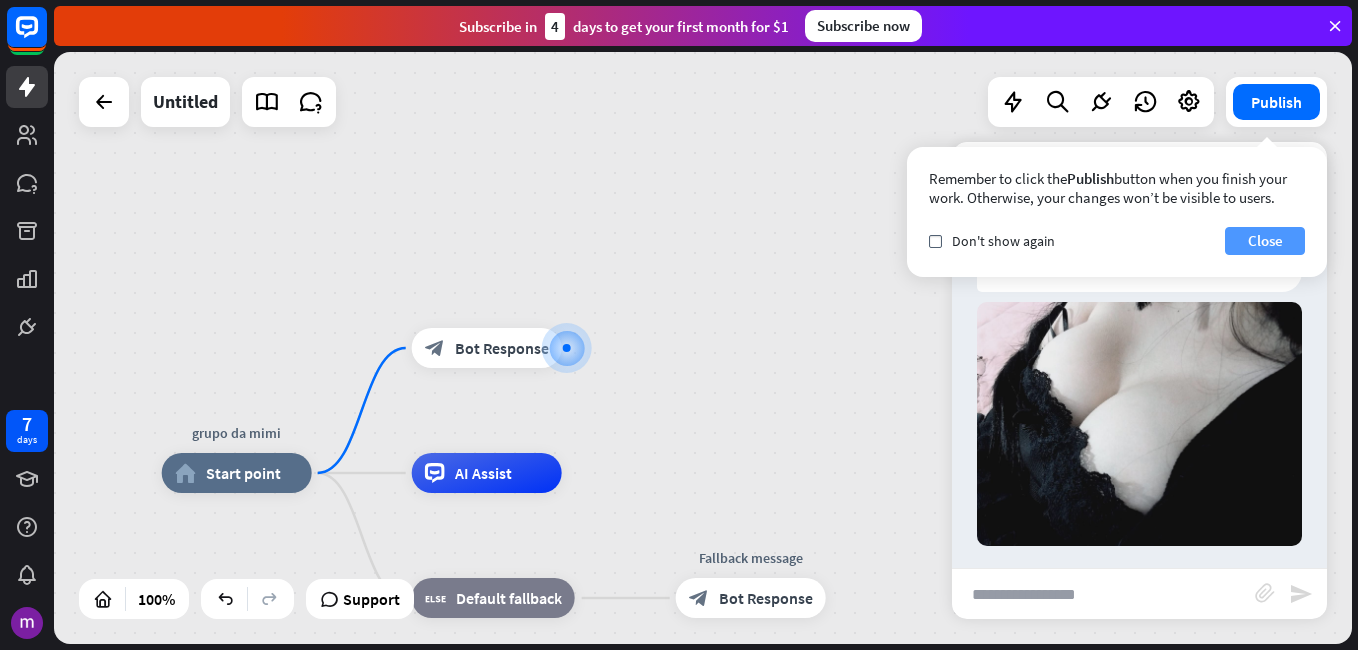 click on "Close" at bounding box center [1265, 241] 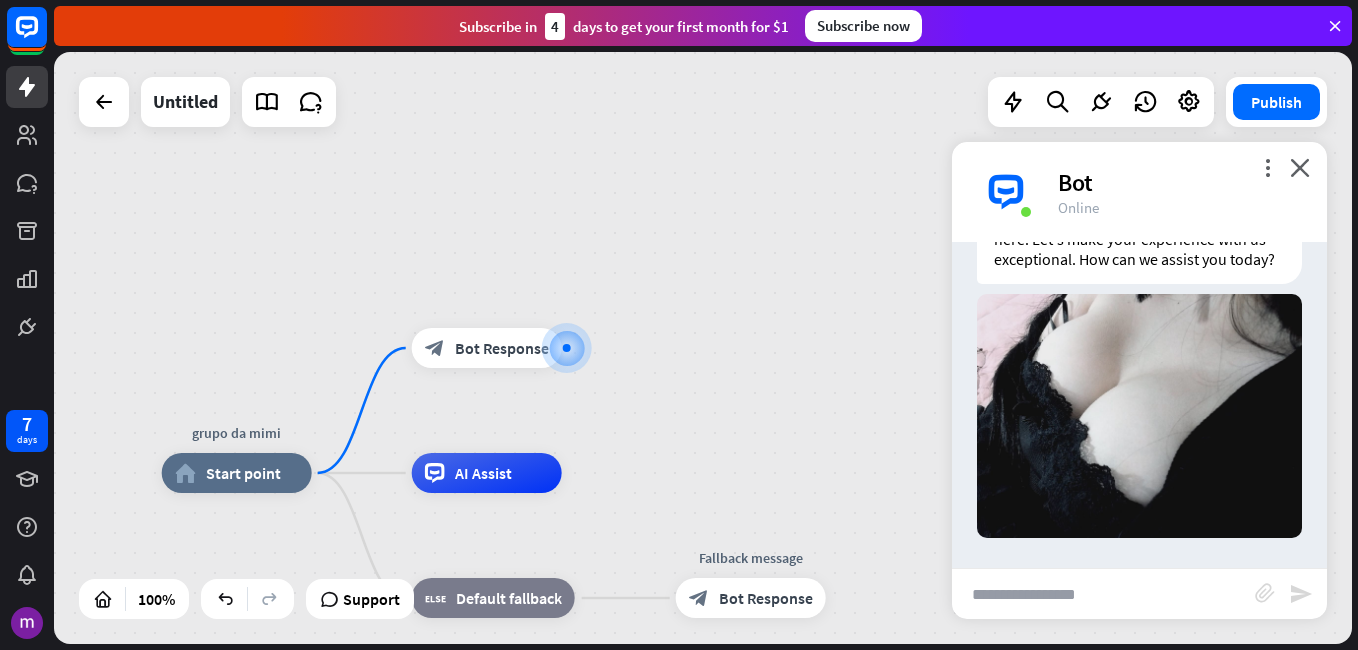 scroll, scrollTop: 115, scrollLeft: 0, axis: vertical 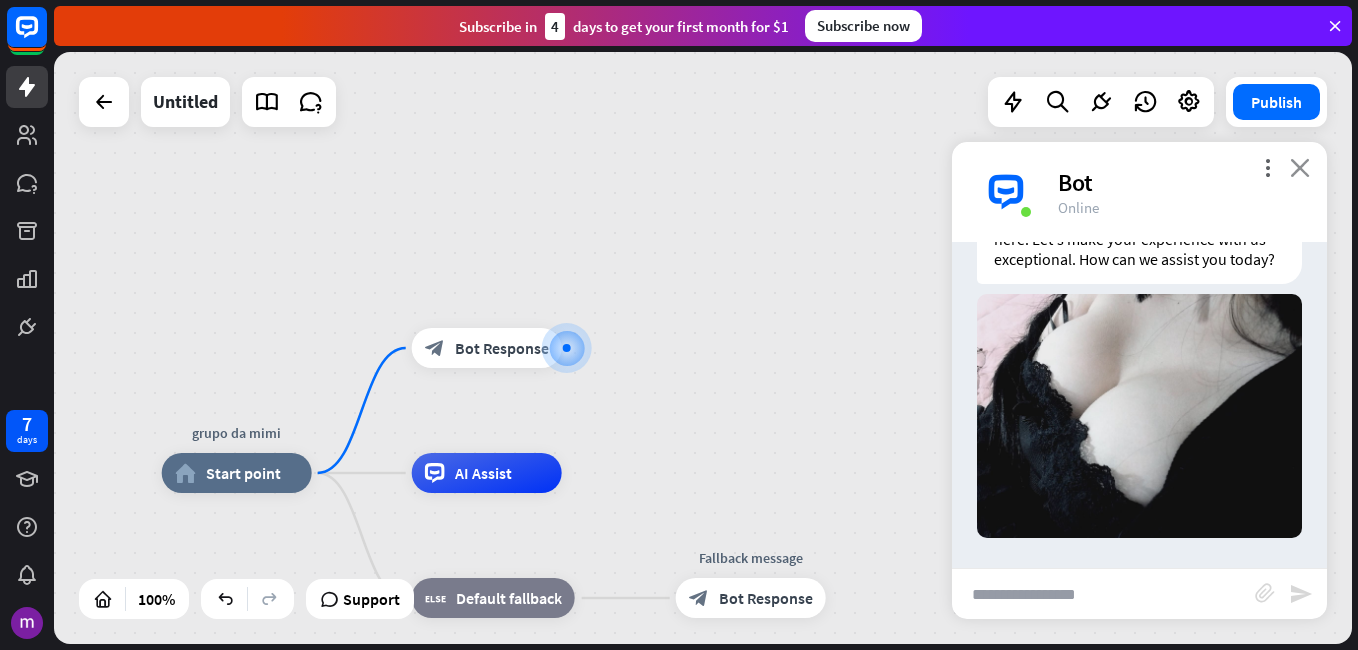 click on "close" at bounding box center (1300, 167) 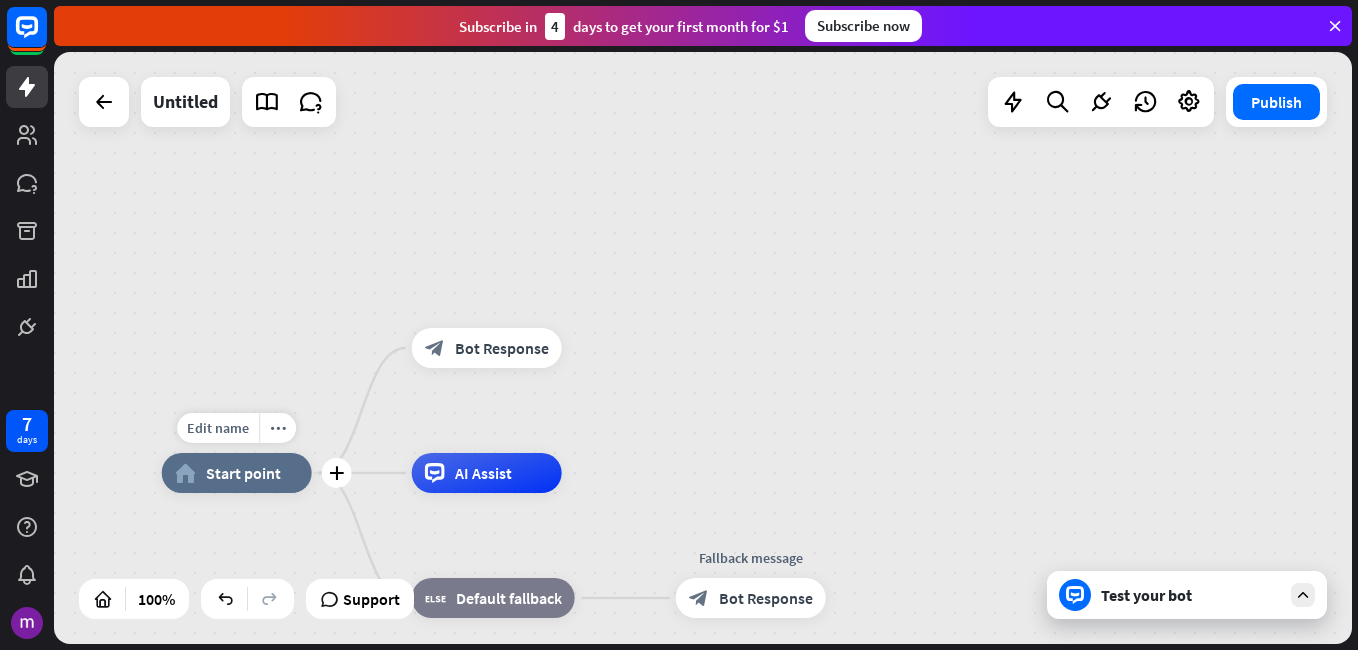 click on "Start point" at bounding box center (243, 473) 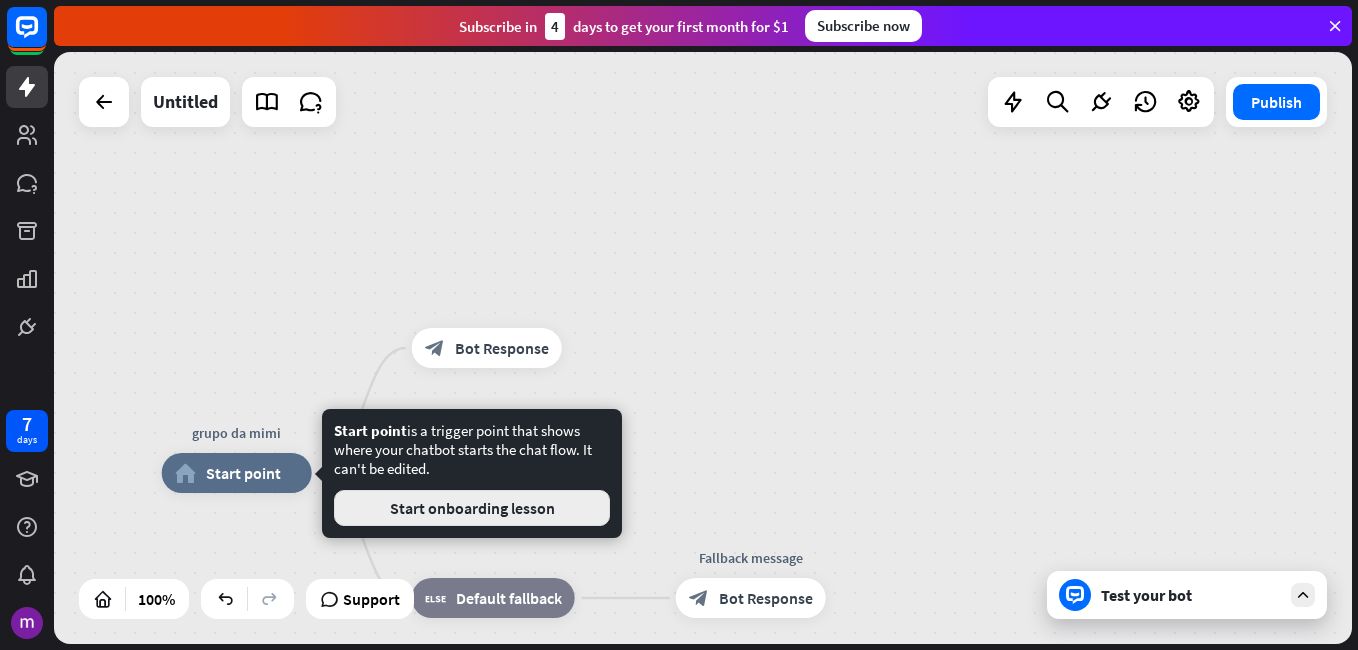 click on "Start onboarding lesson" at bounding box center [472, 508] 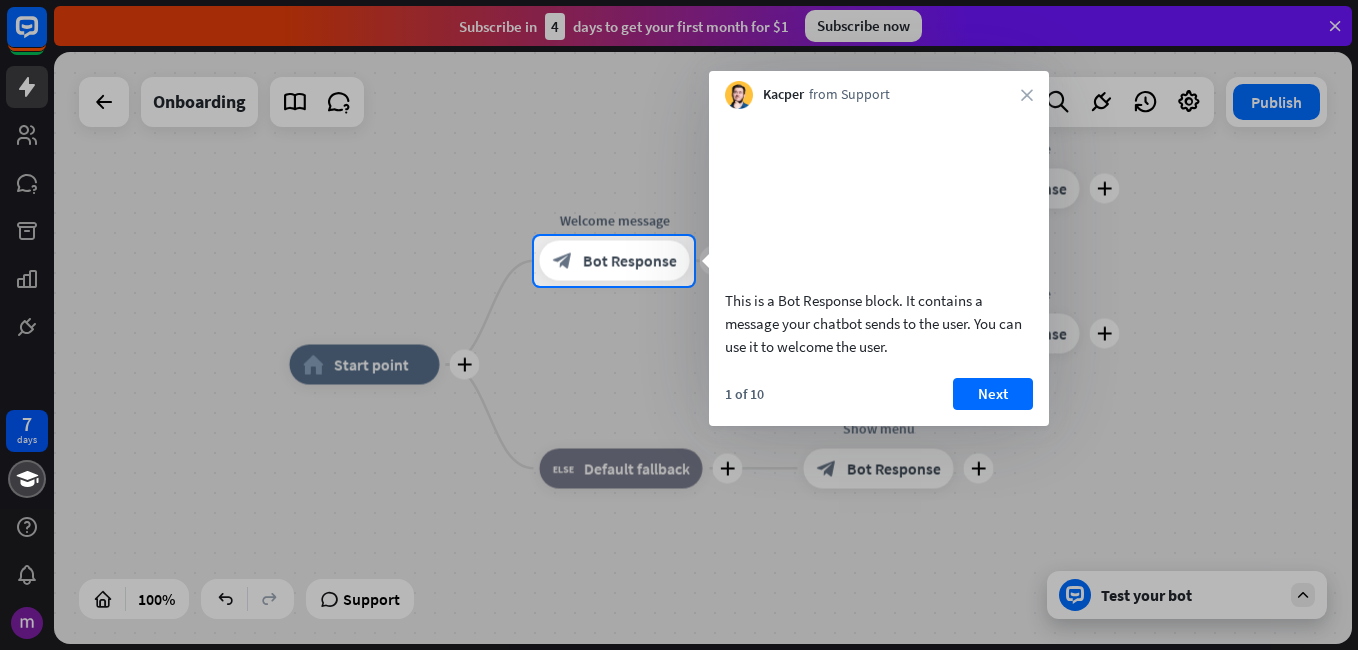 click at bounding box center (679, 118) 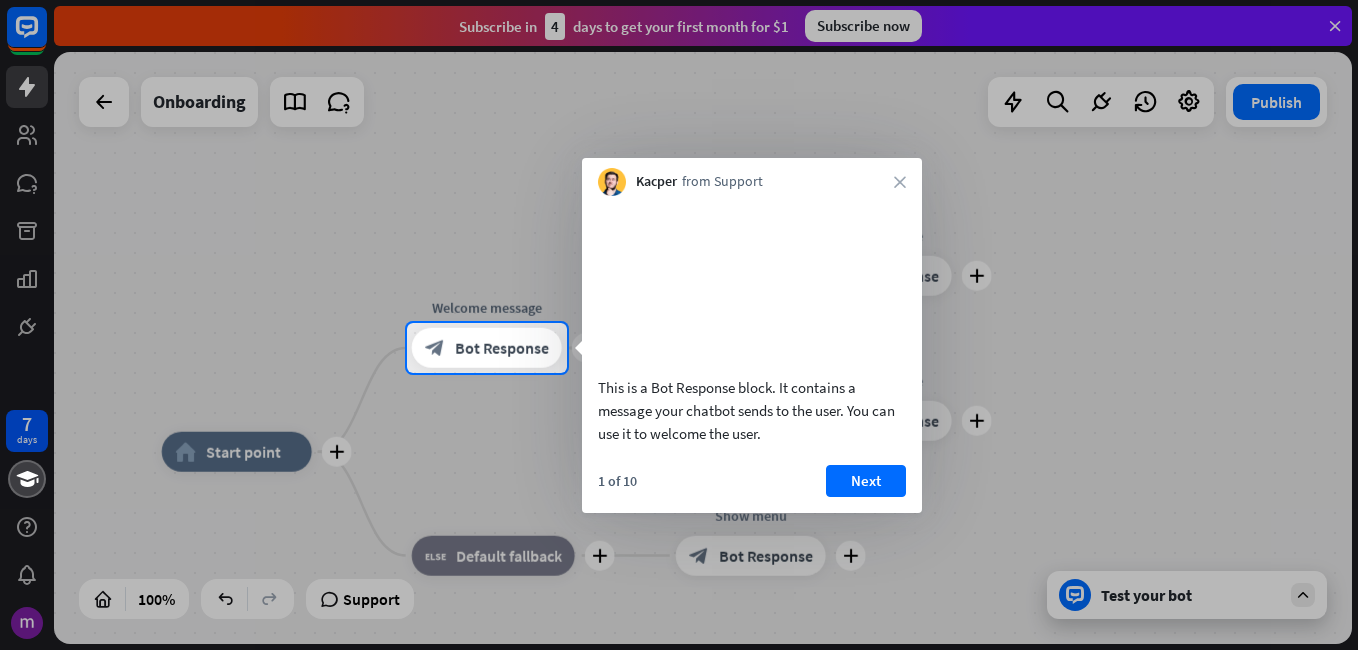 click on "This is a Bot Response block. It contains a message your chatbot sends to the user. You can use it to welcome the user." at bounding box center (752, 410) 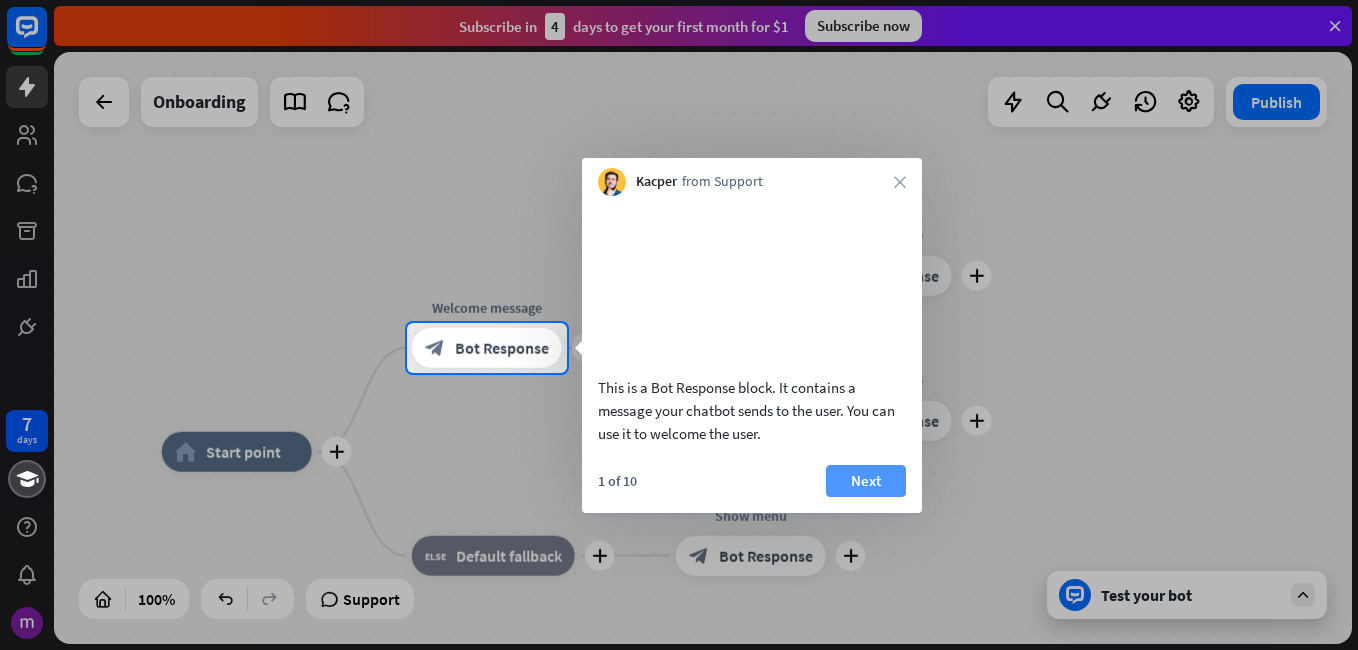 click on "Next" at bounding box center (866, 481) 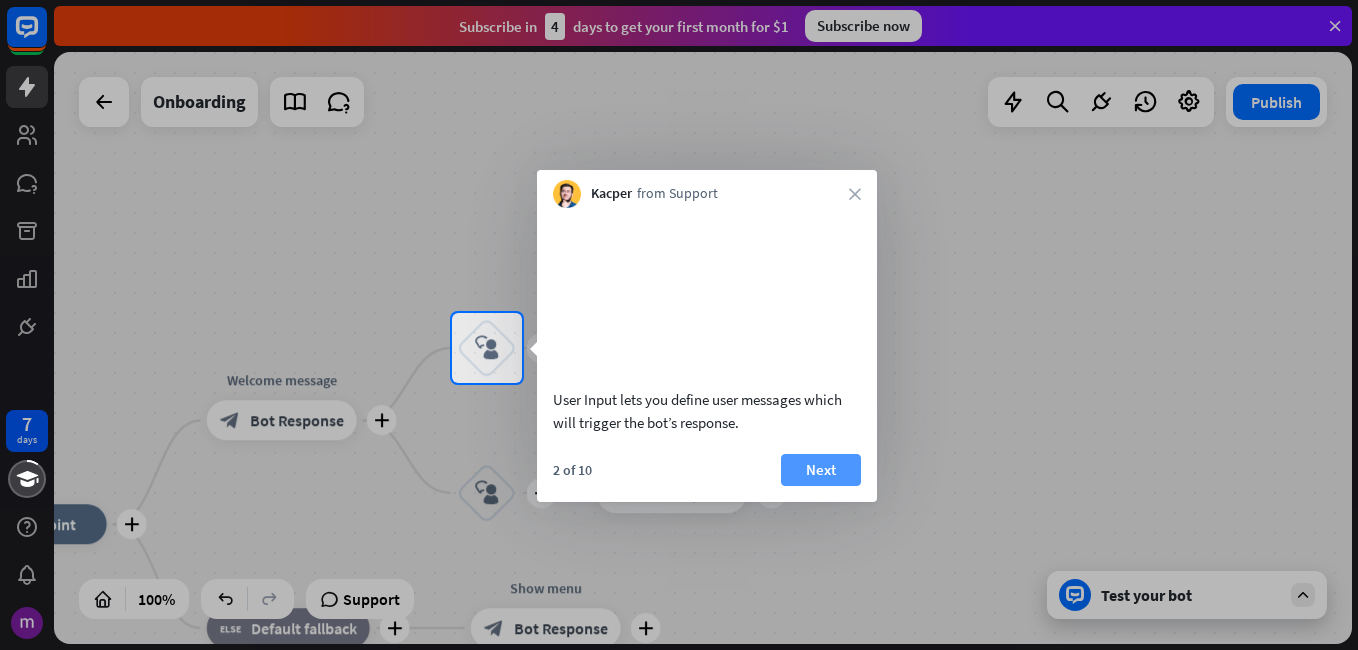 click on "Next" at bounding box center (821, 470) 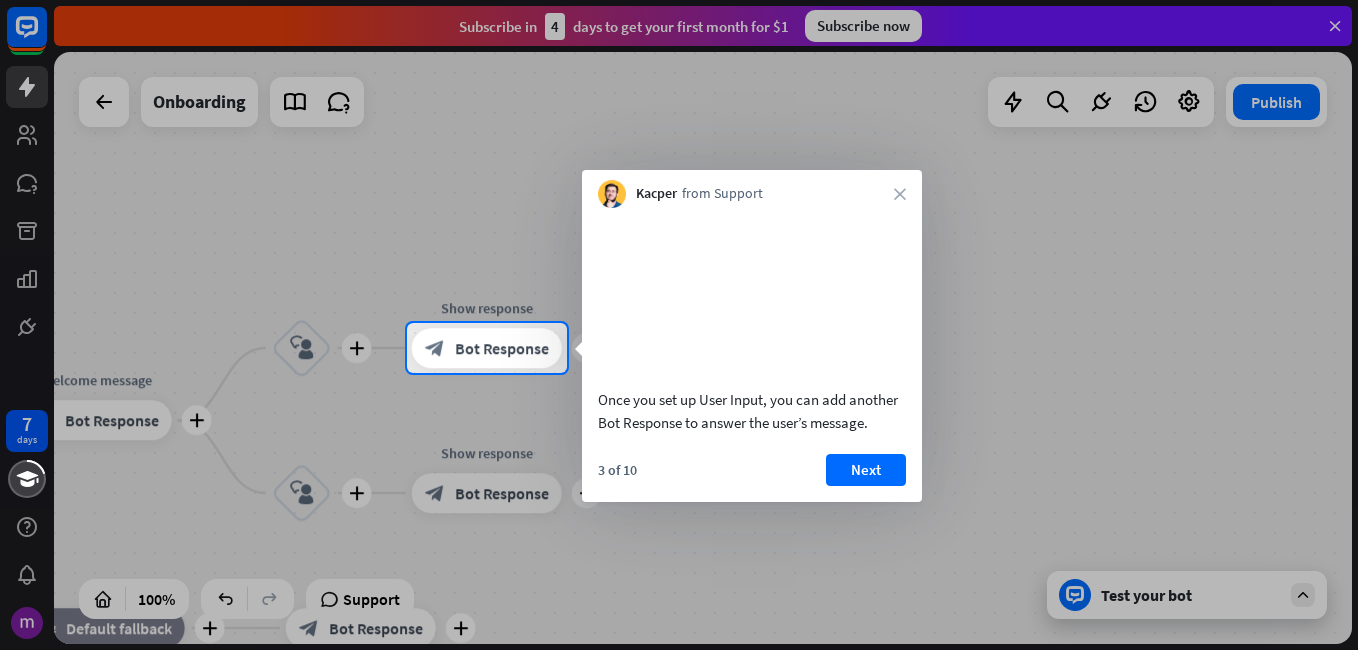 click on "Next" at bounding box center [866, 470] 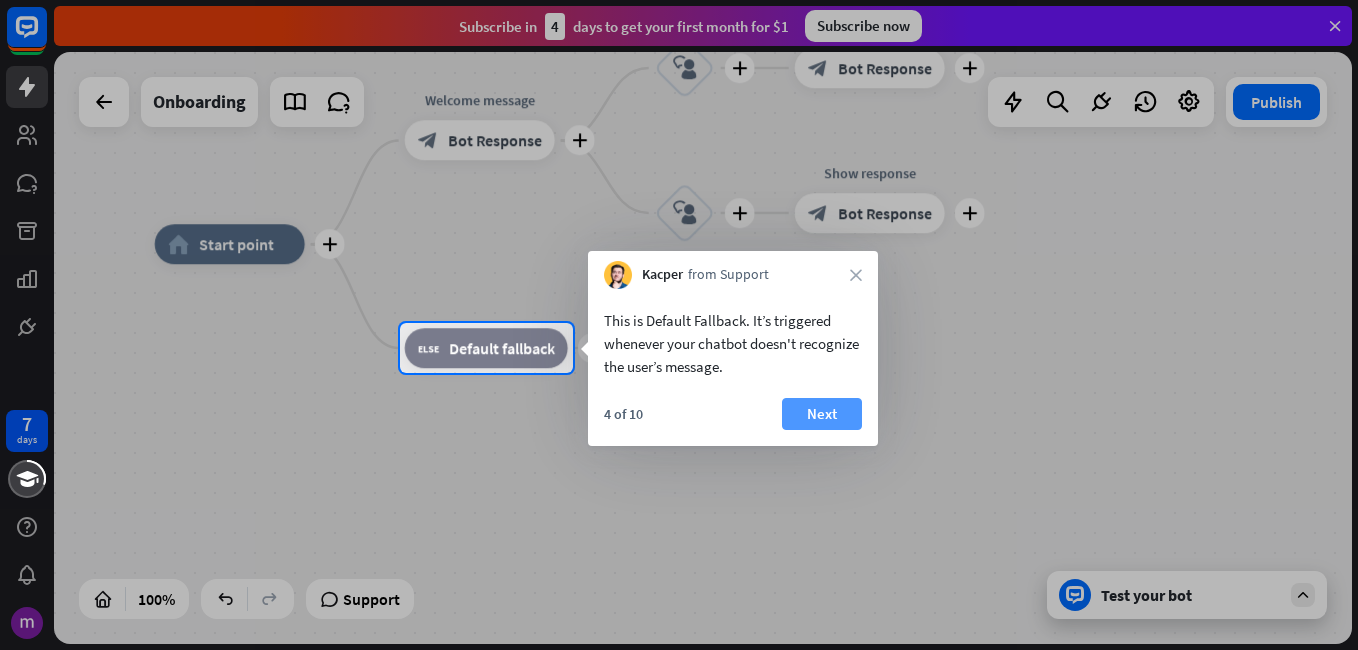 click on "Next" at bounding box center [822, 414] 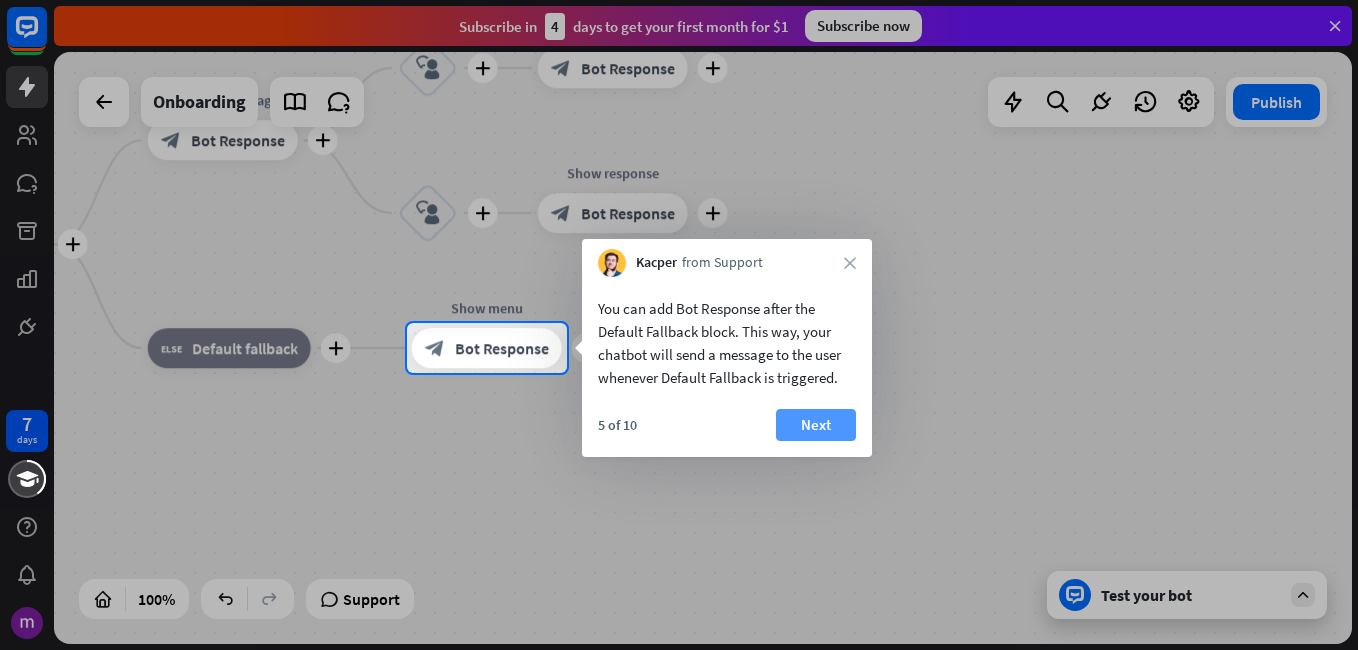 click on "Next" at bounding box center (816, 425) 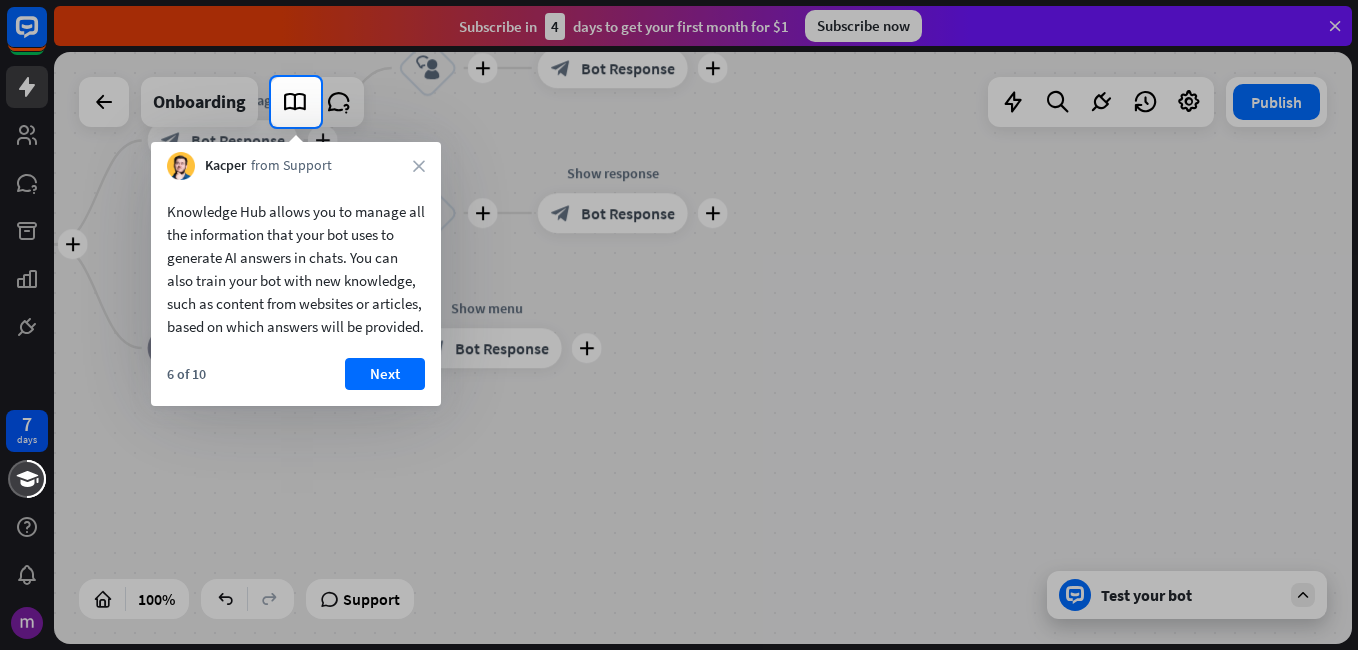 click at bounding box center (679, 388) 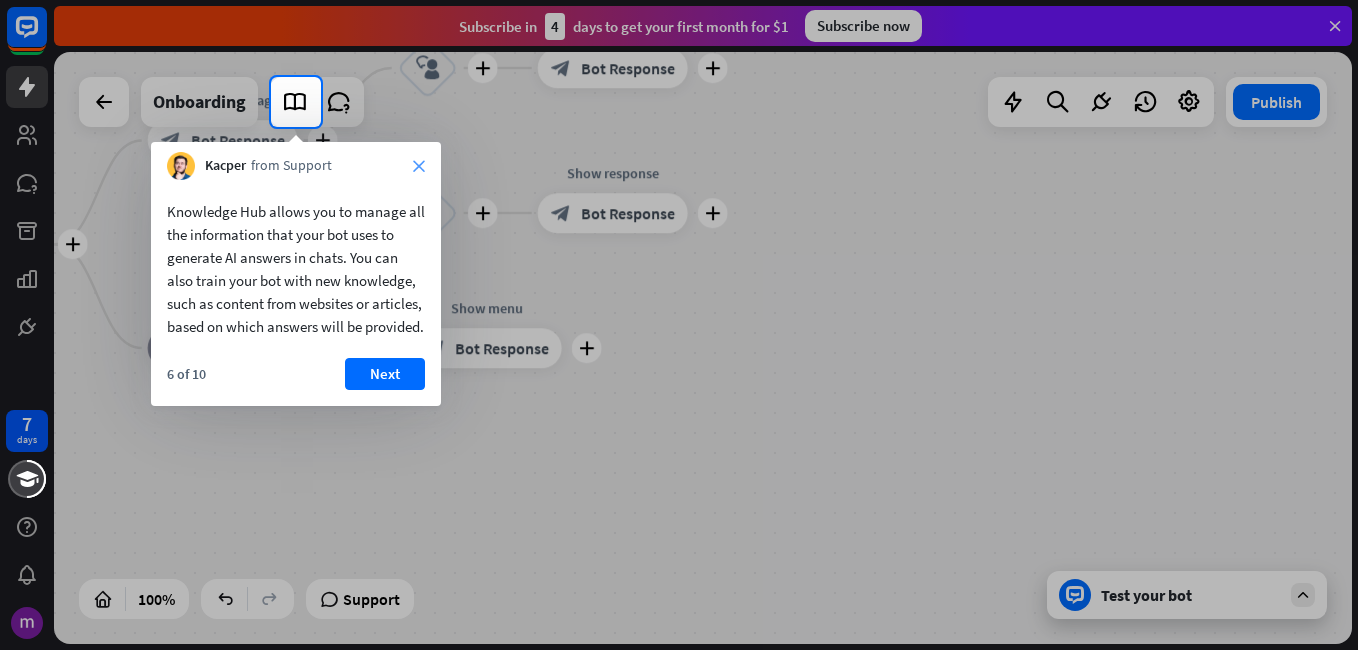 click on "close" at bounding box center (419, 166) 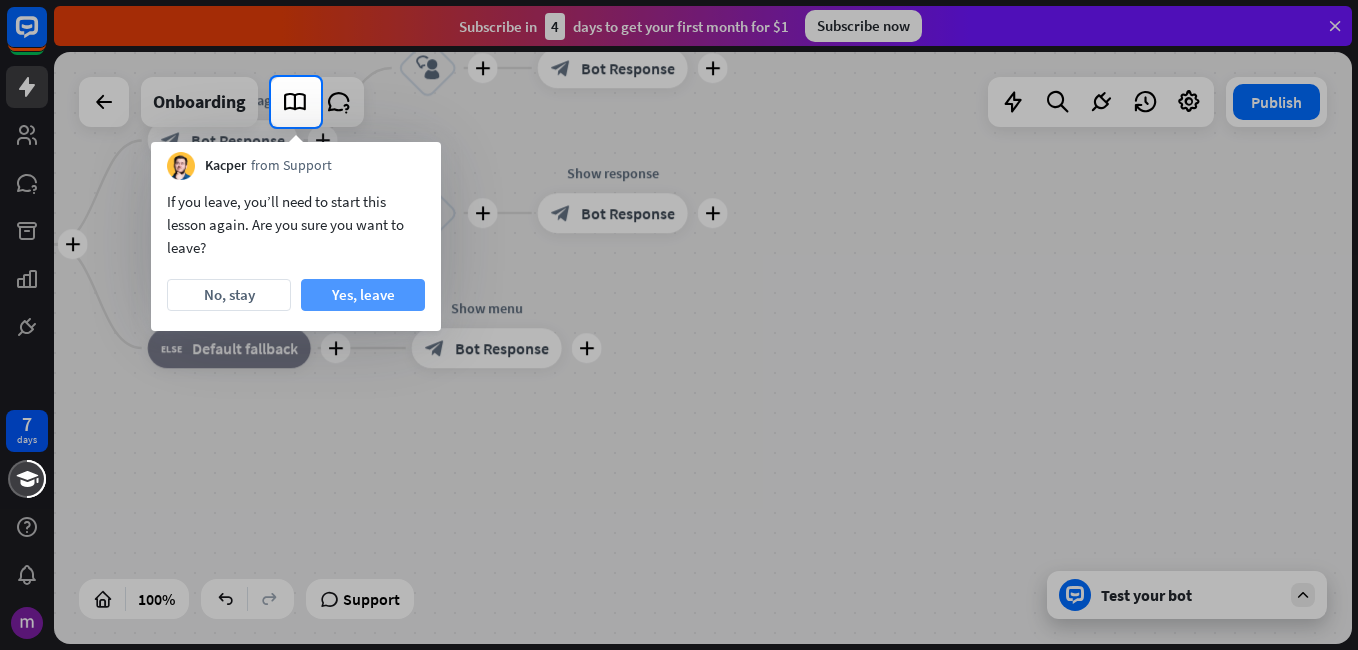 click on "Yes, leave" at bounding box center [363, 295] 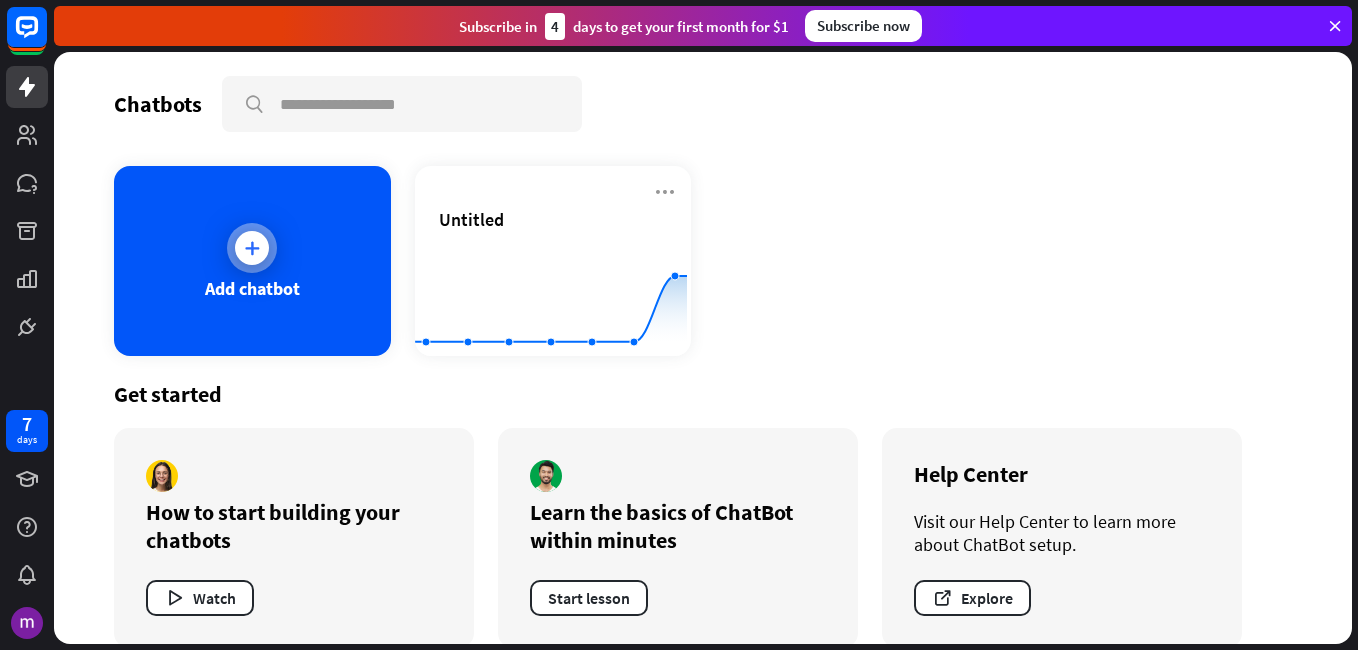 click on "Add chatbot" at bounding box center [252, 261] 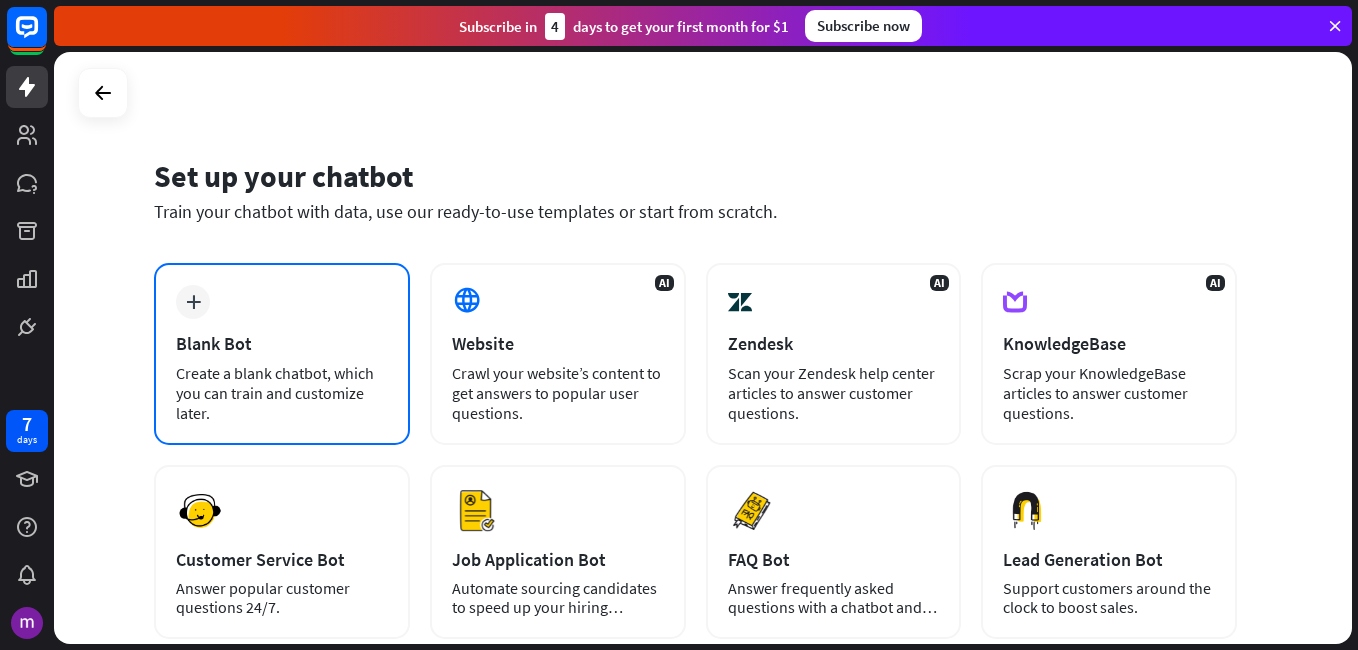click on "Blank Bot" at bounding box center [282, 343] 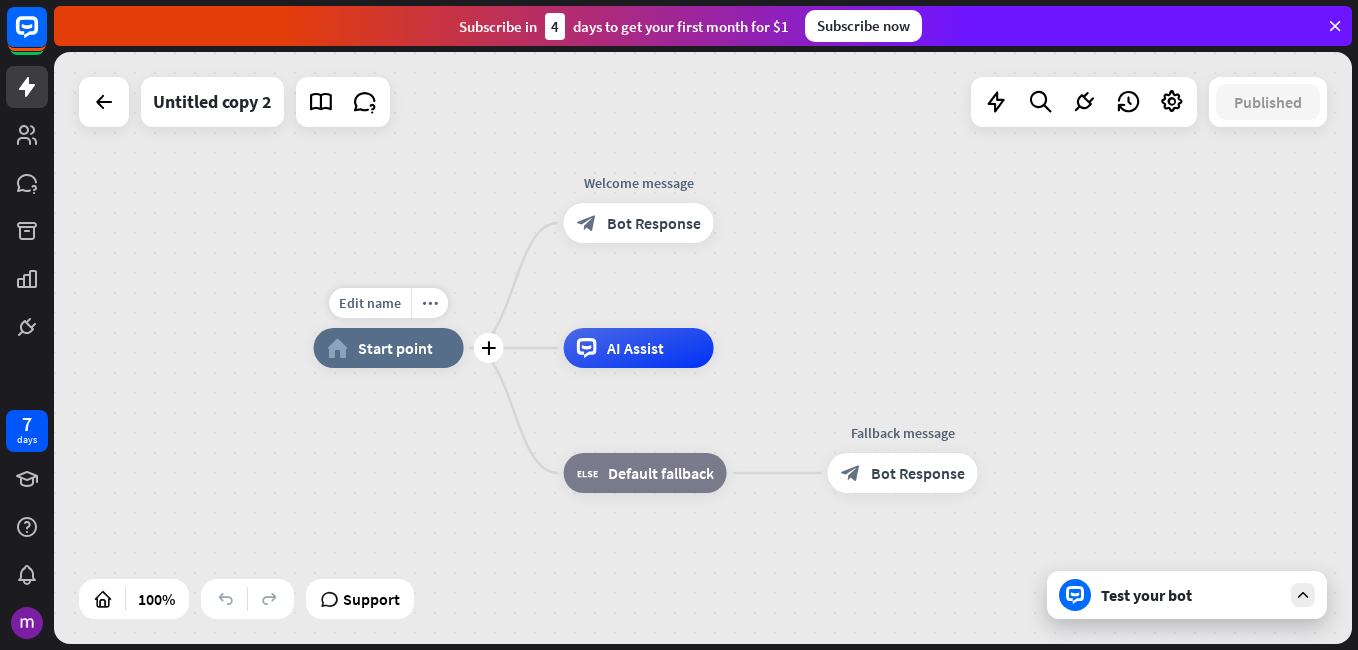 click on "Edit name   more_horiz         plus     home_2   Start point" at bounding box center (389, 348) 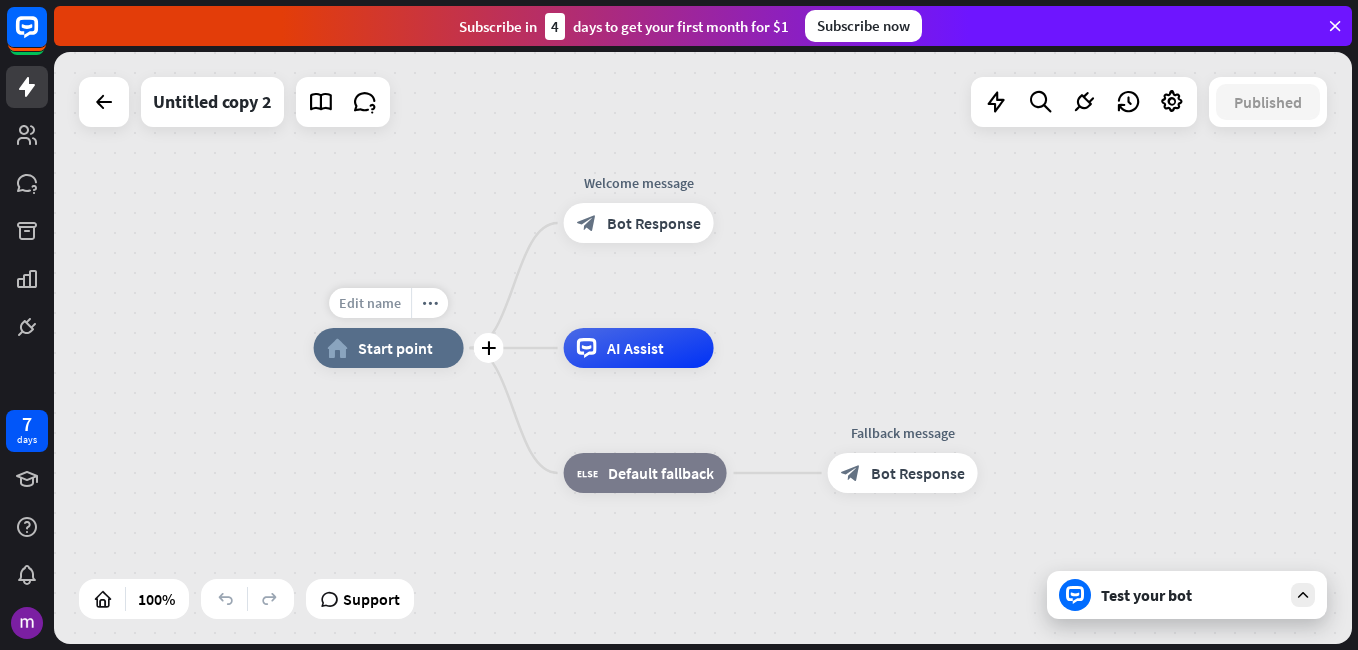 click on "Edit name" at bounding box center [370, 303] 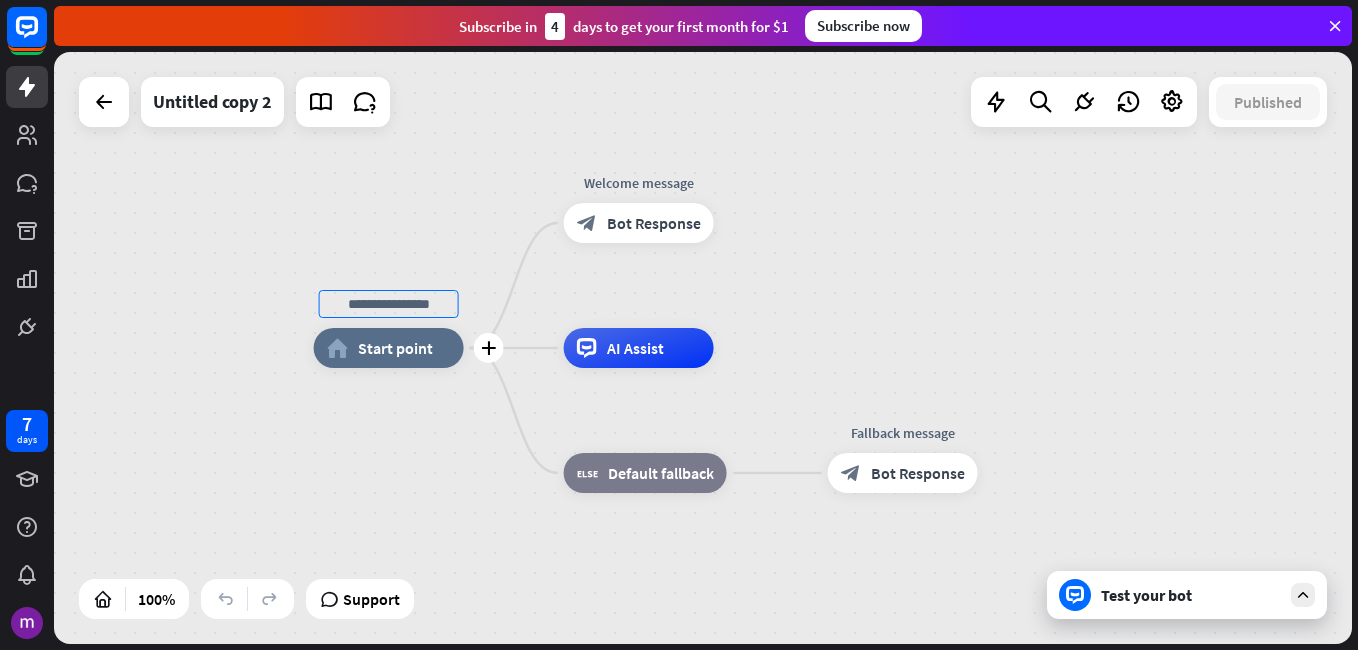 click at bounding box center [389, 304] 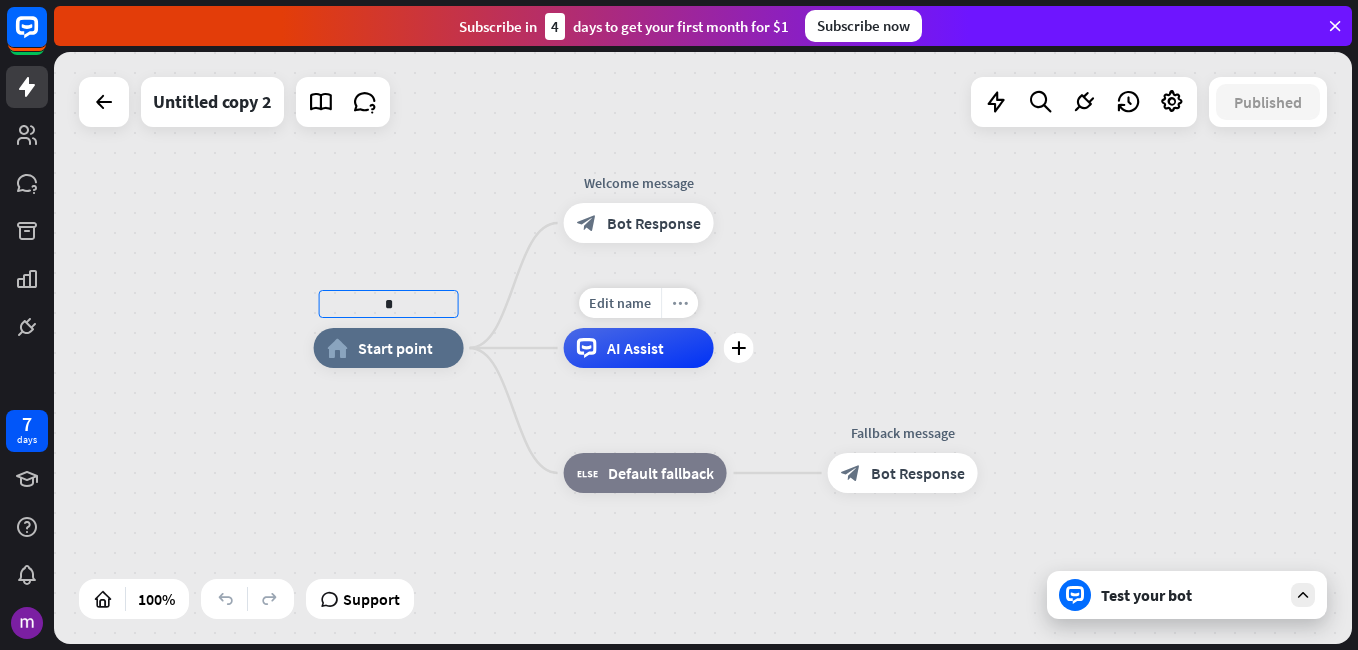 type 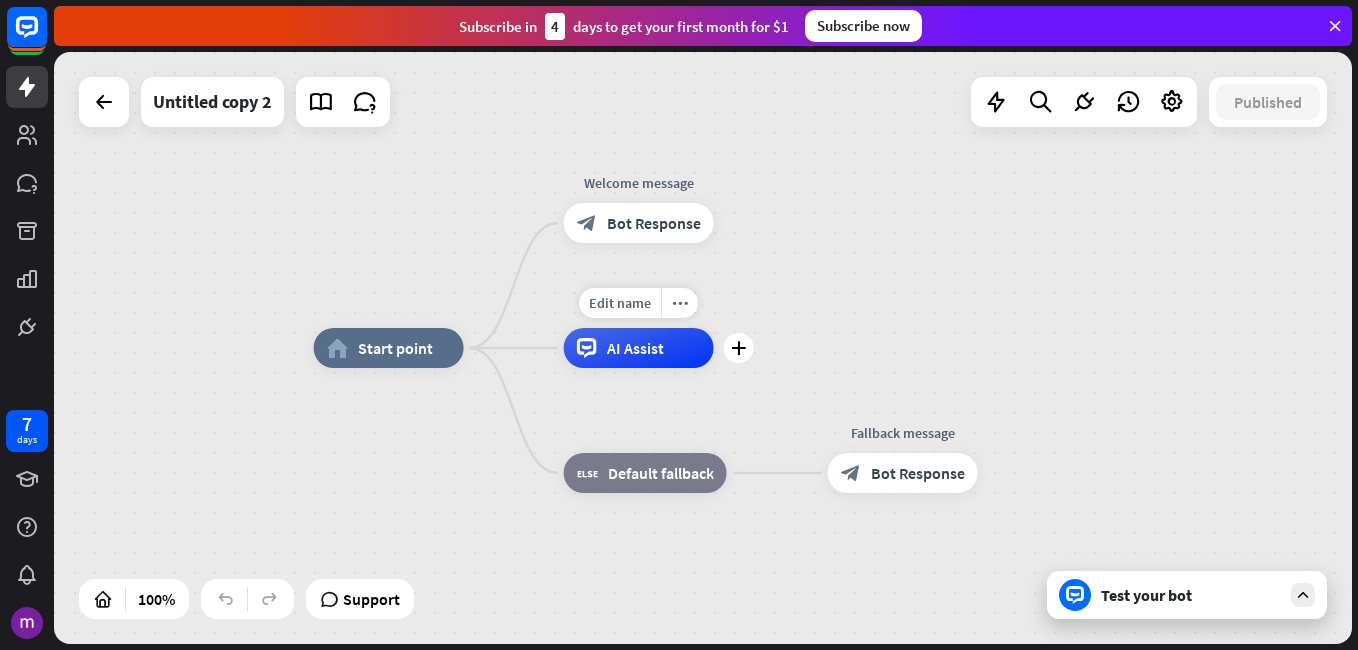 click on "Edit name   more_horiz         plus       AI Assist" at bounding box center (639, 348) 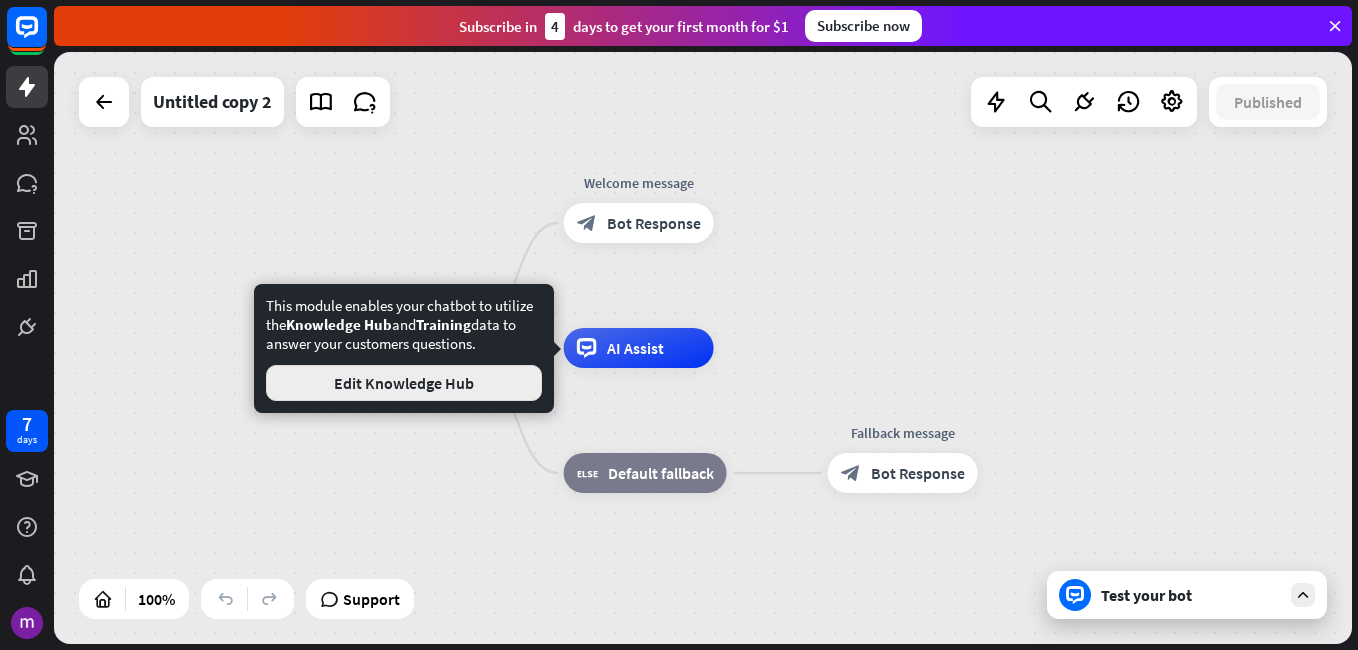 click on "Edit Knowledge Hub" at bounding box center (404, 383) 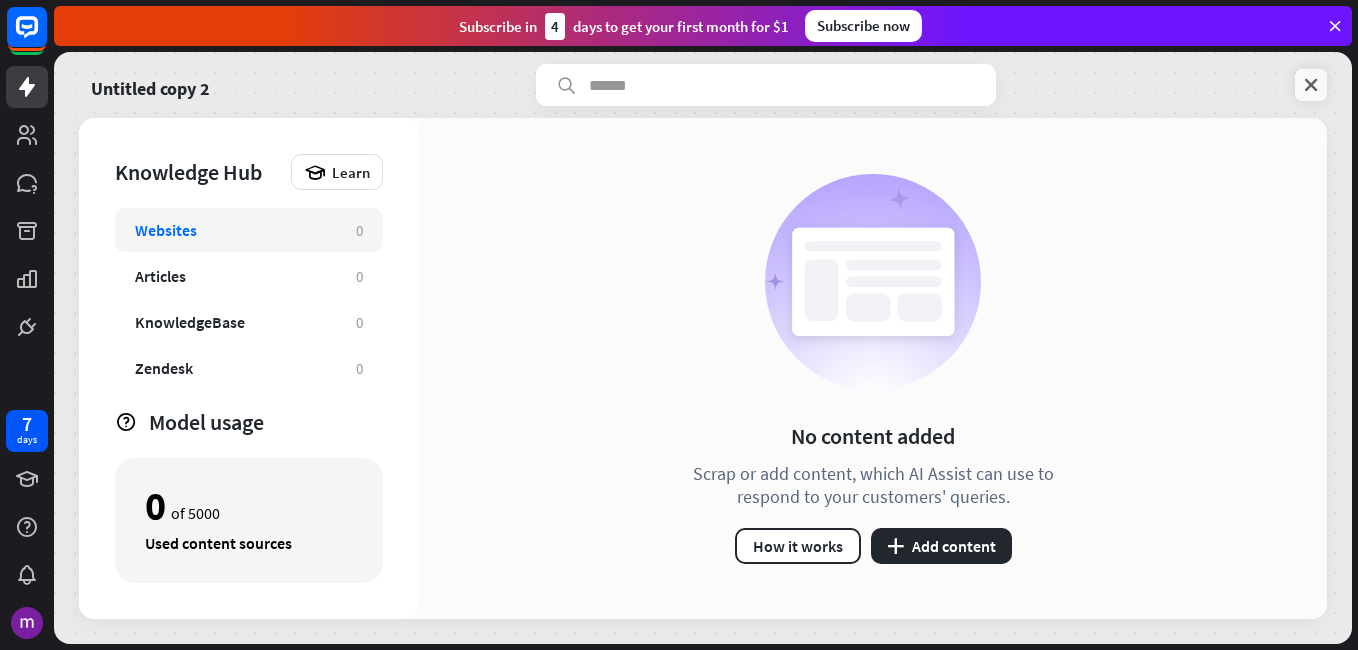 click at bounding box center (1311, 85) 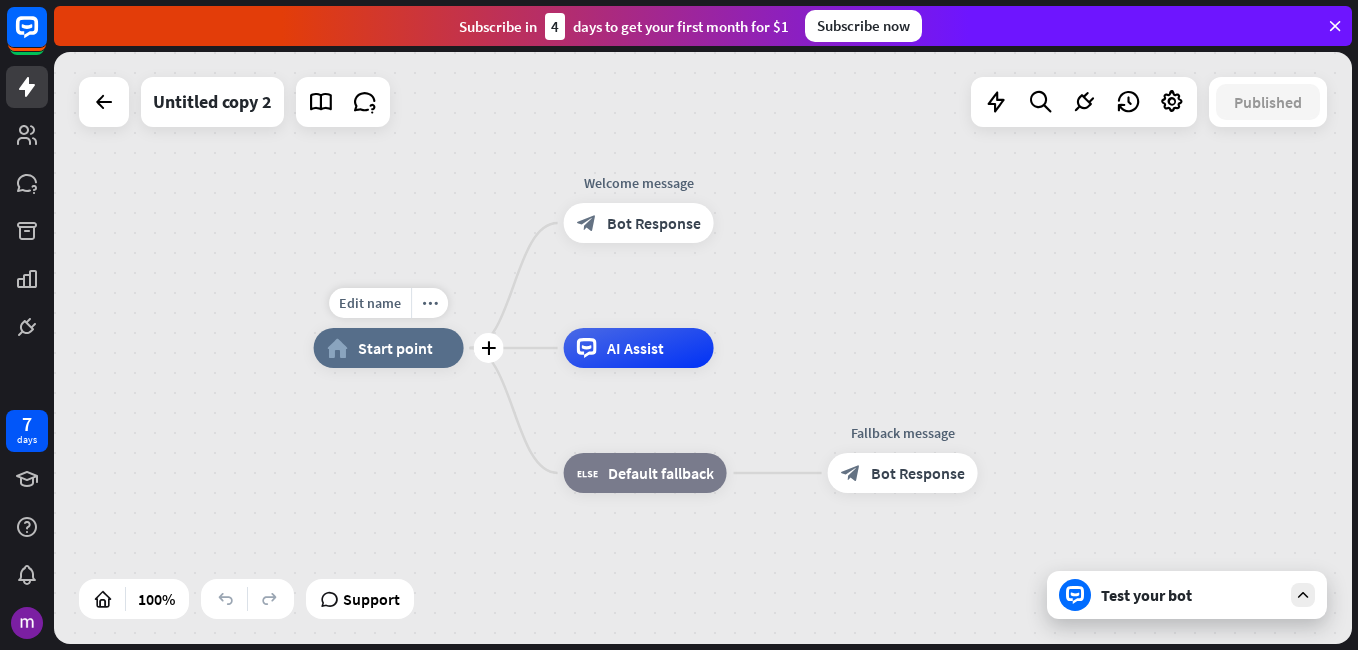 click on "Start point" at bounding box center (395, 348) 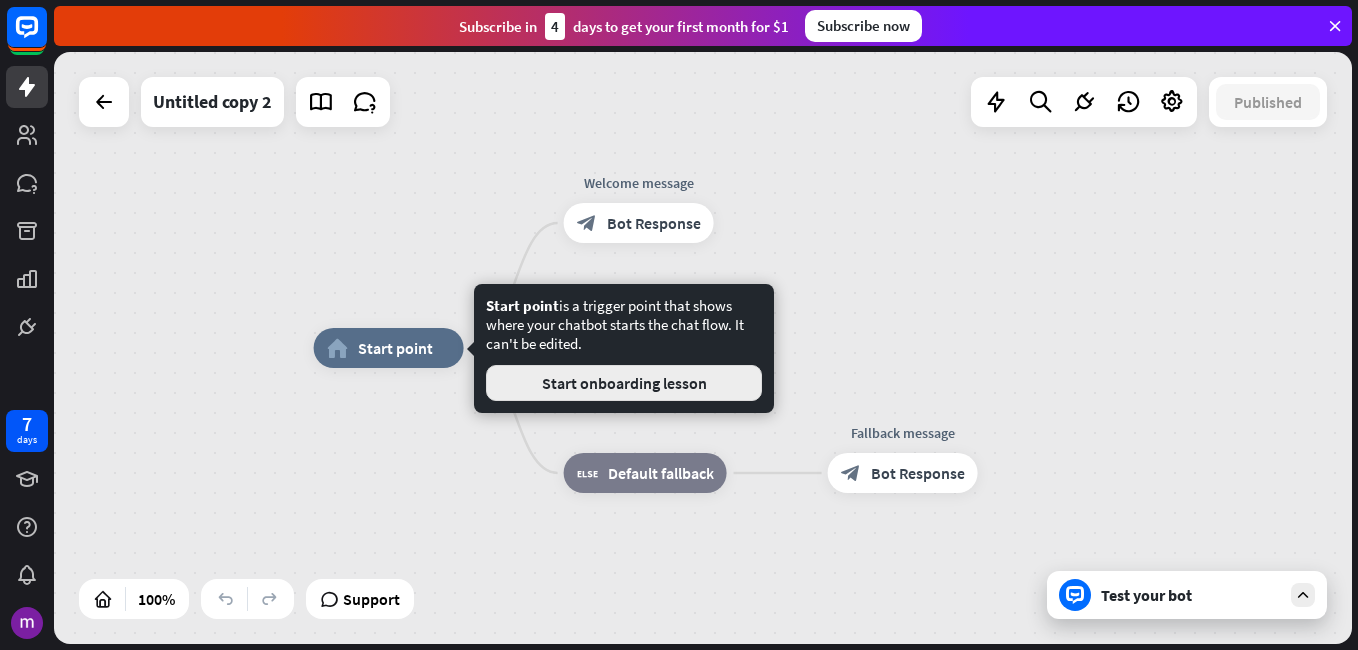 click on "Start onboarding lesson" at bounding box center [624, 383] 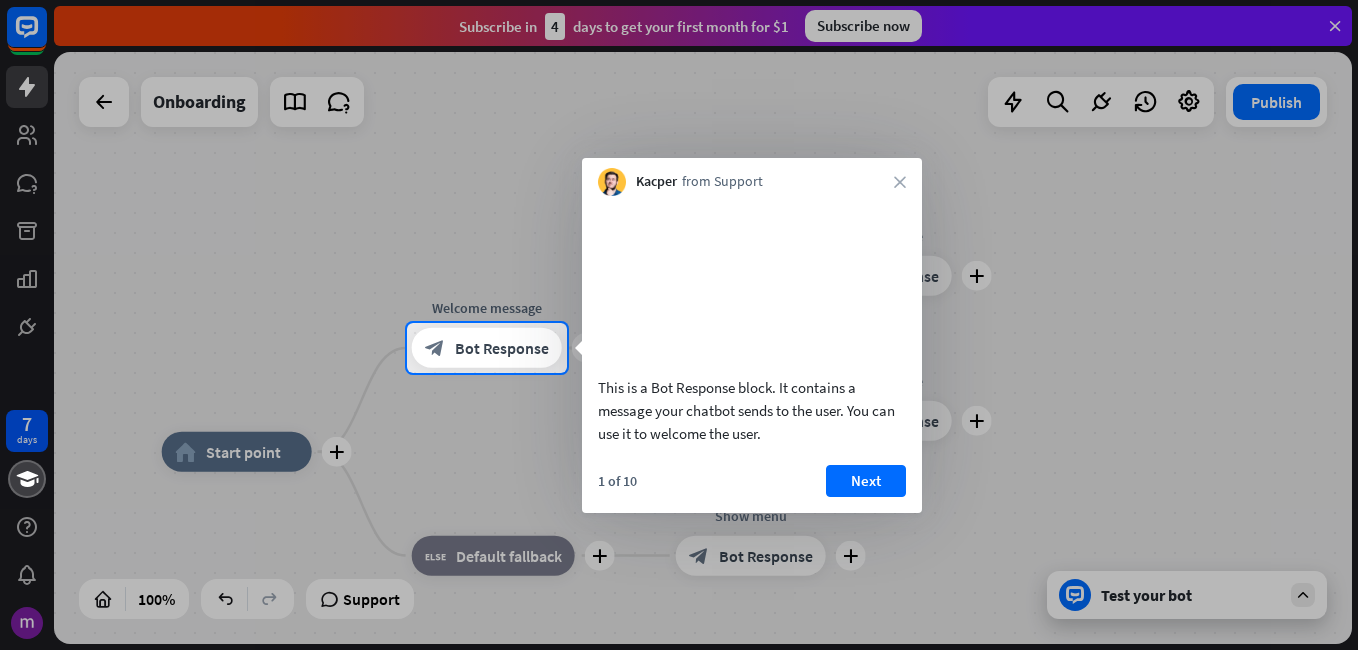 click on "Kacper
from Support
close" at bounding box center (752, 177) 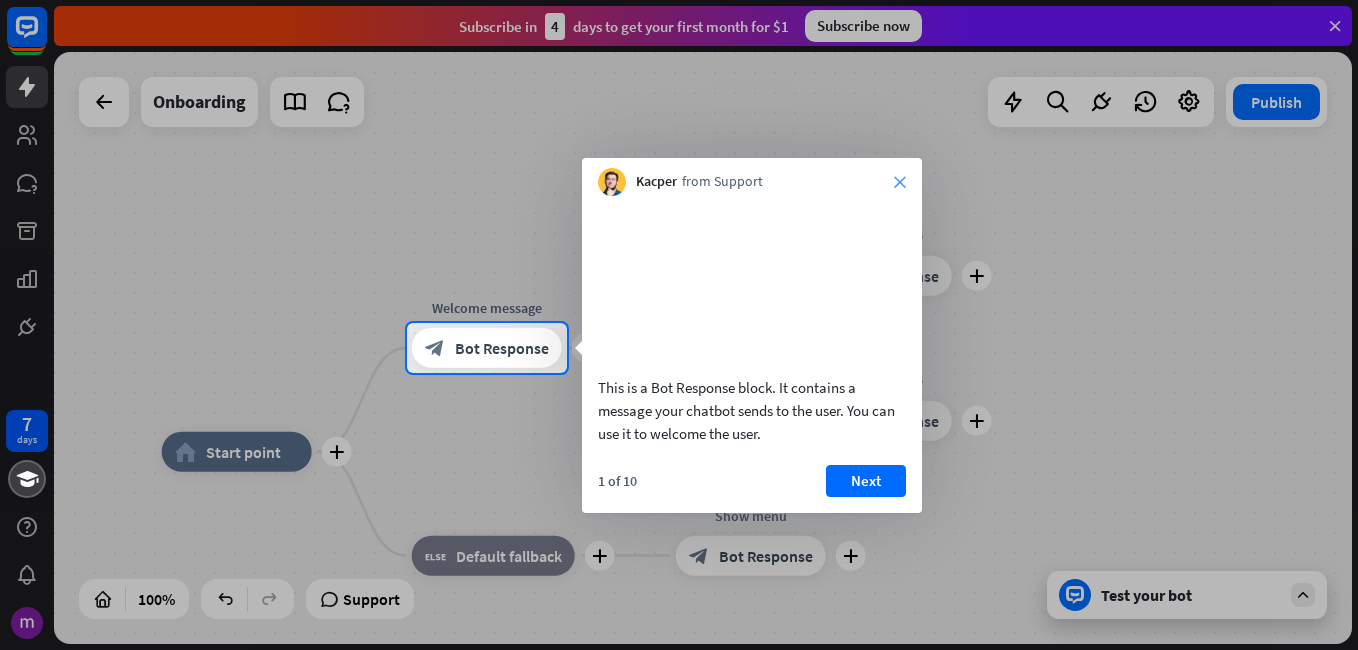 click on "close" at bounding box center [900, 182] 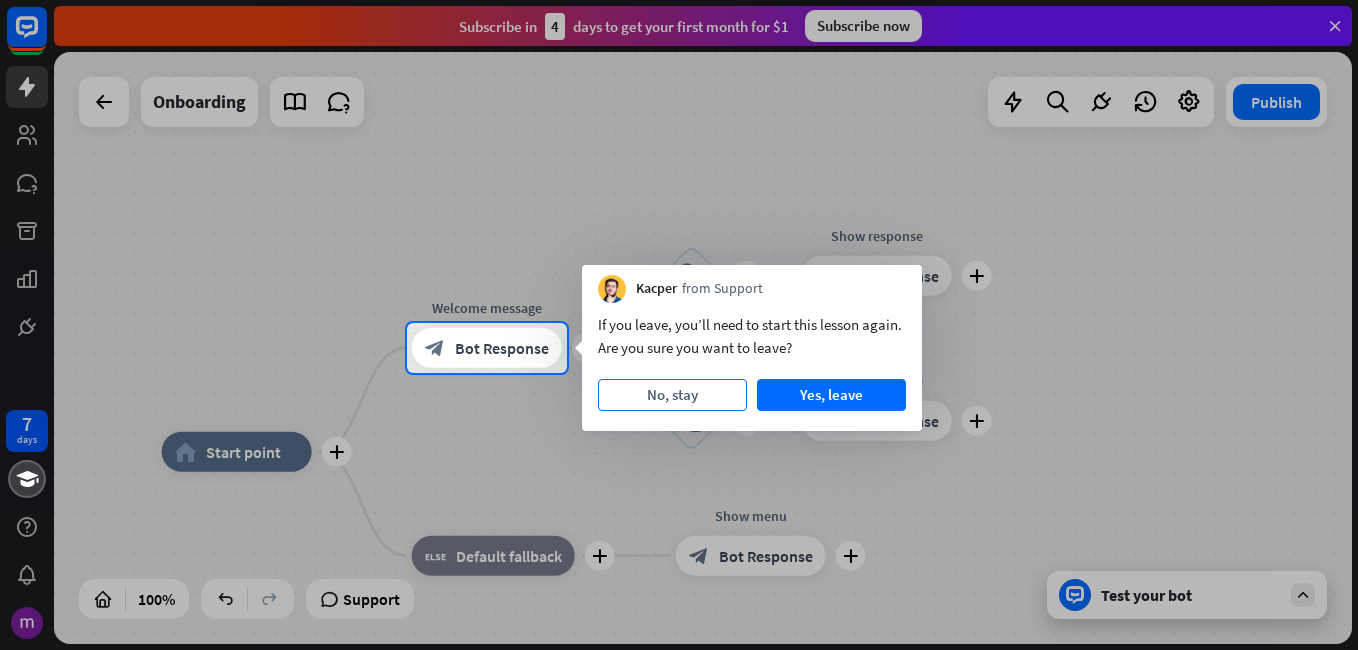 click on "No, stay" at bounding box center (672, 395) 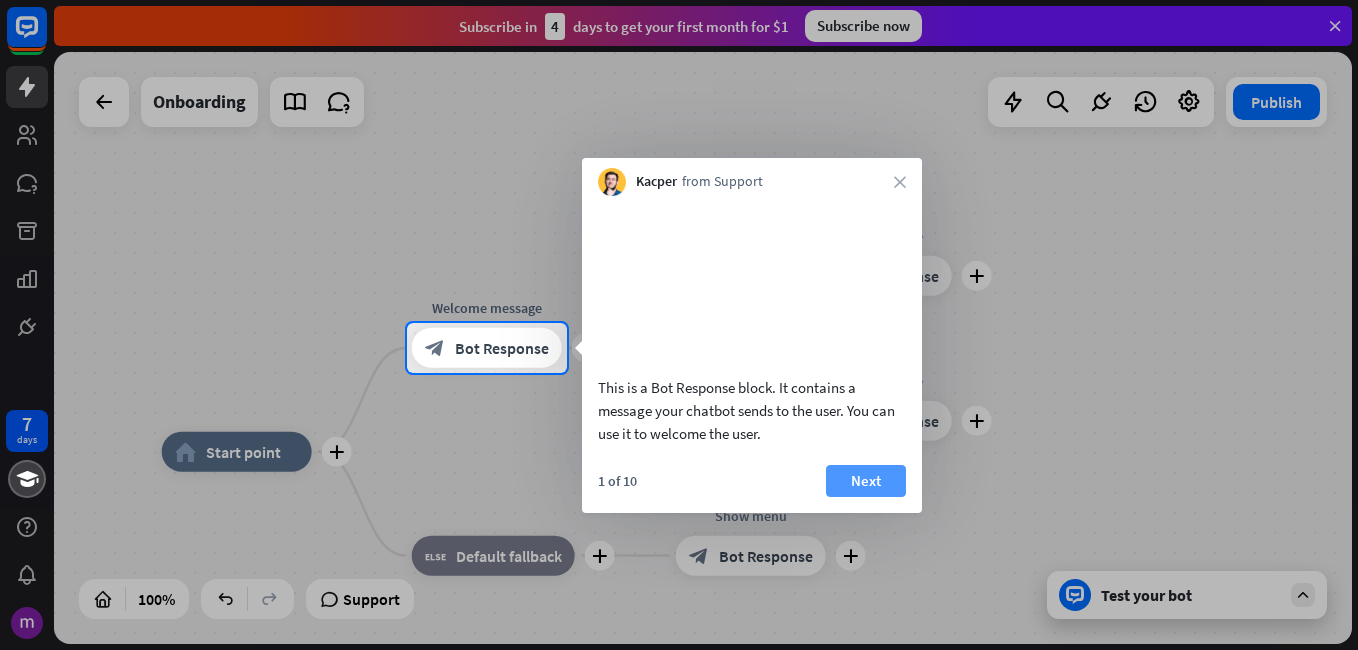 click on "Next" at bounding box center [866, 481] 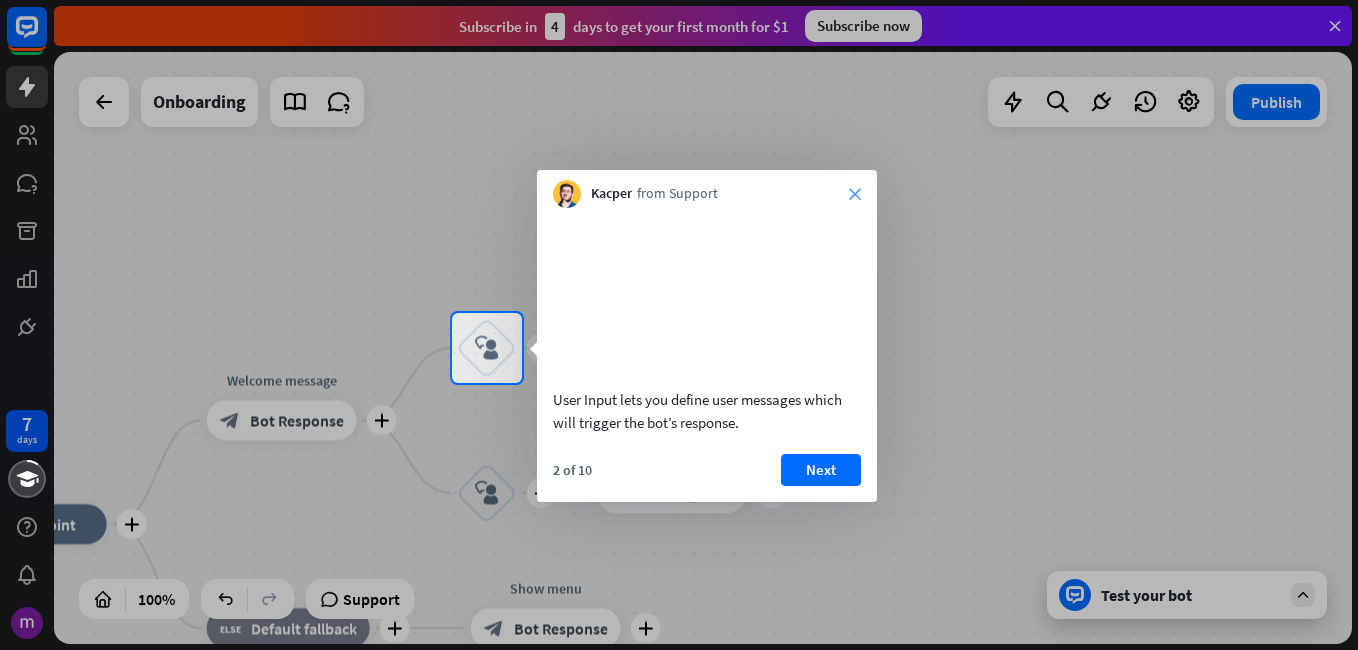 click on "close" at bounding box center (855, 194) 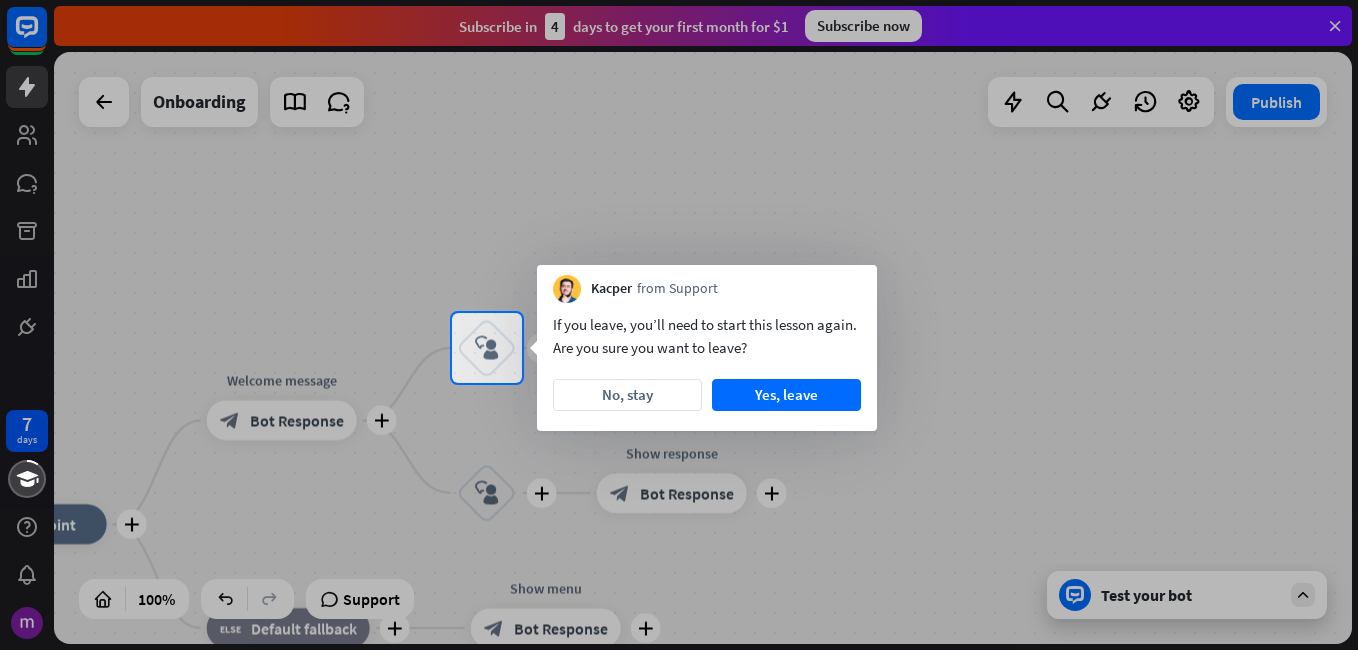click at bounding box center [679, 156] 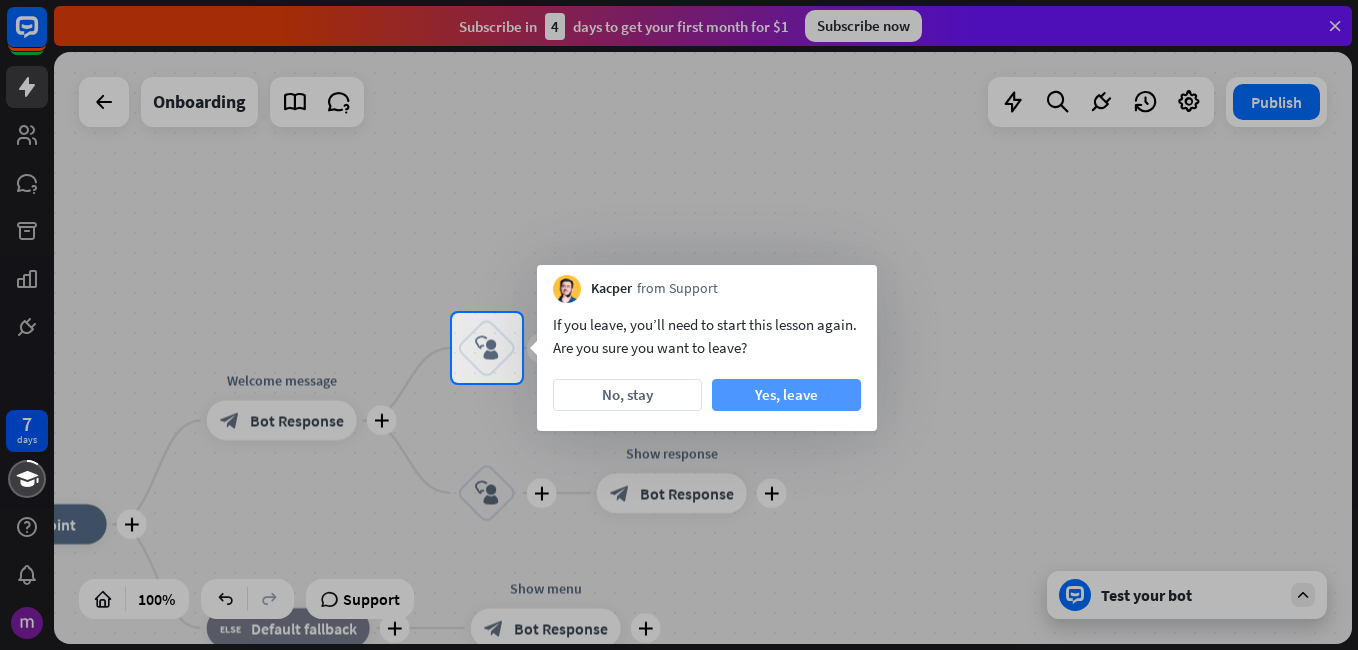 click on "Yes, leave" at bounding box center (786, 395) 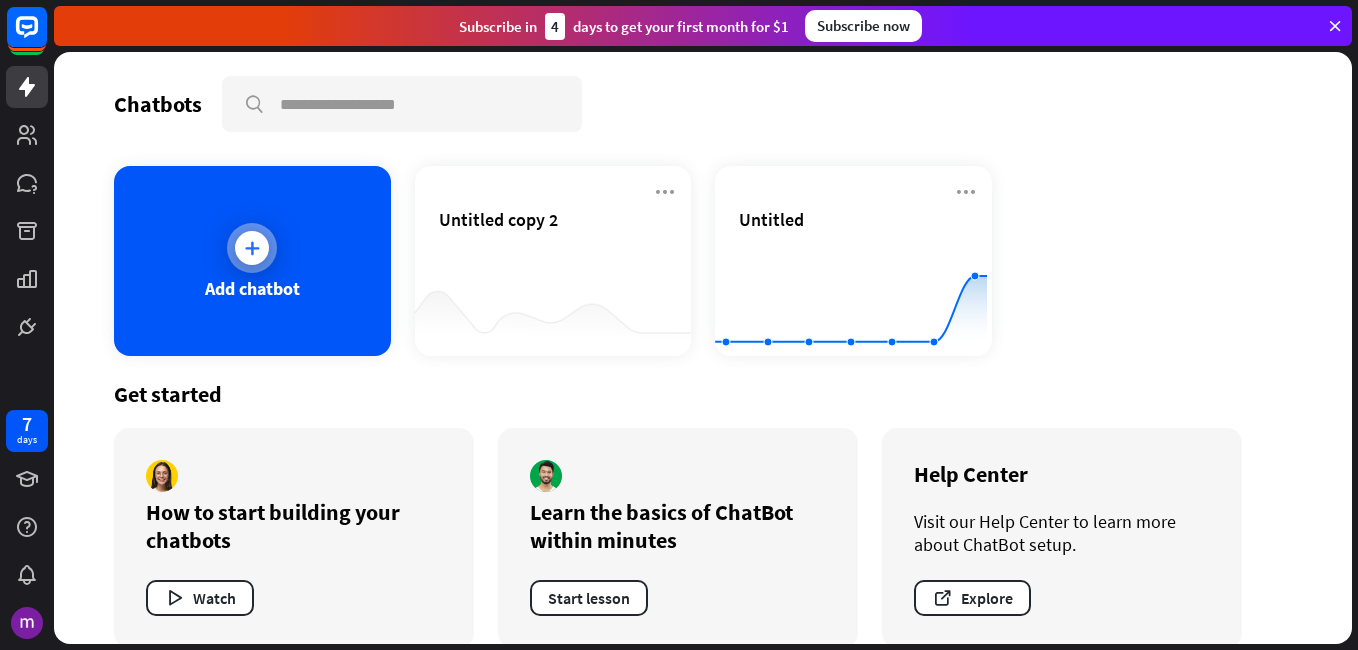 click on "Add chatbot" at bounding box center (252, 288) 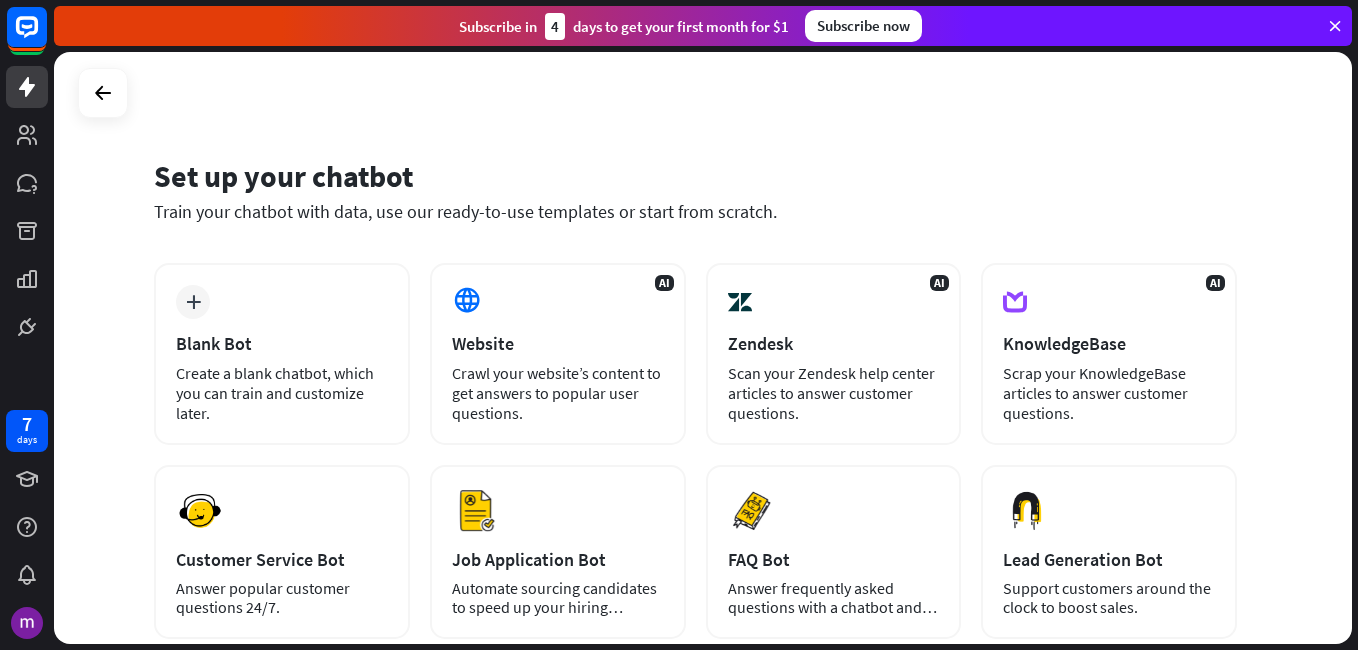 click on "plus   Blank Bot
Create a blank chatbot, which you can train and
customize later." at bounding box center (282, 354) 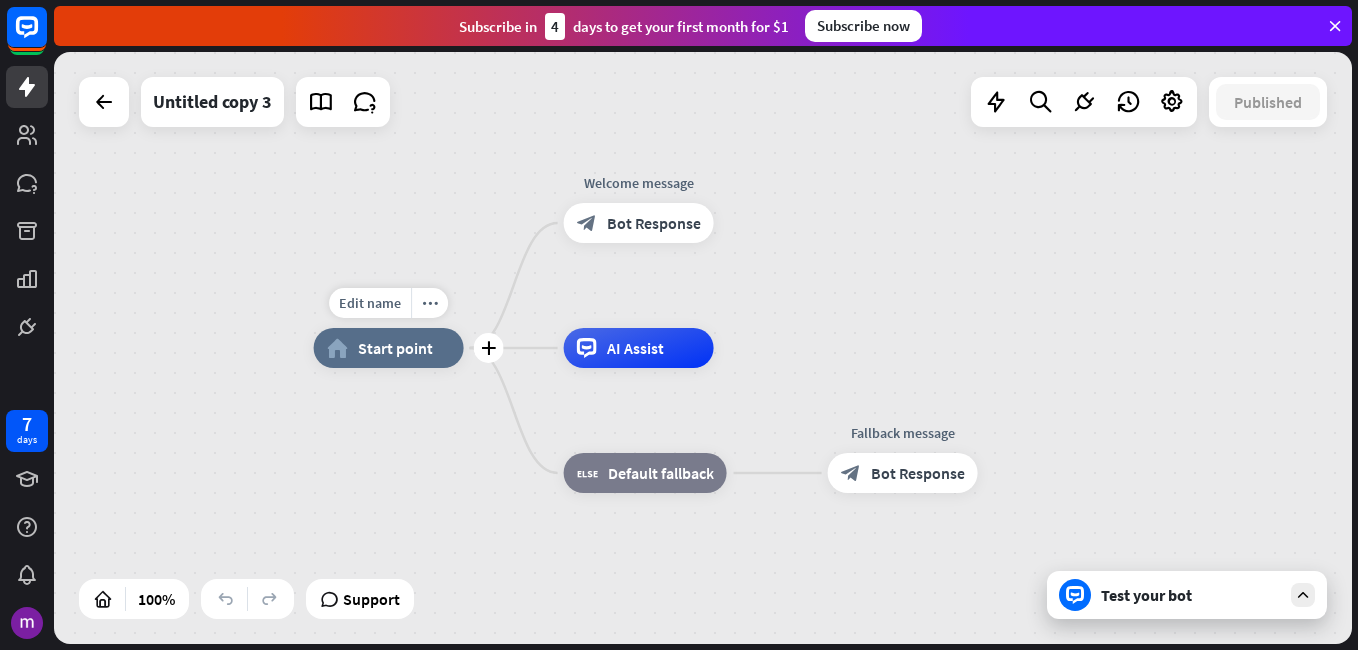 click on "Start point" at bounding box center [395, 348] 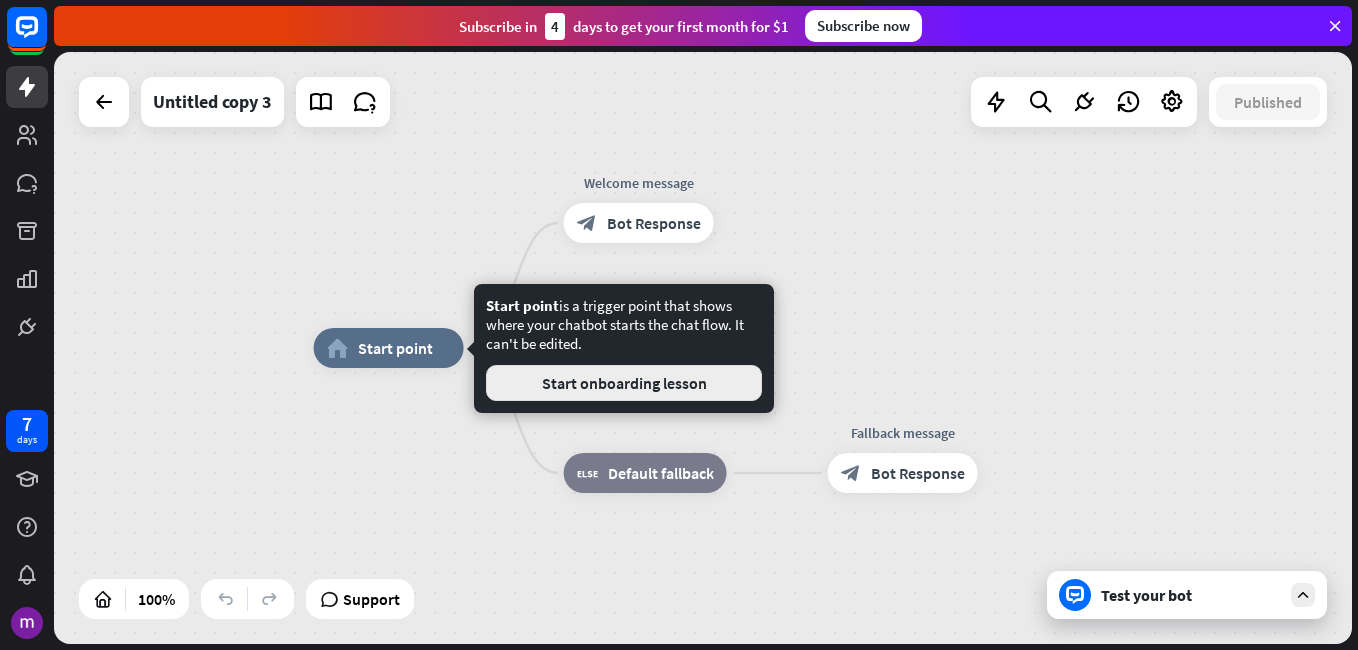 click on "Start onboarding lesson" at bounding box center [624, 383] 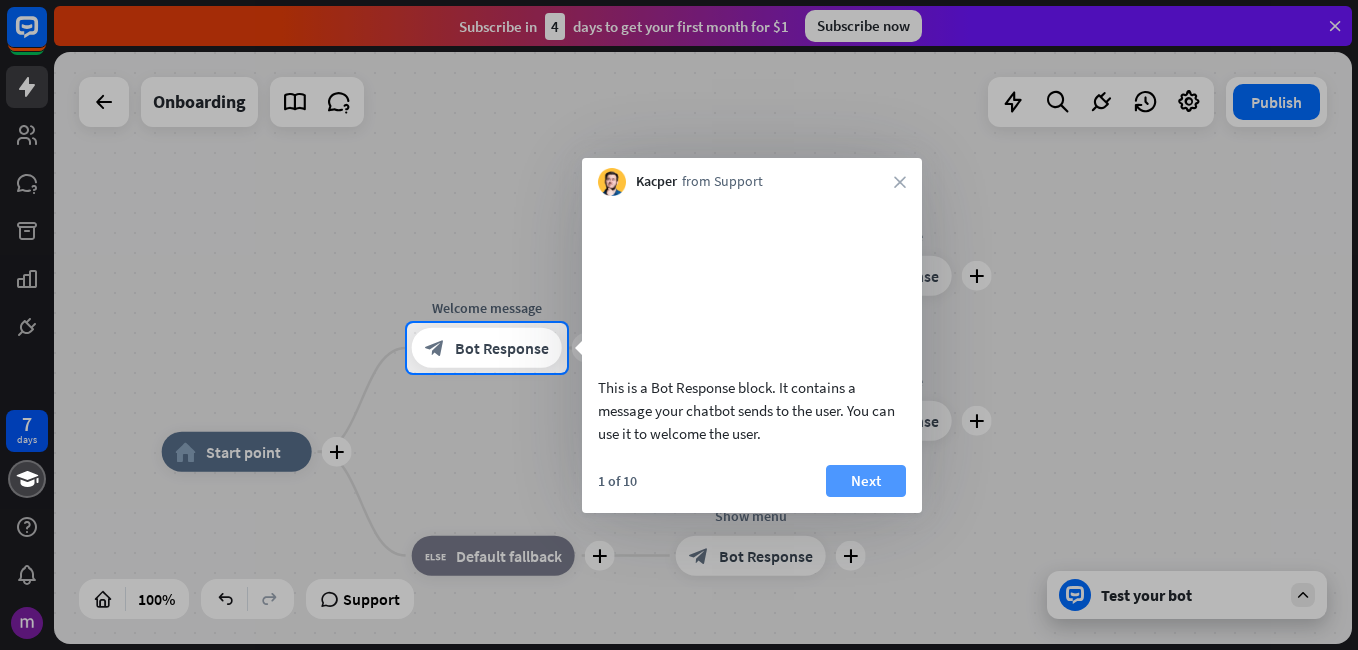 click on "Next" at bounding box center [866, 481] 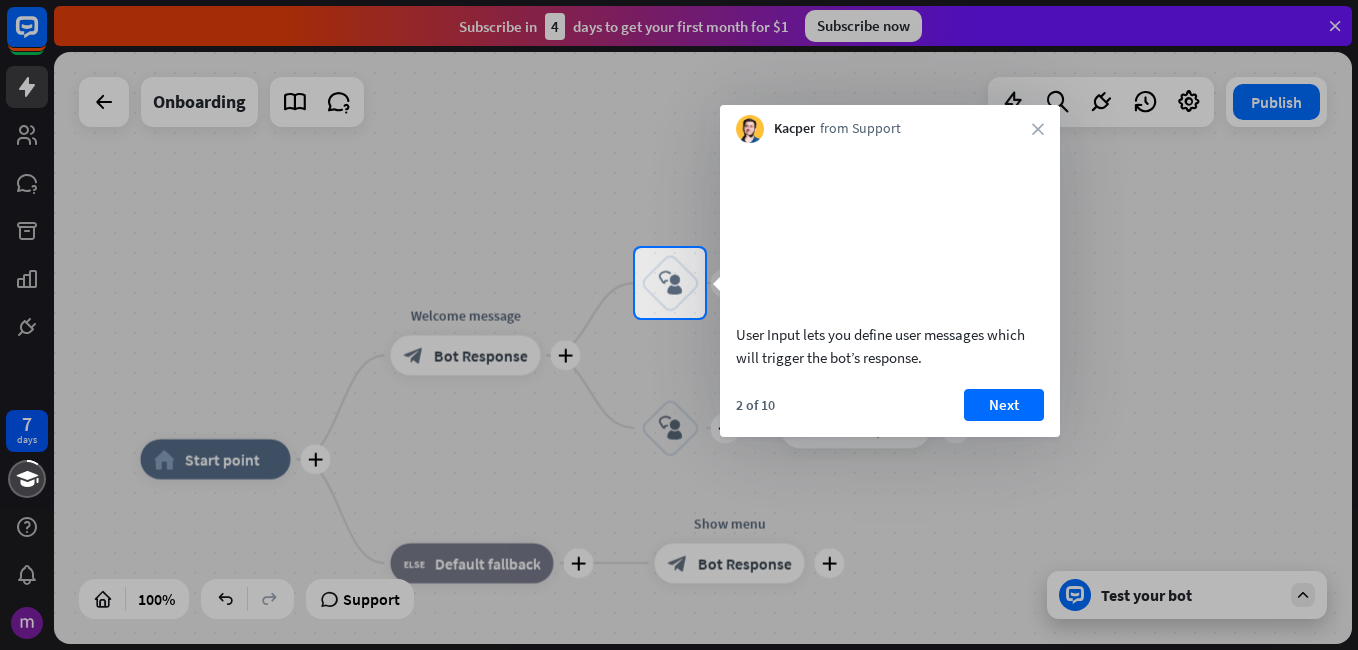 click at bounding box center (679, 484) 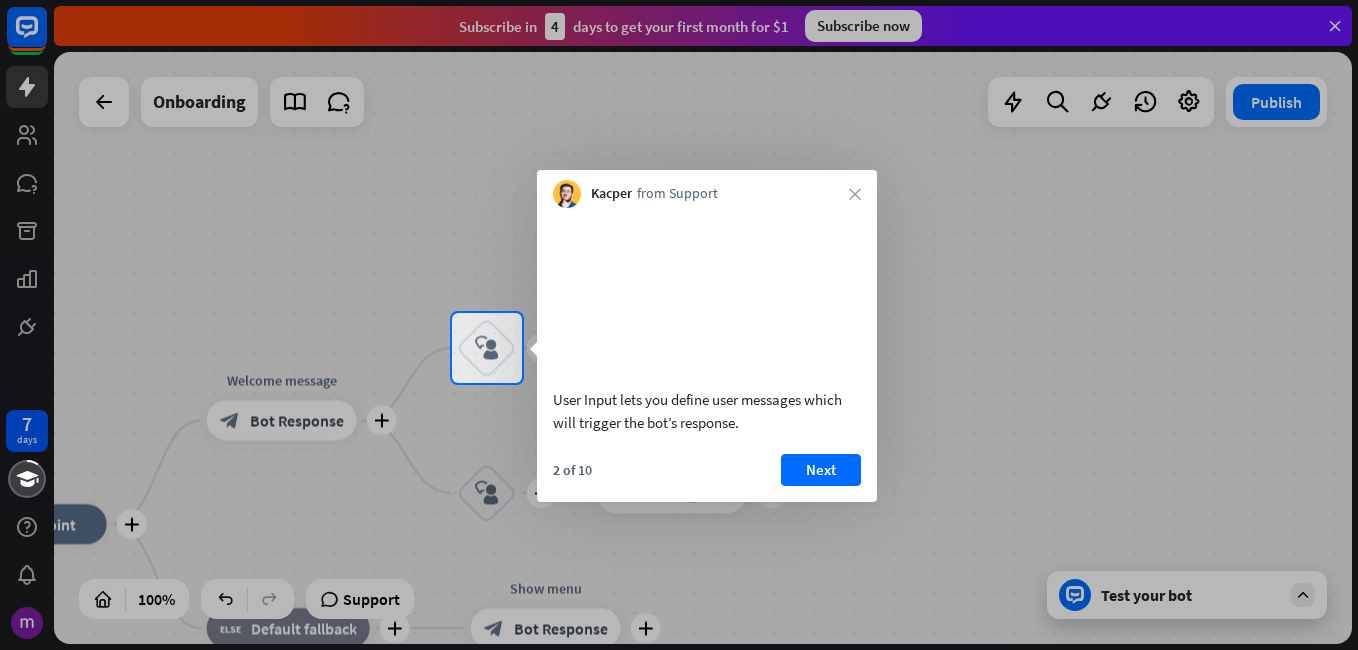click on "Next" at bounding box center [821, 470] 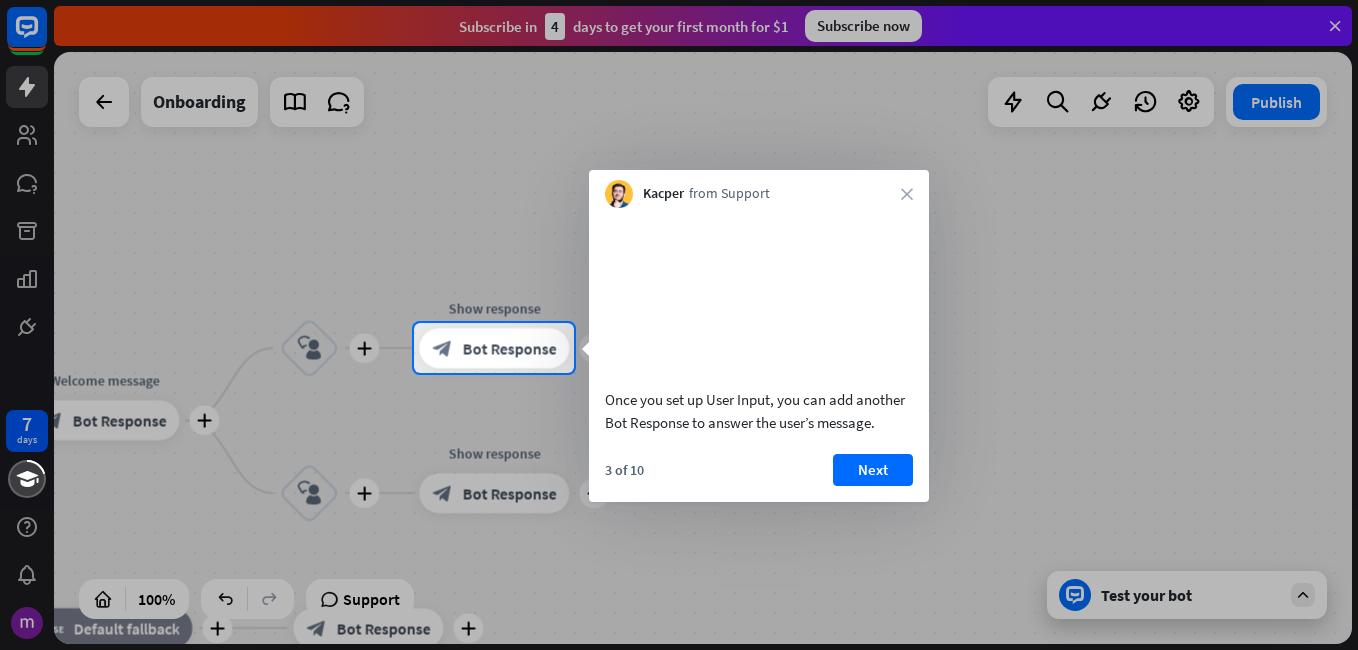 click on "Next" at bounding box center [873, 470] 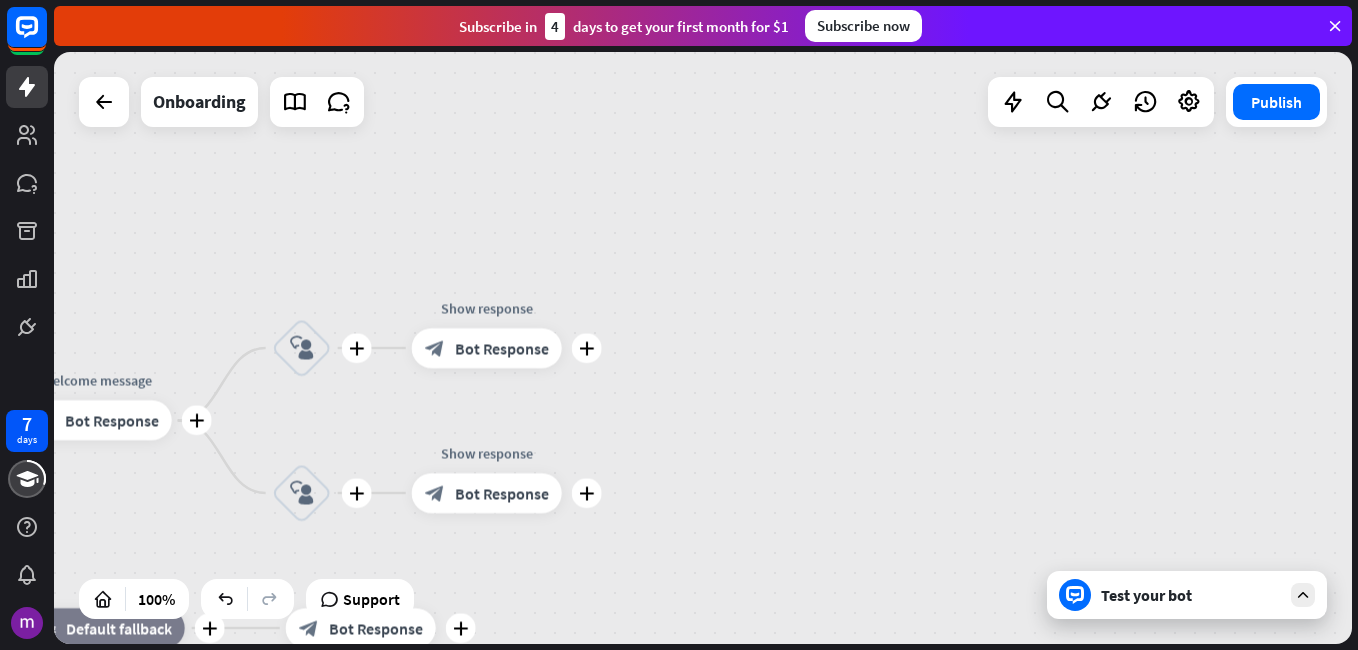 click on "plus     home_2   Start point               plus   Welcome message   block_bot_response   Bot Response               plus     block_user_input               plus   Show response   block_bot_response   Bot Response               plus     block_user_input               plus   Show response   block_bot_response   Bot Response               plus     block_fallback   Default fallback               plus   Show menu   block_bot_response   Bot Response" at bounding box center [703, 348] 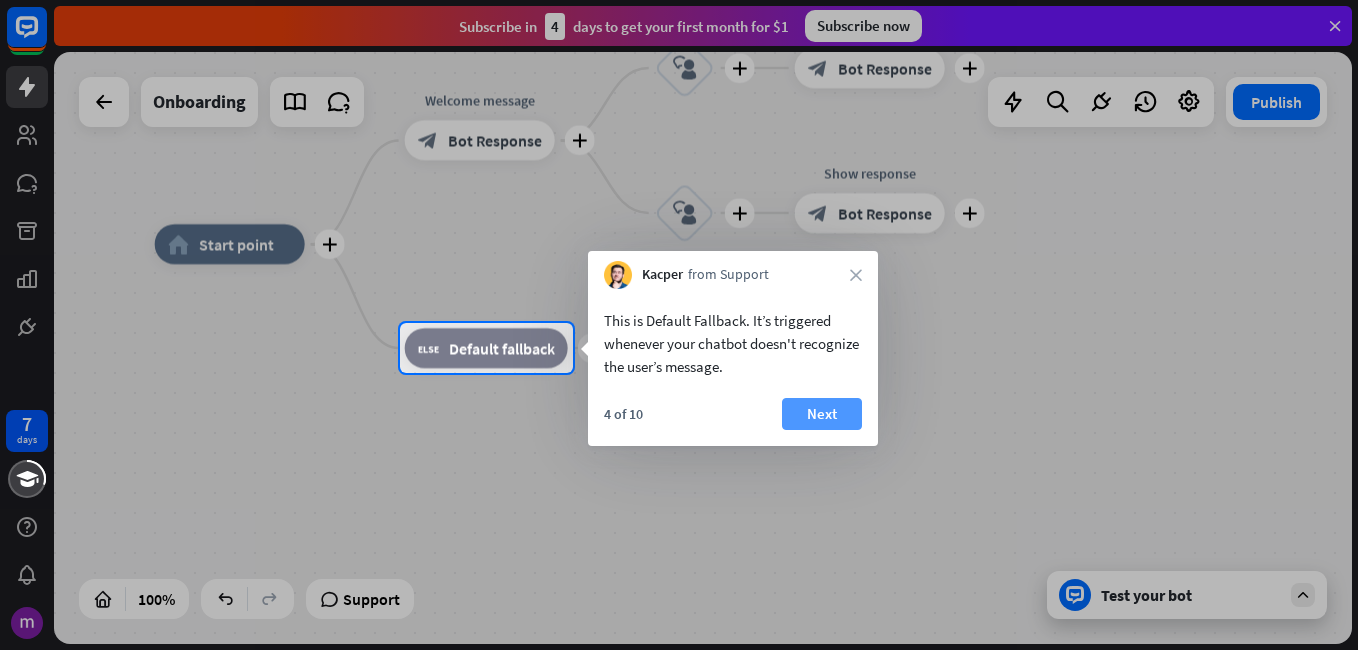 click on "Next" at bounding box center (822, 414) 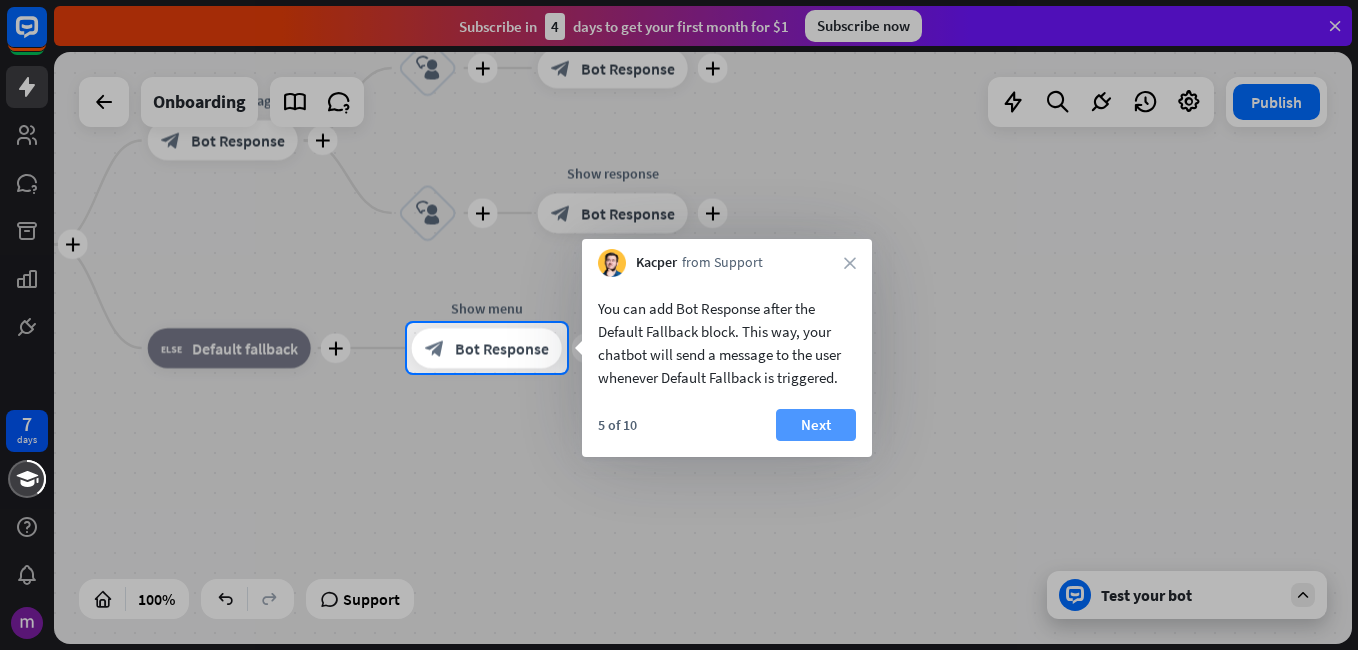click on "Next" at bounding box center [816, 425] 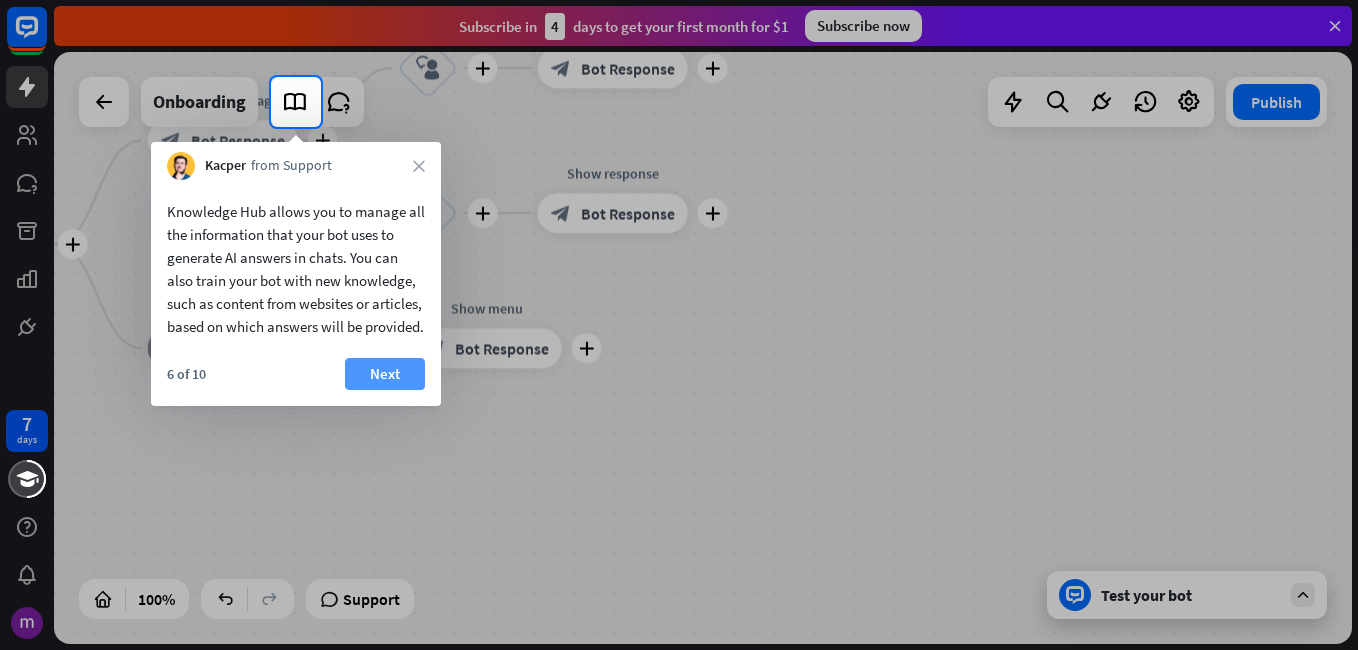 click on "Next" at bounding box center (385, 374) 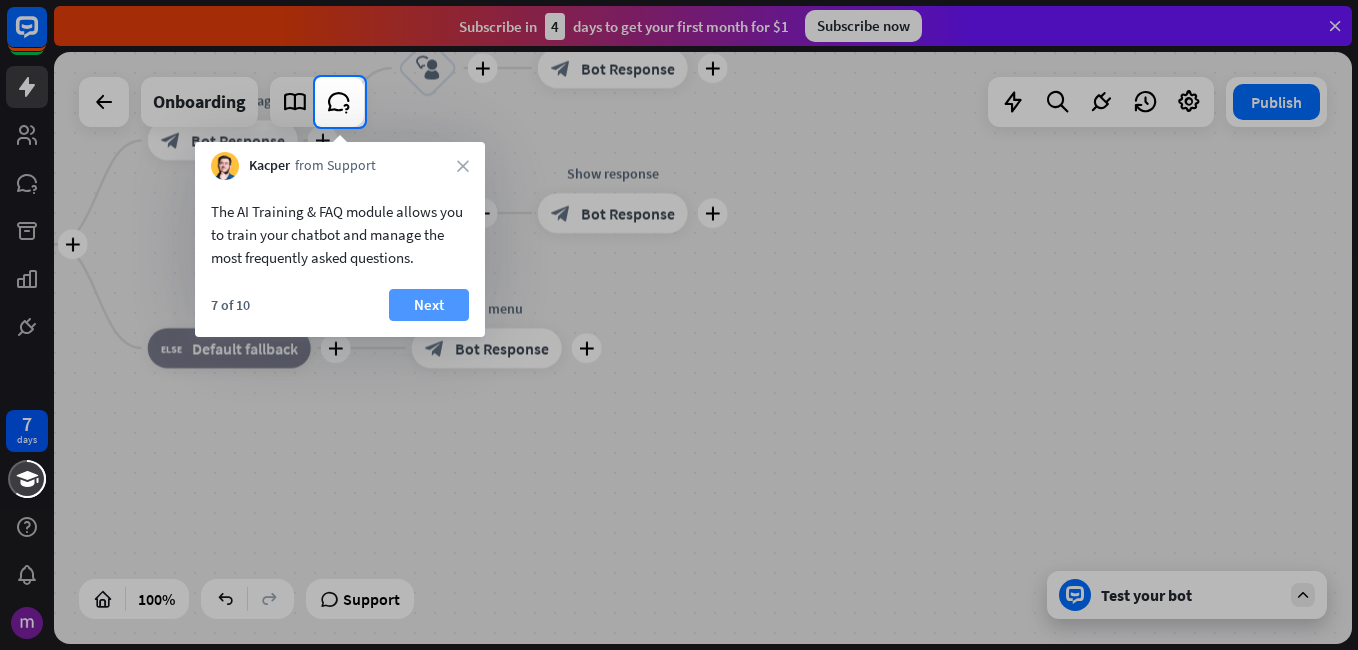 click on "Next" at bounding box center [429, 305] 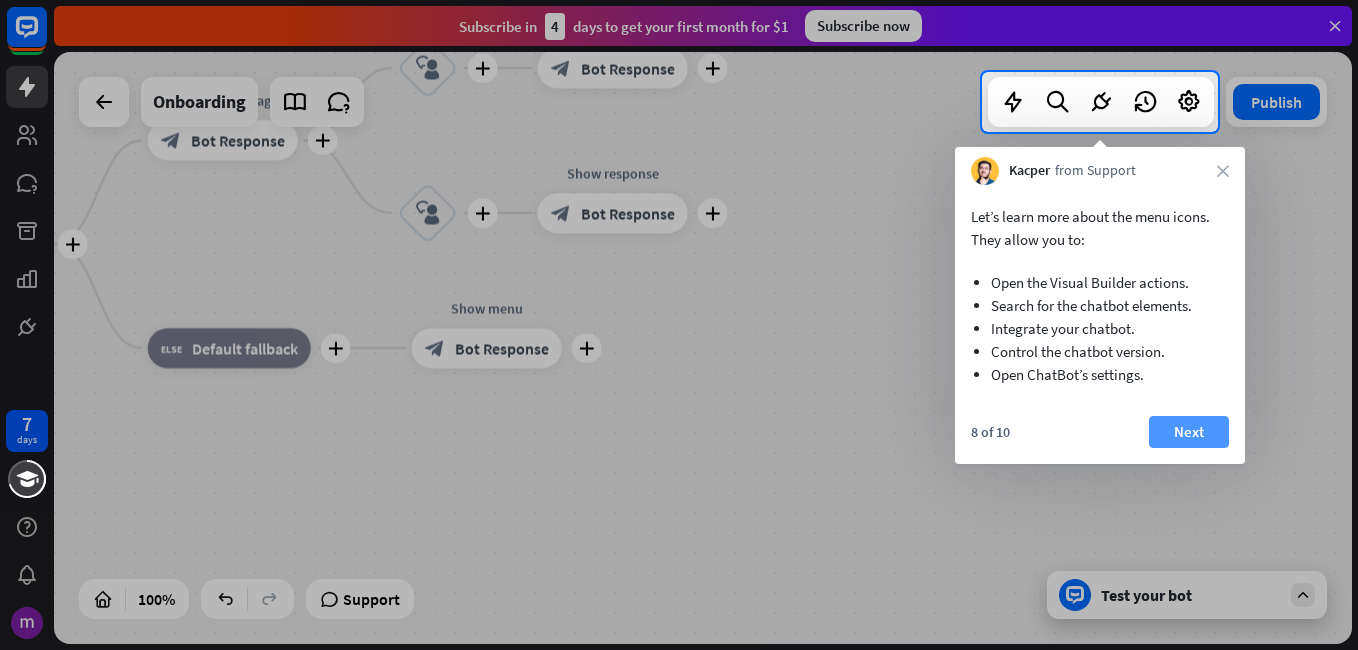 click on "Next" at bounding box center [1189, 432] 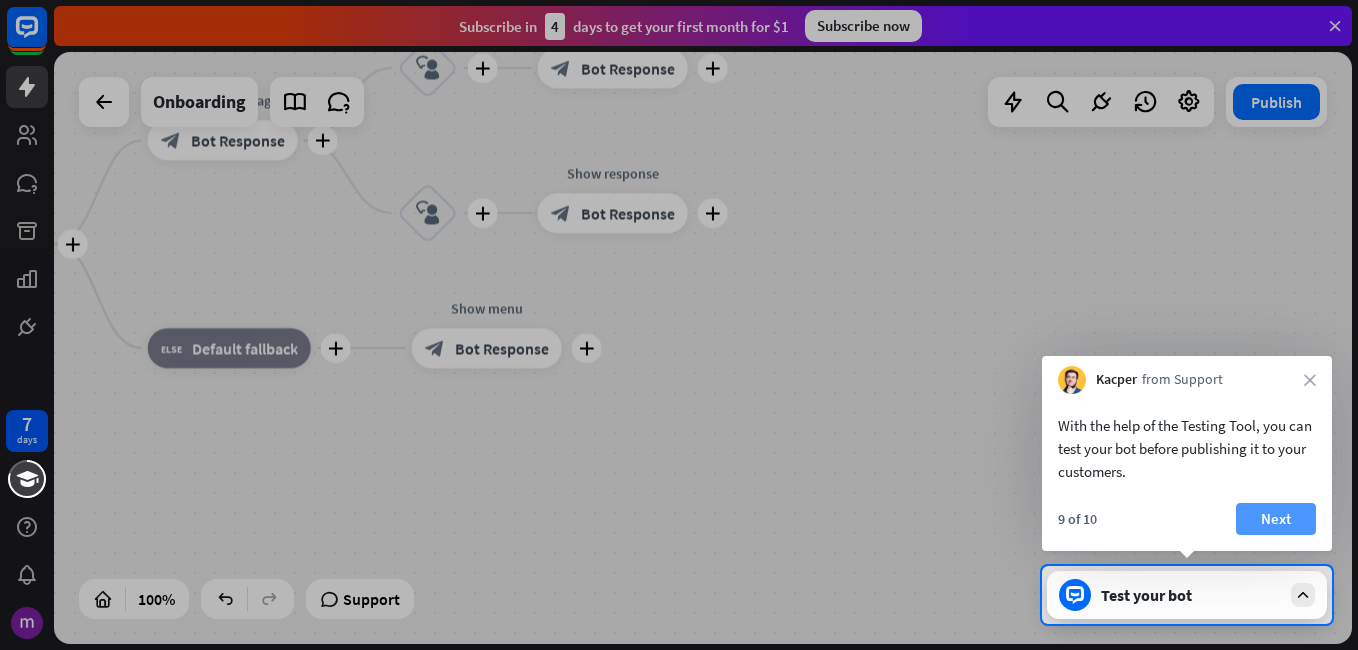 click on "Next" at bounding box center [1276, 519] 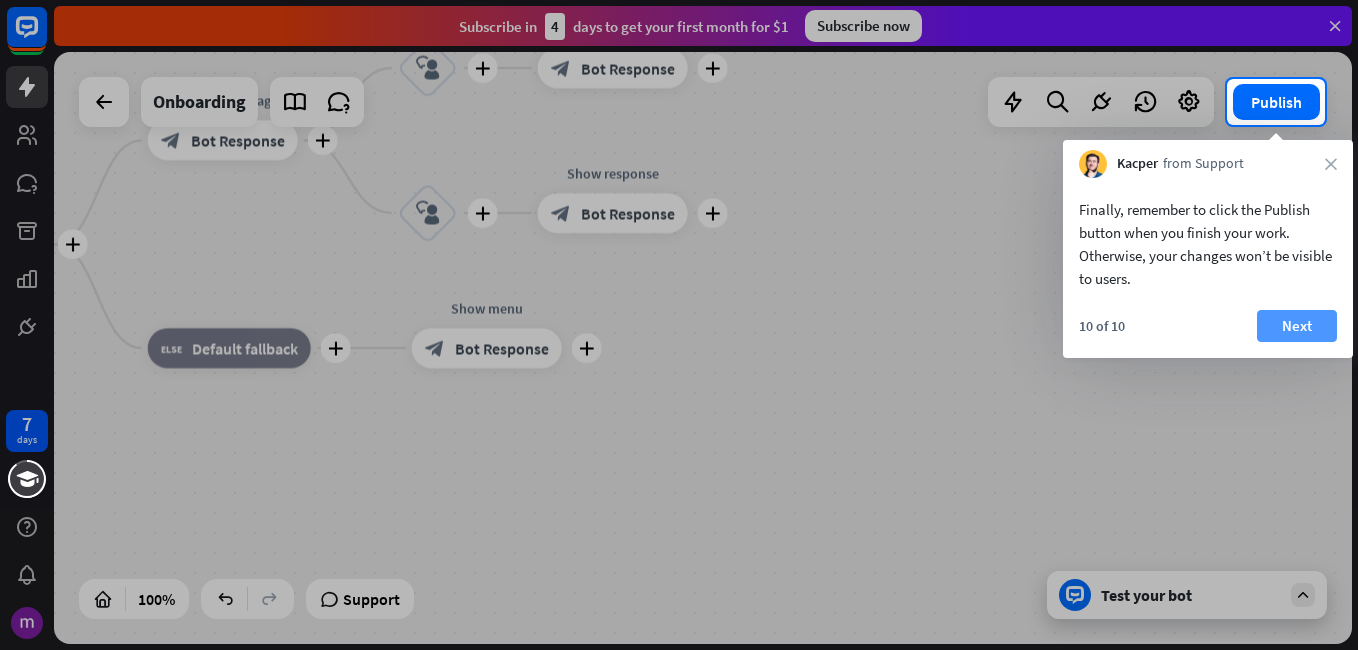 click on "Next" at bounding box center (1297, 326) 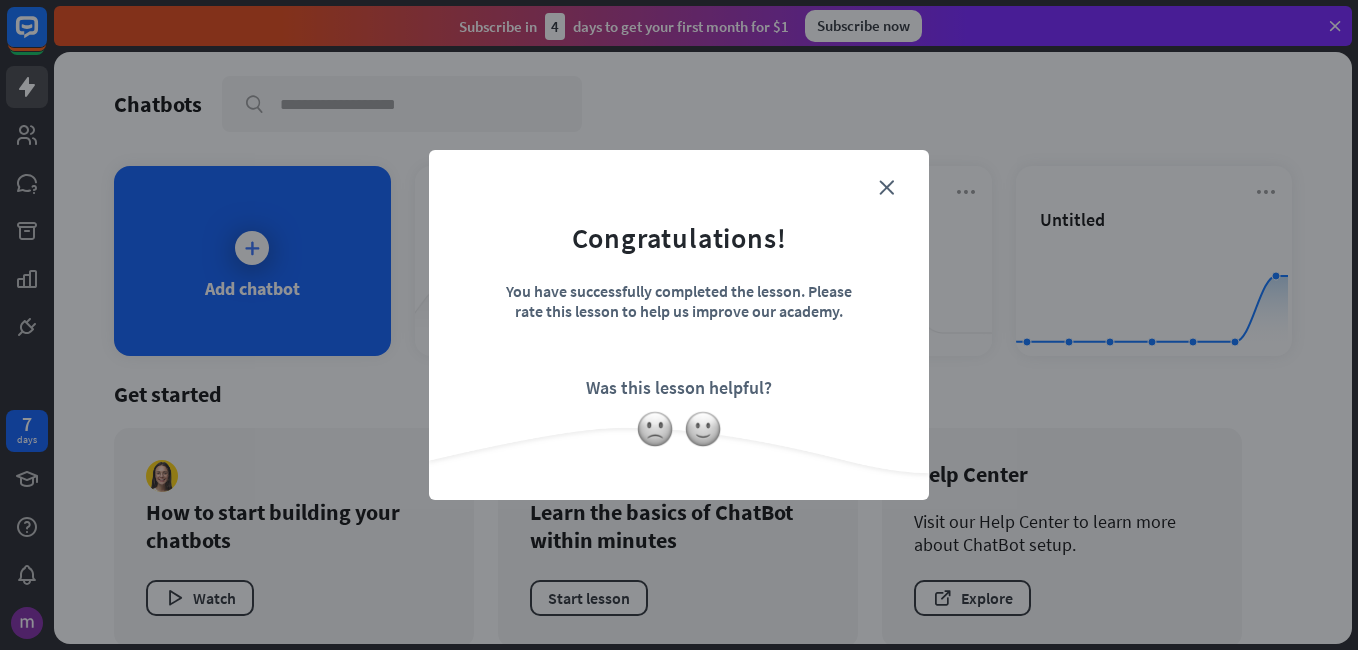 click on "Congratulations!
You have successfully completed the lesson.
Please rate this lesson to help us improve our
academy.
Was this lesson helpful?" at bounding box center (679, 294) 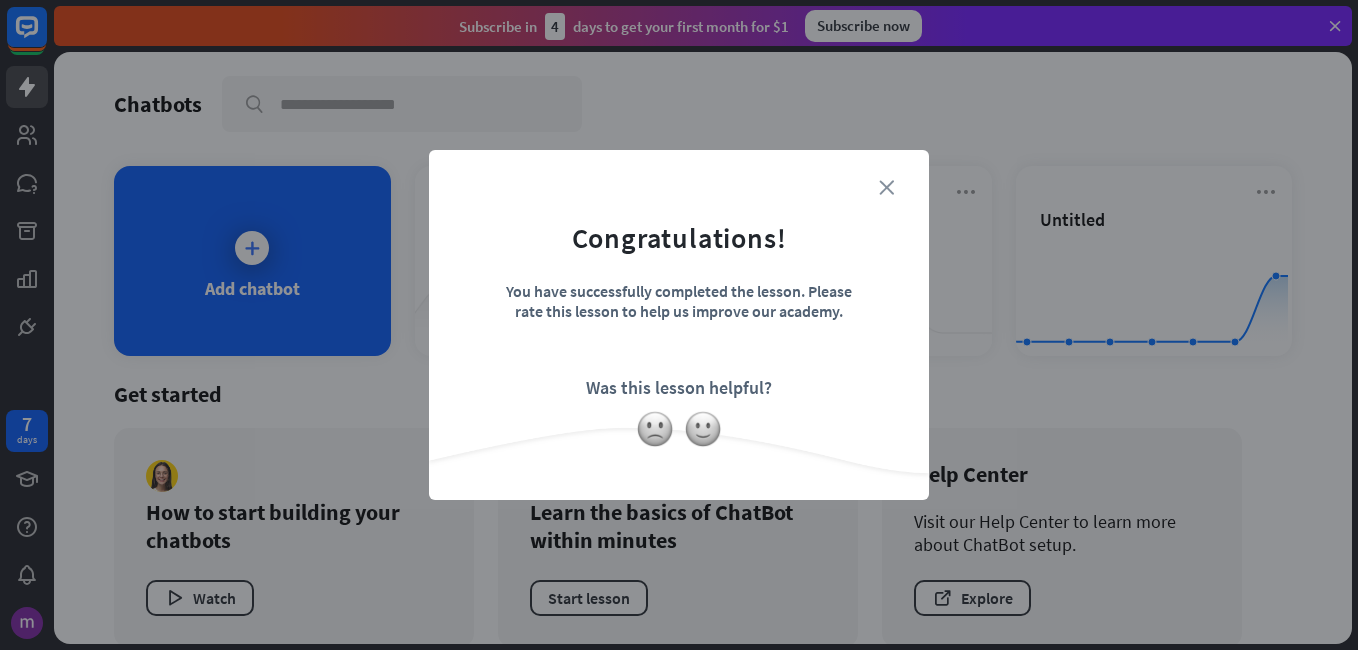 click on "close" at bounding box center [886, 187] 